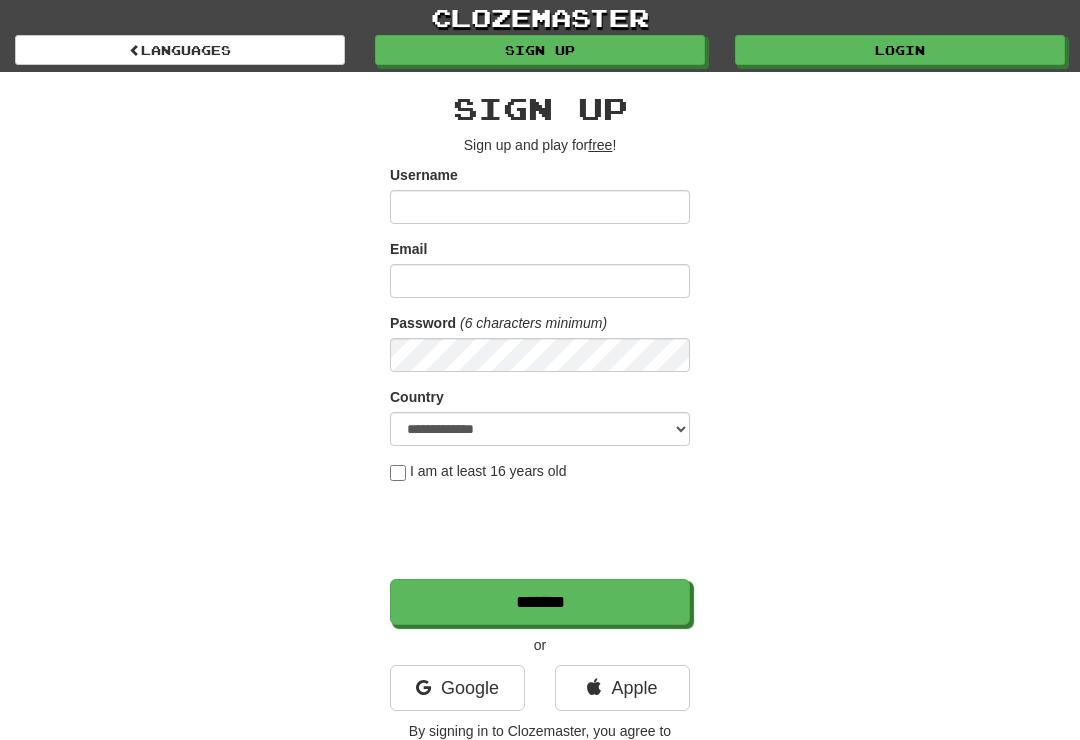 scroll, scrollTop: 0, scrollLeft: 0, axis: both 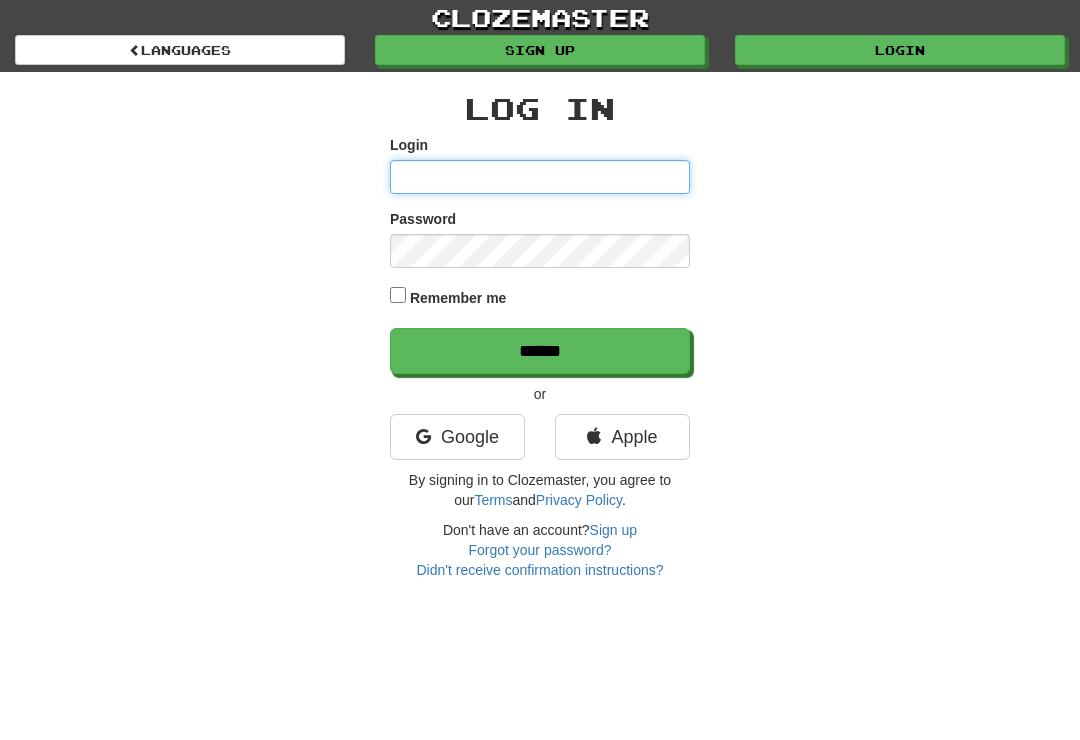 type on "**********" 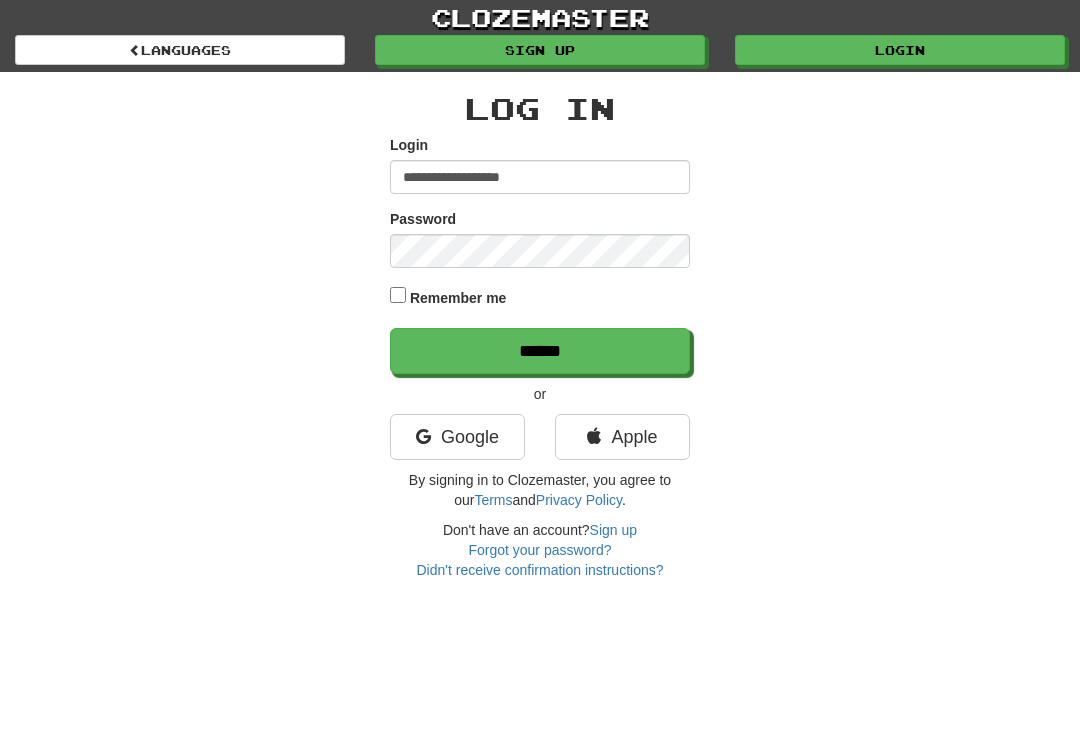 click on "******" at bounding box center [540, 351] 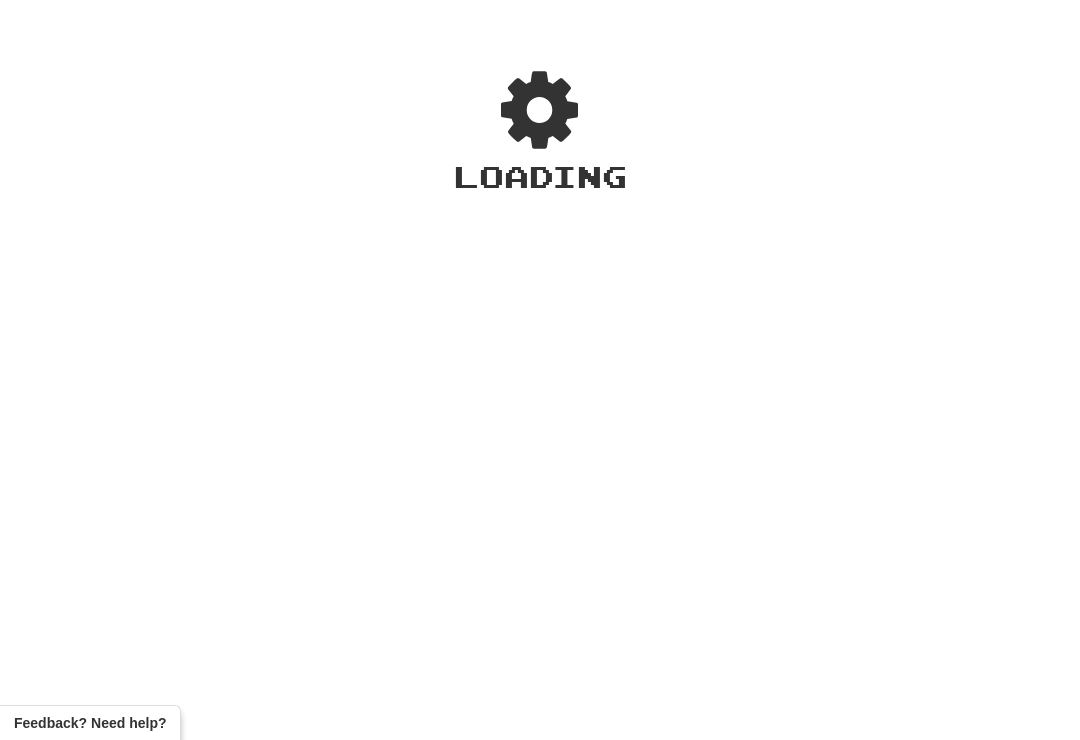 scroll, scrollTop: 0, scrollLeft: 0, axis: both 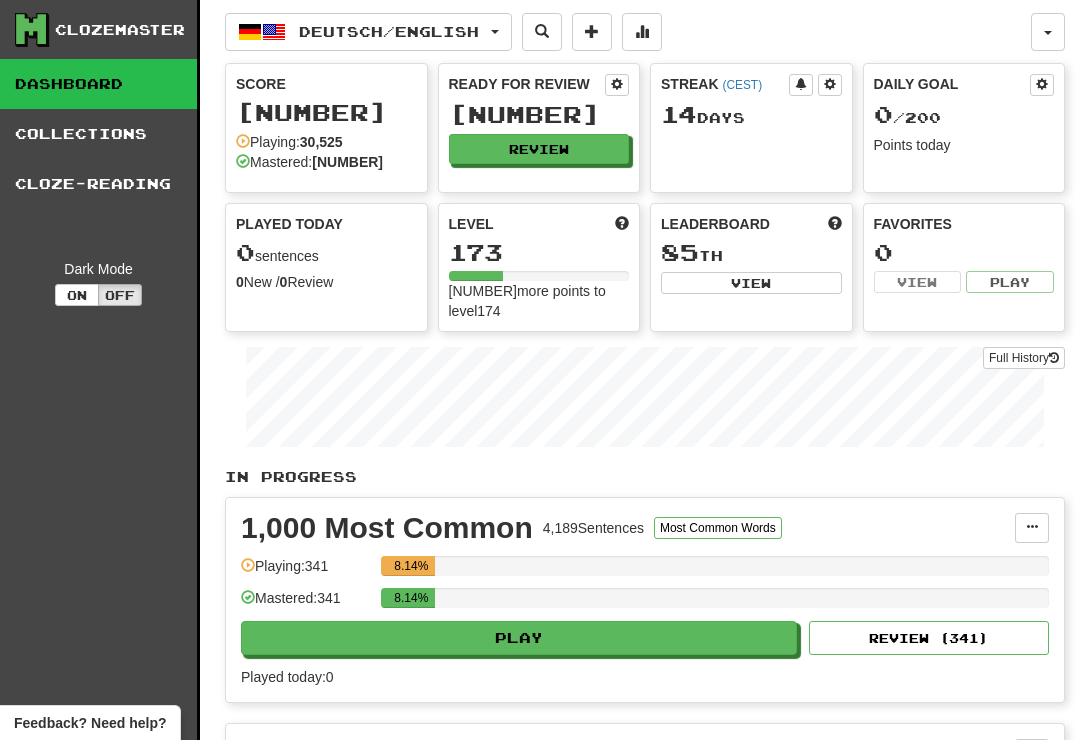 click on "Review" at bounding box center [539, 149] 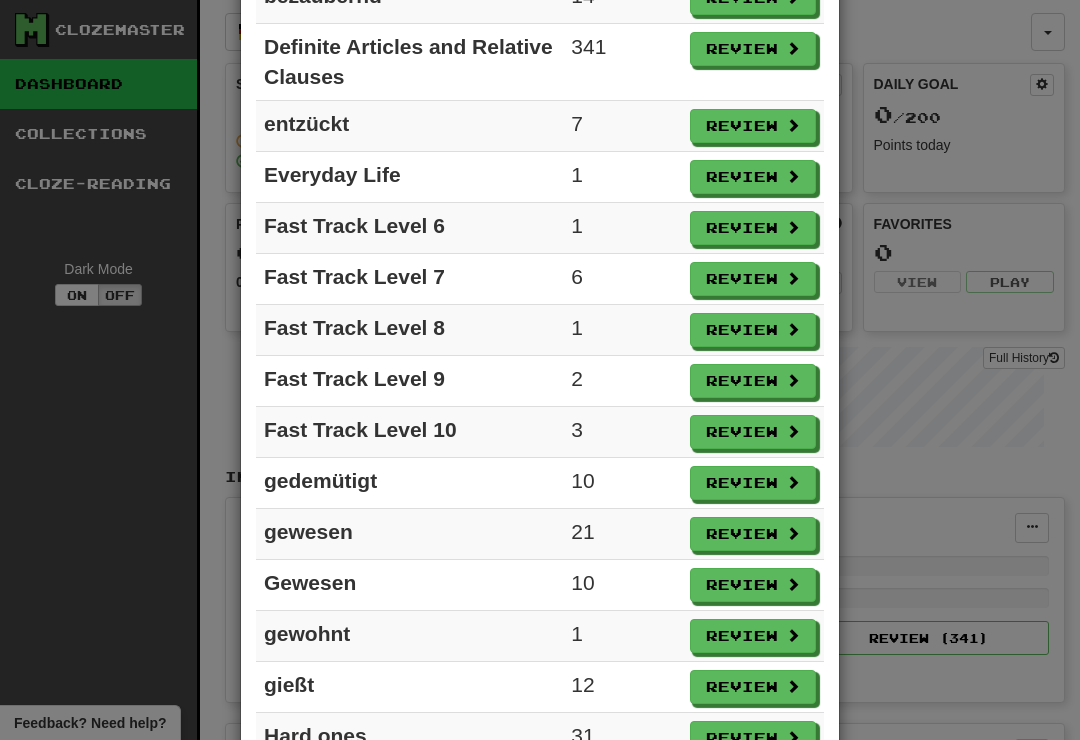 scroll, scrollTop: 1025, scrollLeft: 0, axis: vertical 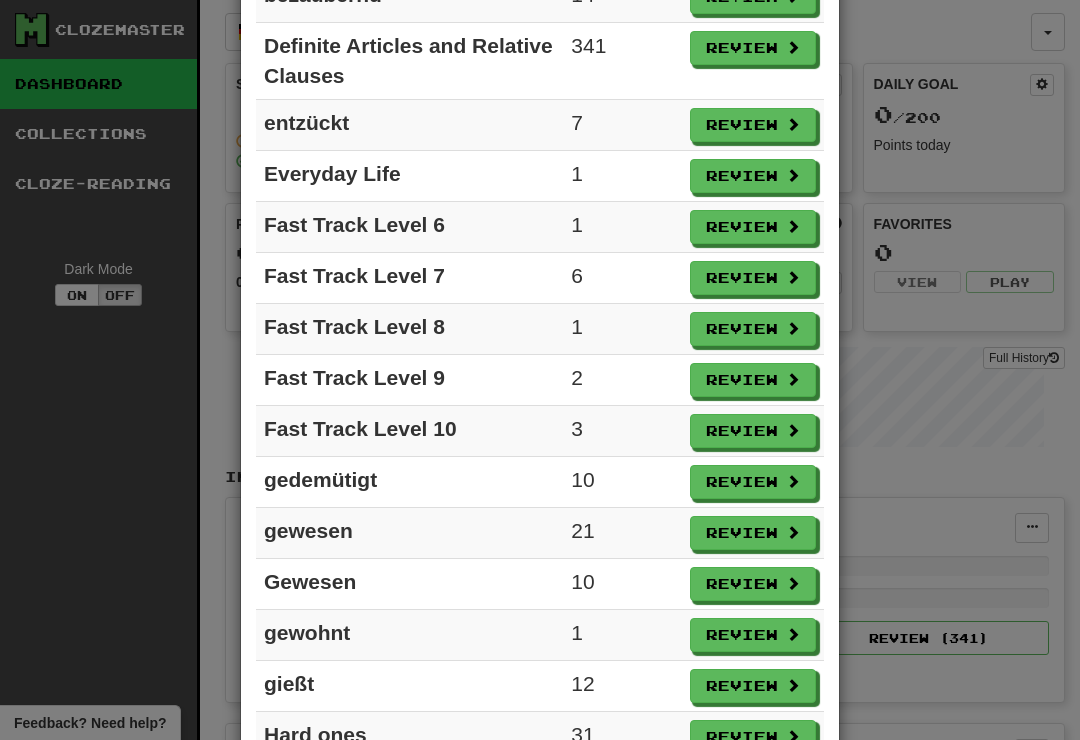 click on "Review" at bounding box center [753, 431] 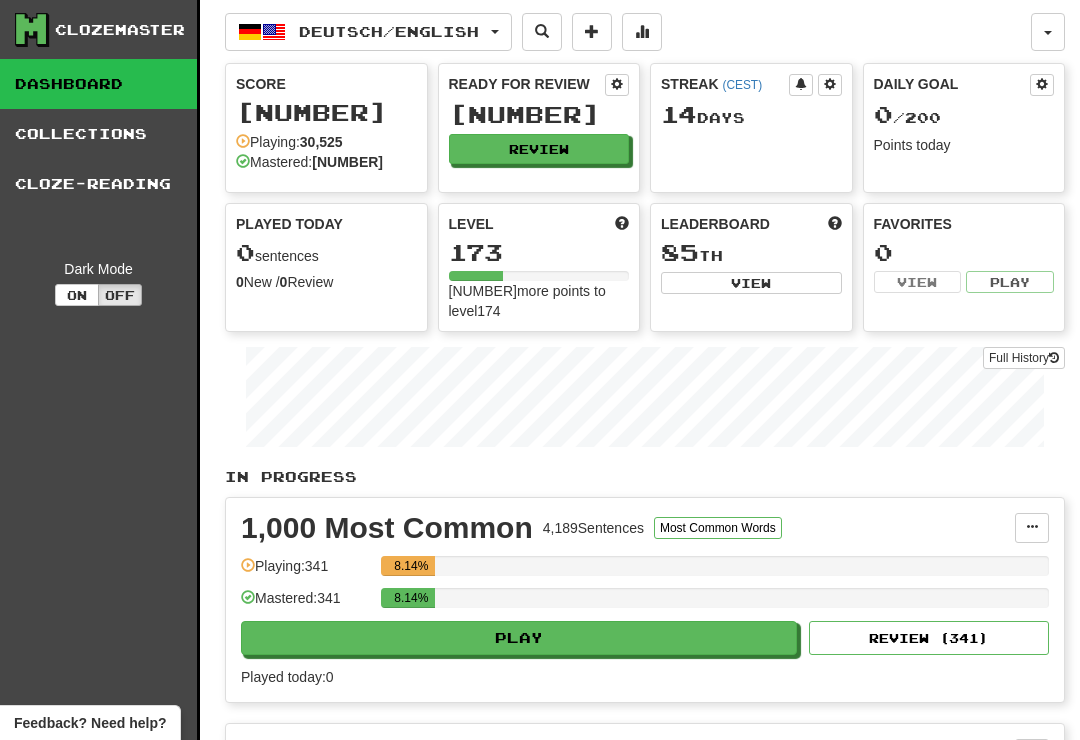 select on "**" 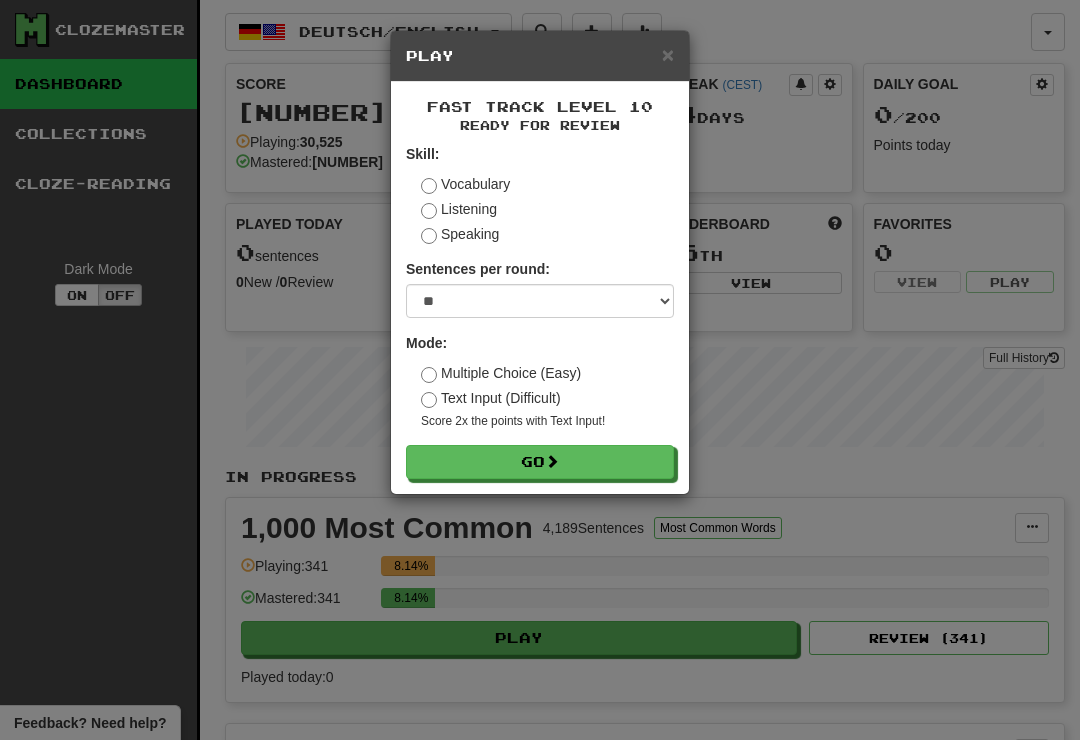click on "Go" at bounding box center [540, 462] 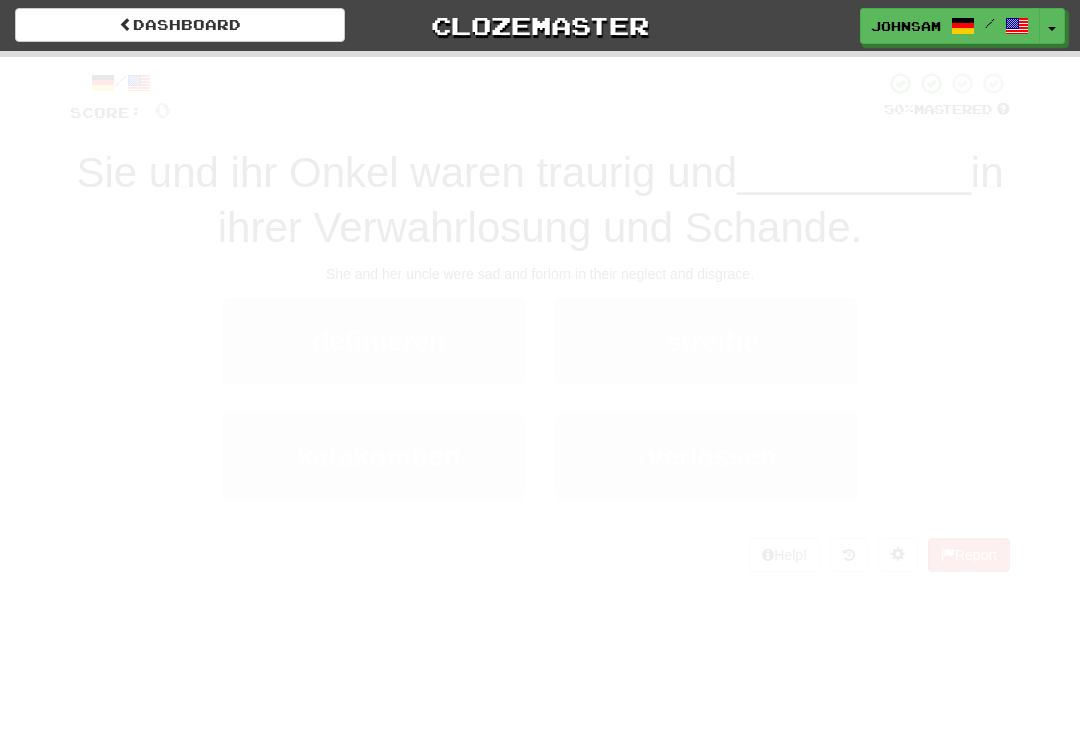 scroll, scrollTop: 0, scrollLeft: 0, axis: both 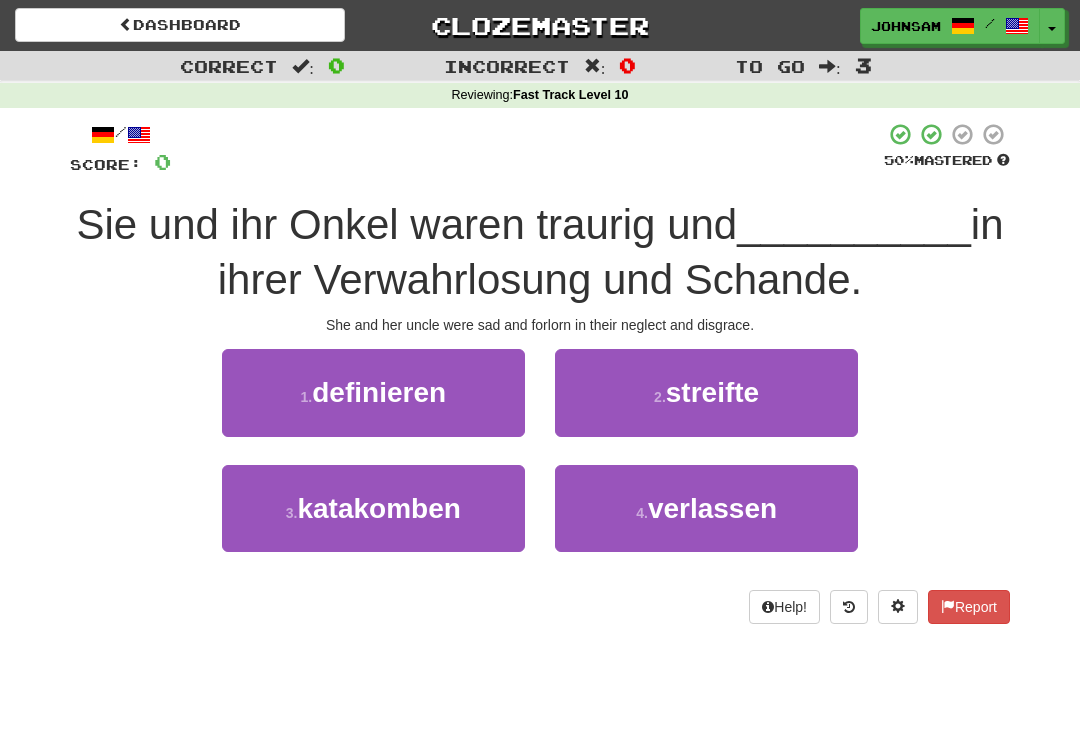 click on "verlassen" at bounding box center (712, 508) 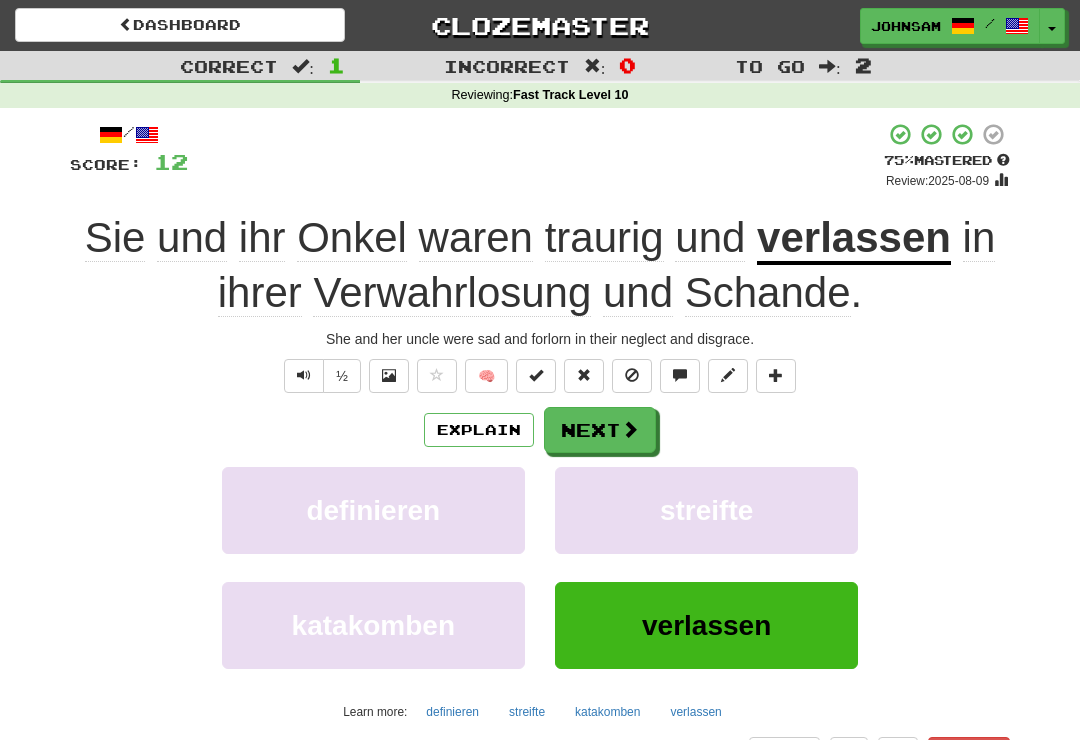 click at bounding box center (630, 429) 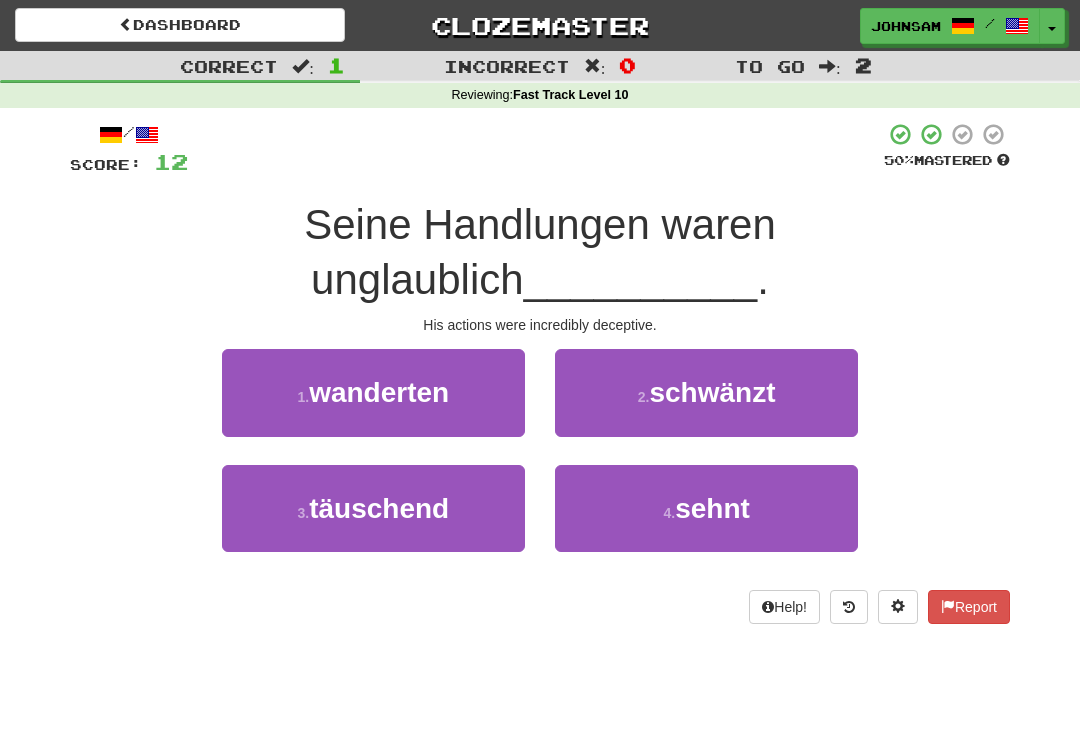 click on "3 .  täuschend" at bounding box center (373, 508) 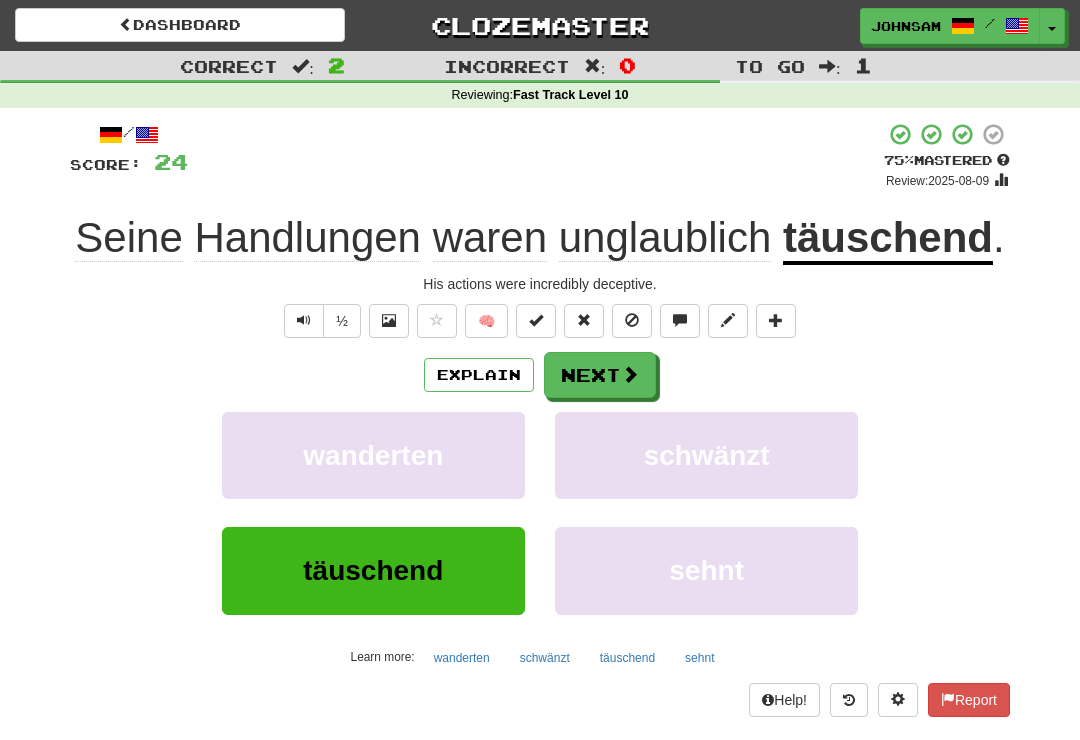 click on "Next" at bounding box center (600, 375) 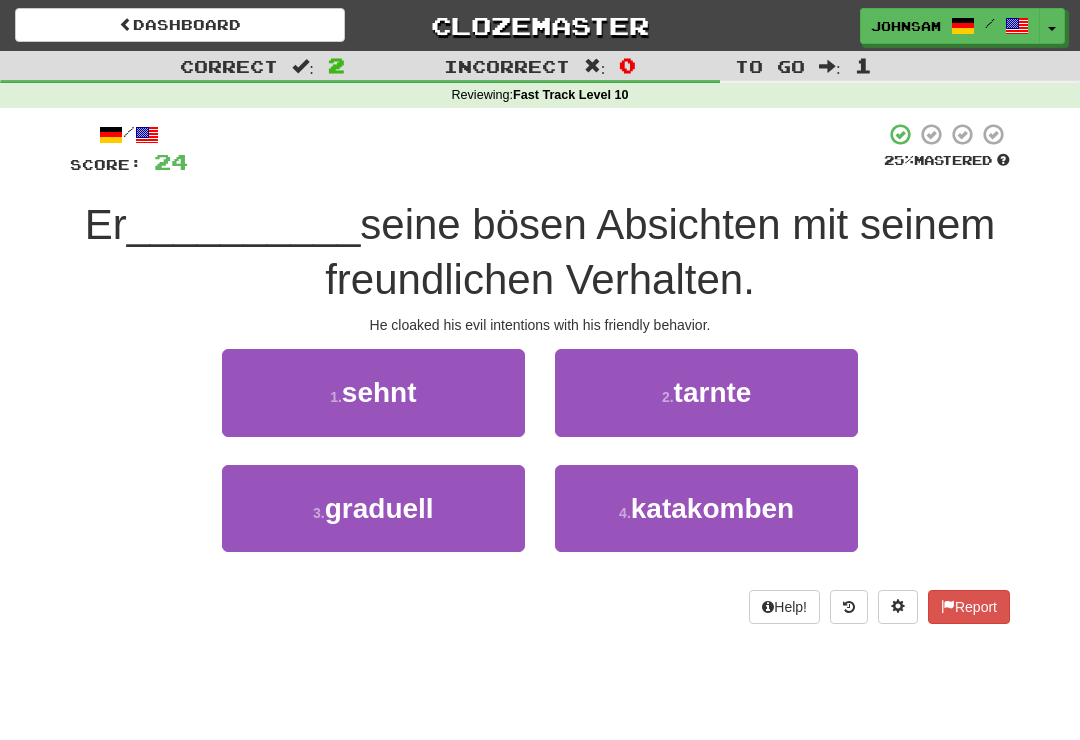 click on "tarnte" at bounding box center [713, 392] 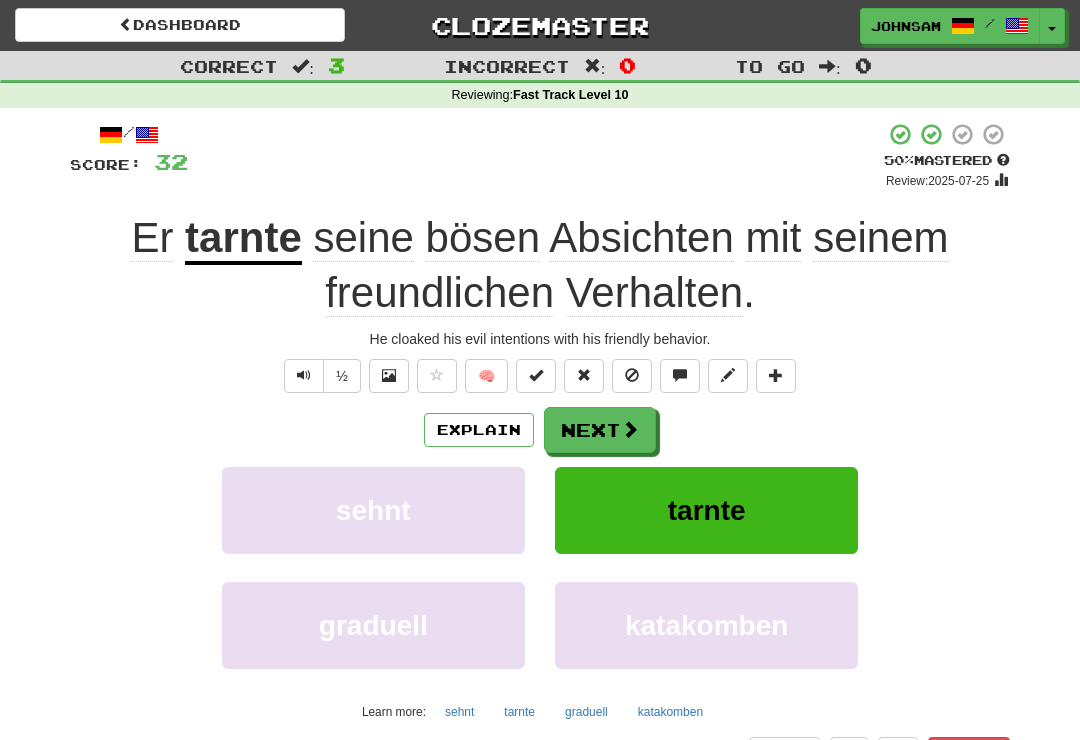 click on "Next" at bounding box center (600, 430) 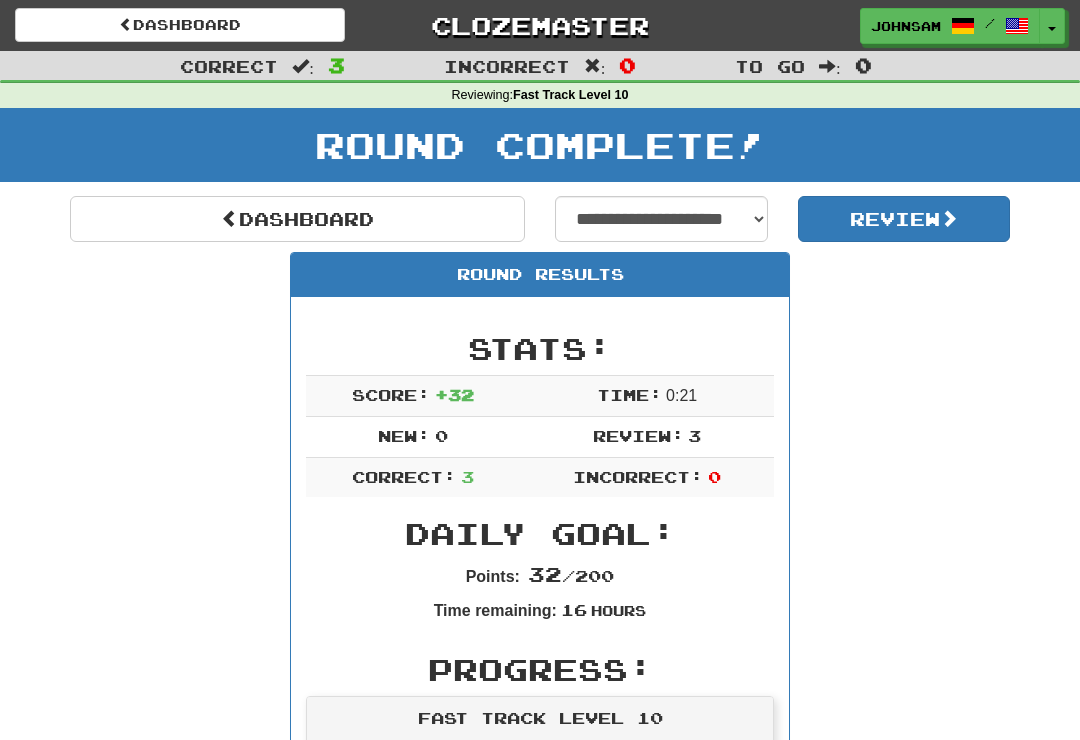 click on "Dashboard" at bounding box center [297, 219] 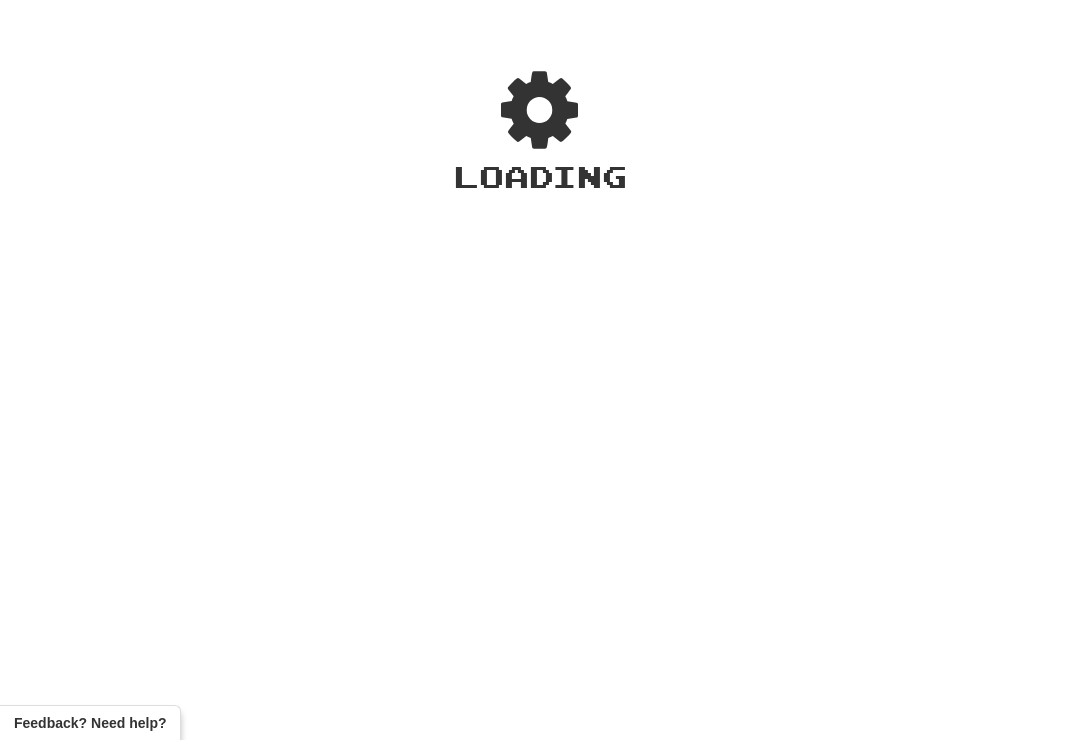 scroll, scrollTop: 0, scrollLeft: 0, axis: both 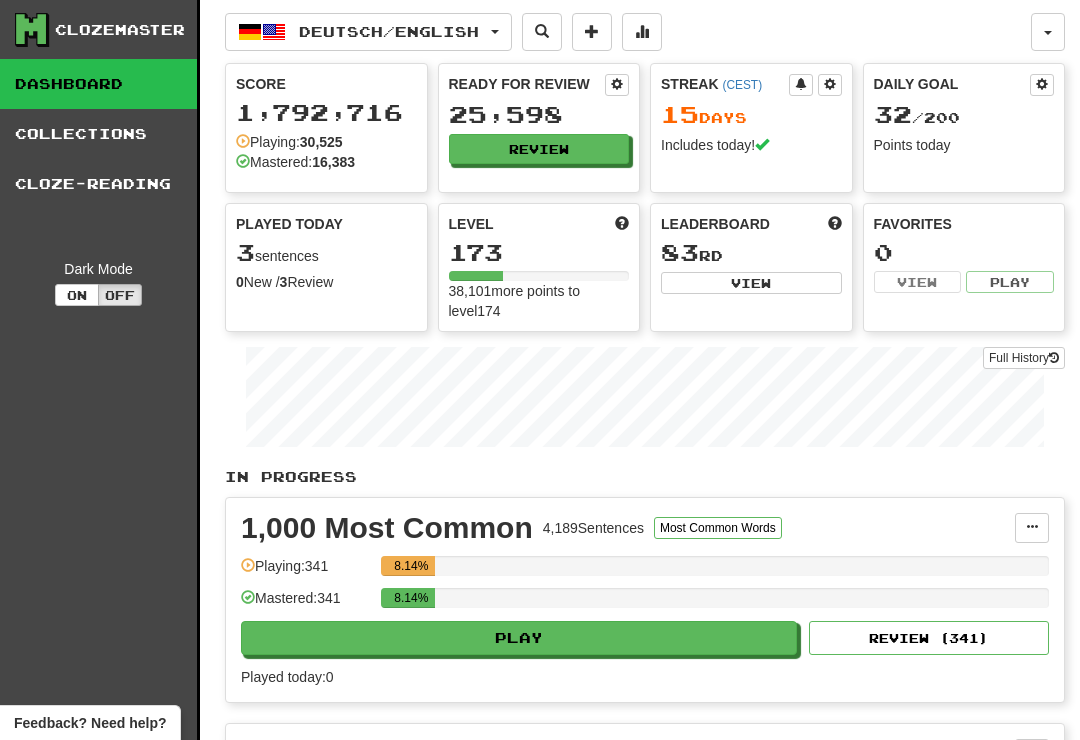 click on "Review" at bounding box center (539, 149) 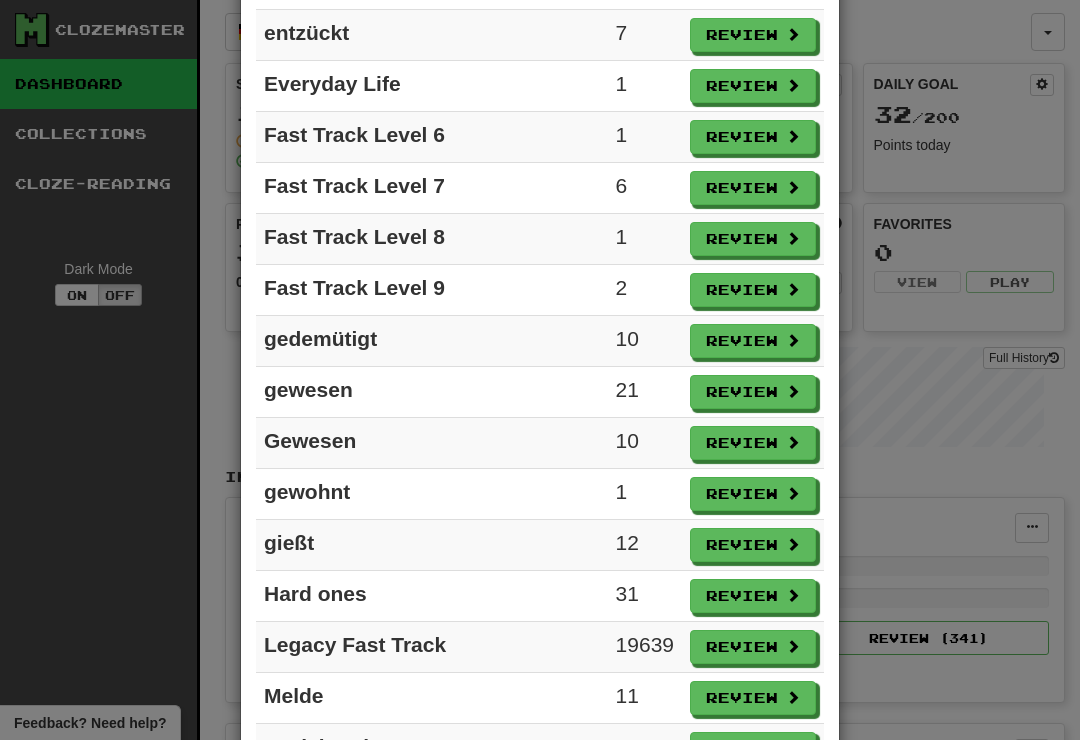 scroll, scrollTop: 1116, scrollLeft: 0, axis: vertical 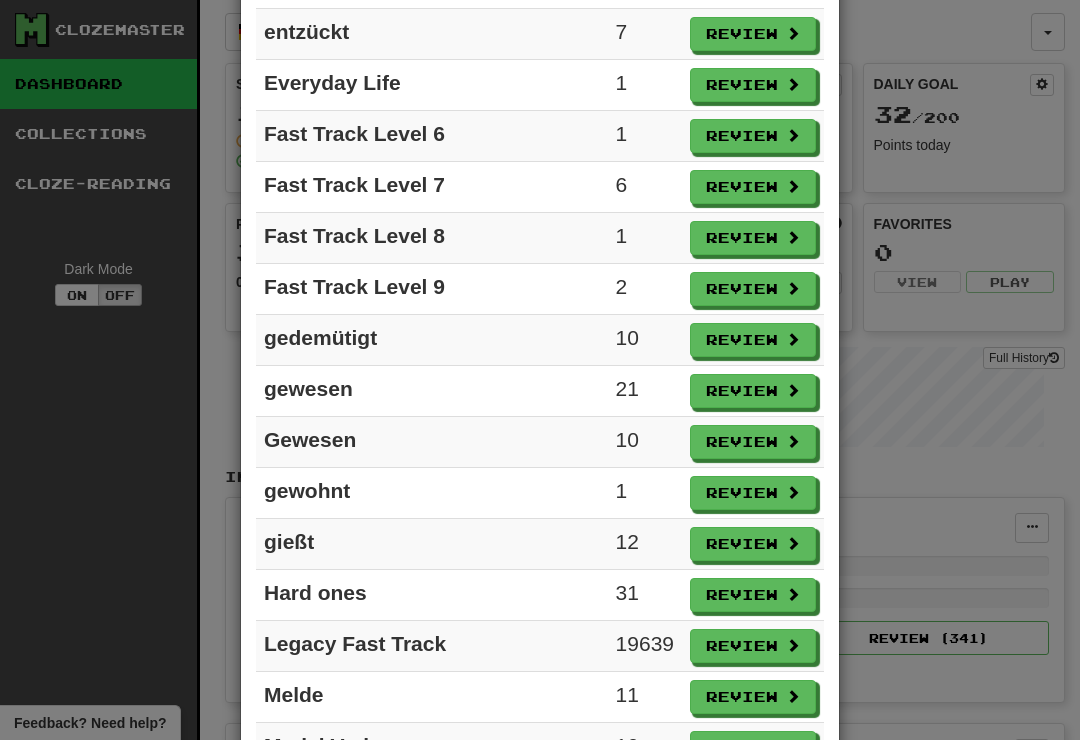 click on "Review" at bounding box center [753, 85] 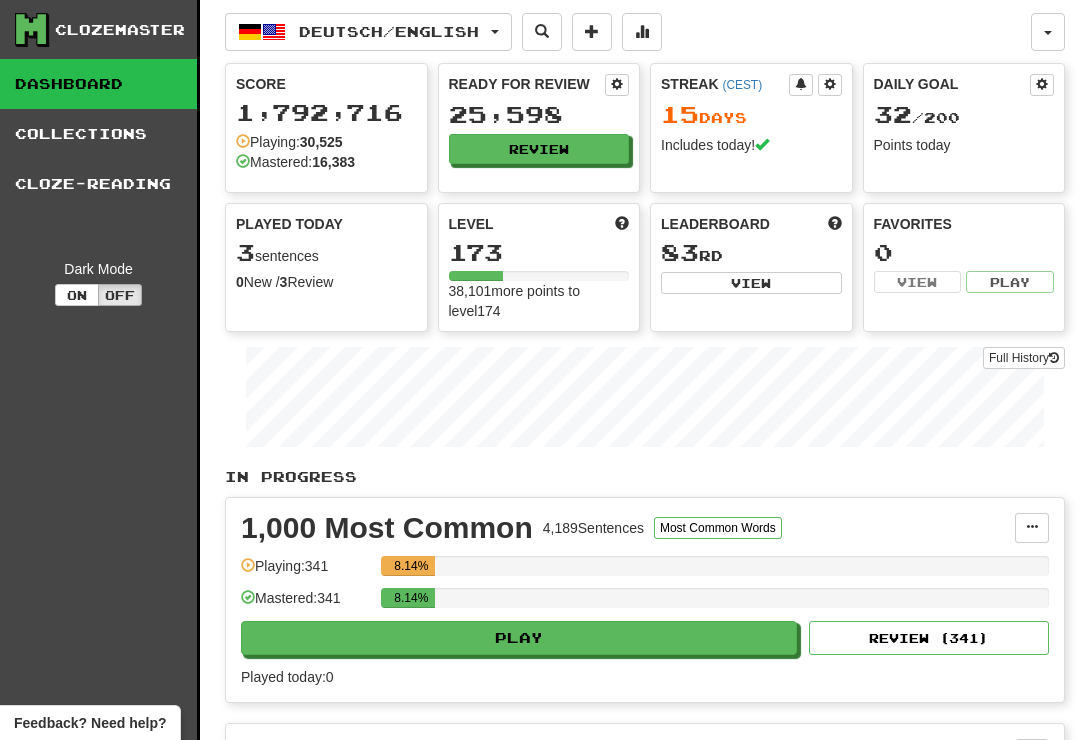 select on "**" 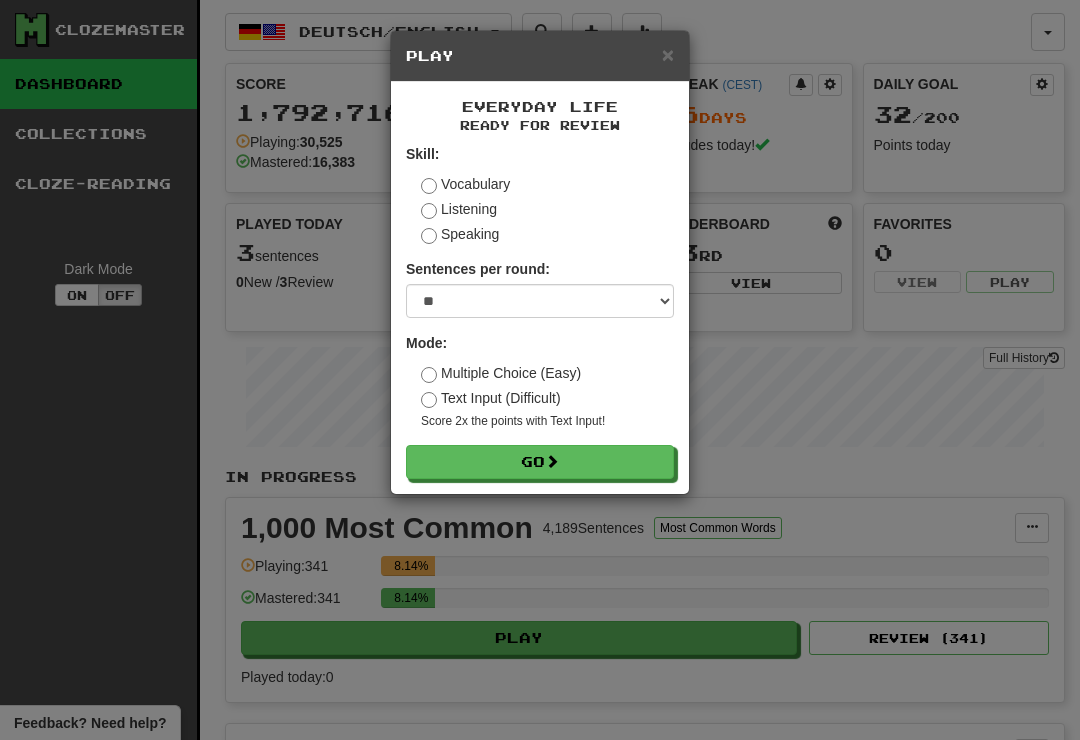 click on "Go" at bounding box center (540, 462) 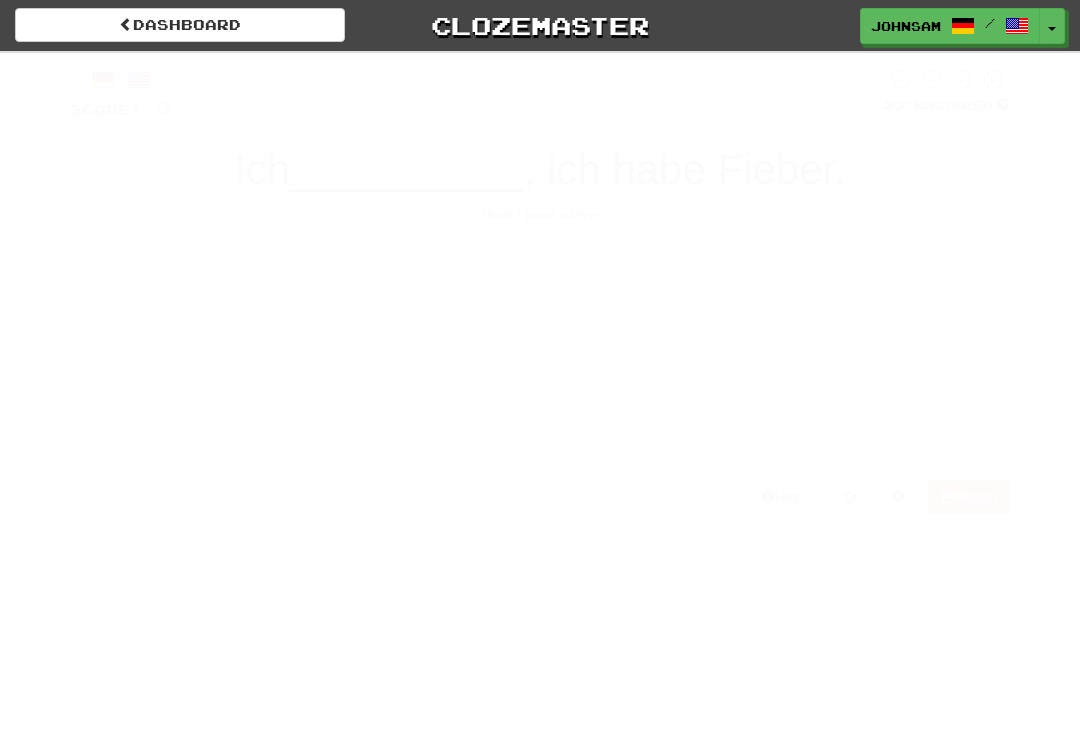 scroll, scrollTop: 0, scrollLeft: 0, axis: both 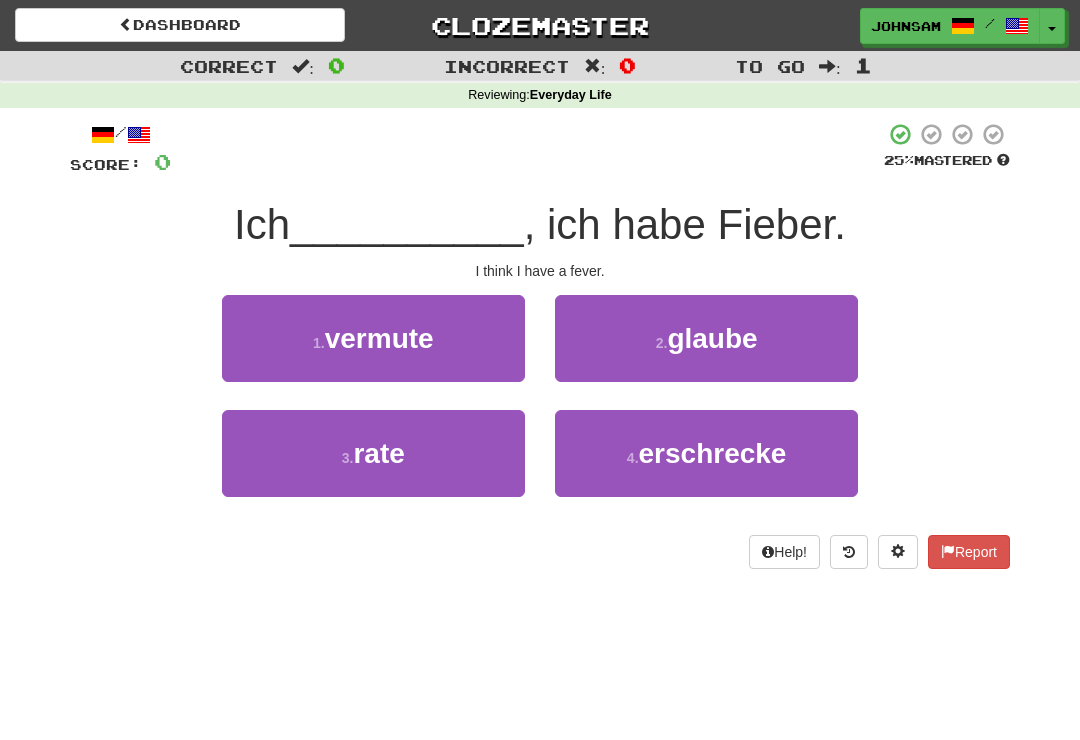 click on "2 .  glaube" at bounding box center (706, 338) 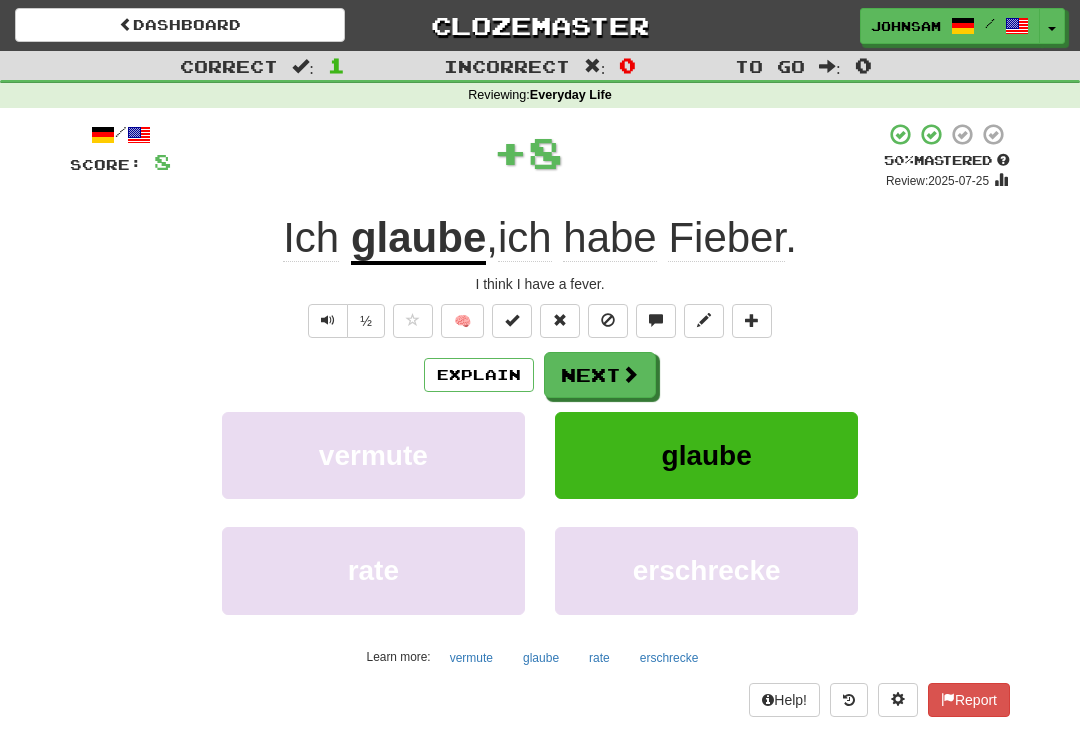 click on "Next" at bounding box center (600, 375) 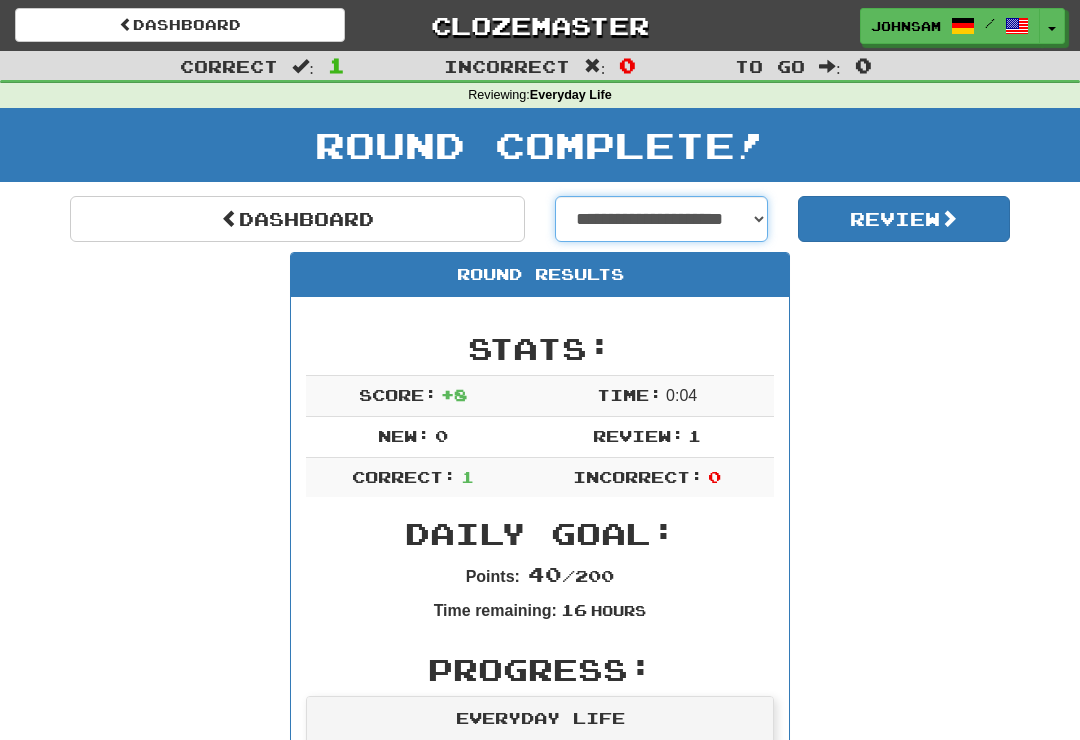 click on "**********" at bounding box center (661, 219) 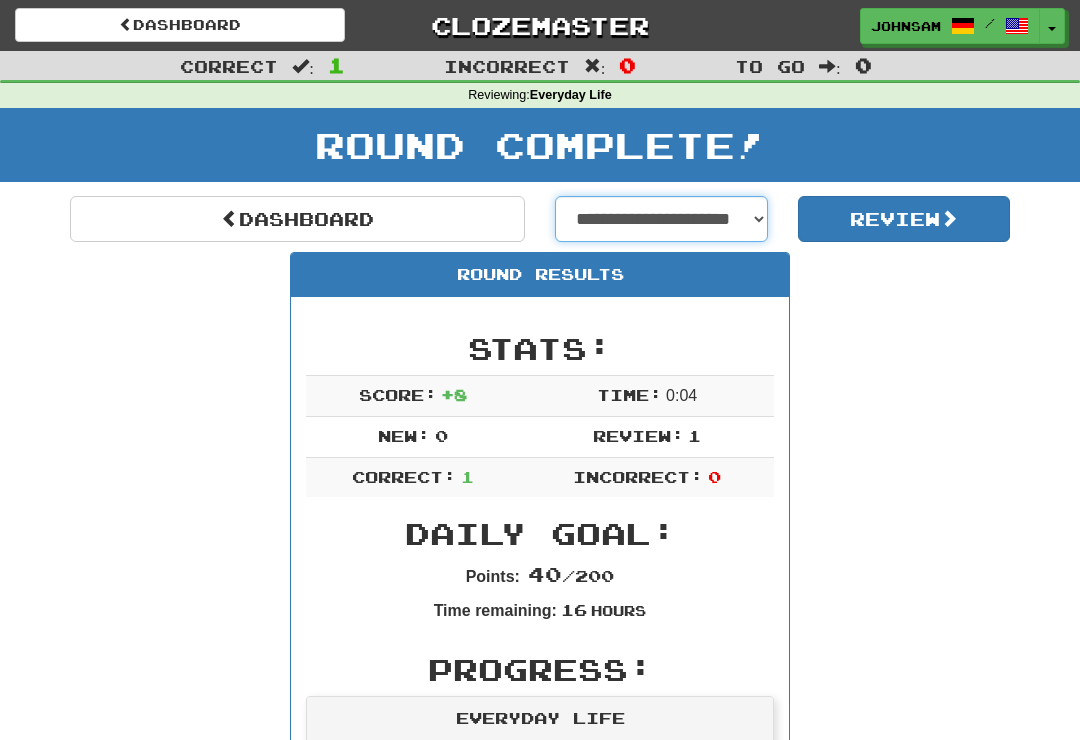 select on "**********" 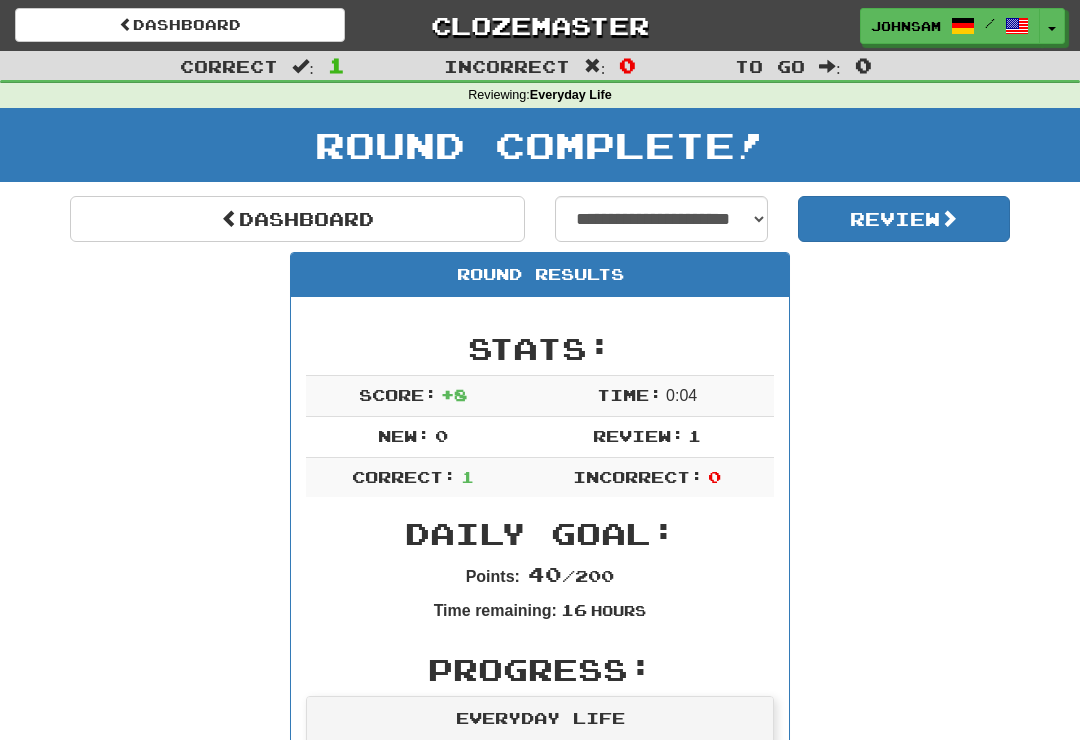 click on "Review" at bounding box center (904, 219) 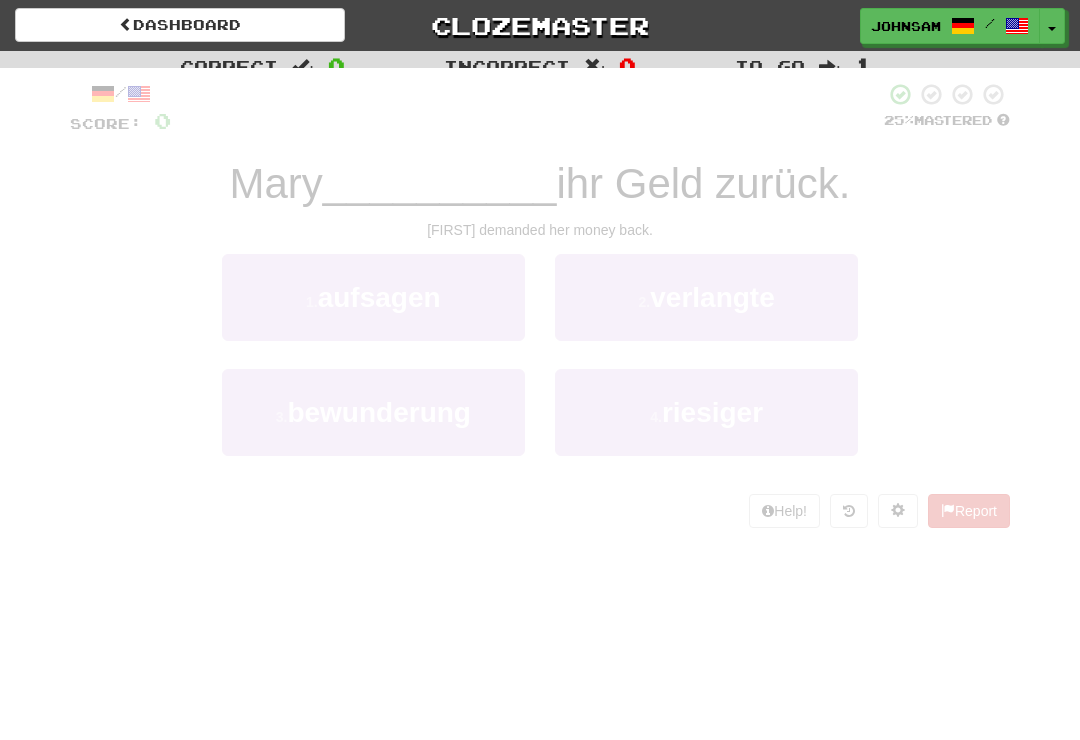 scroll, scrollTop: 0, scrollLeft: 0, axis: both 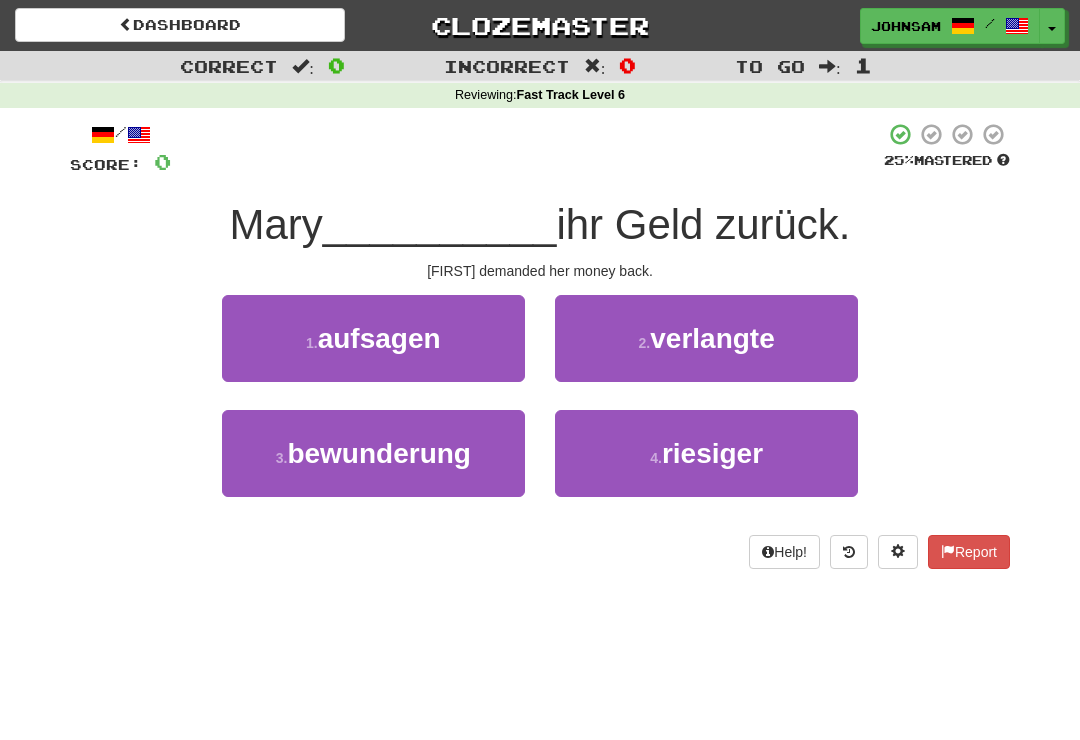 click on "verlangte" at bounding box center (712, 338) 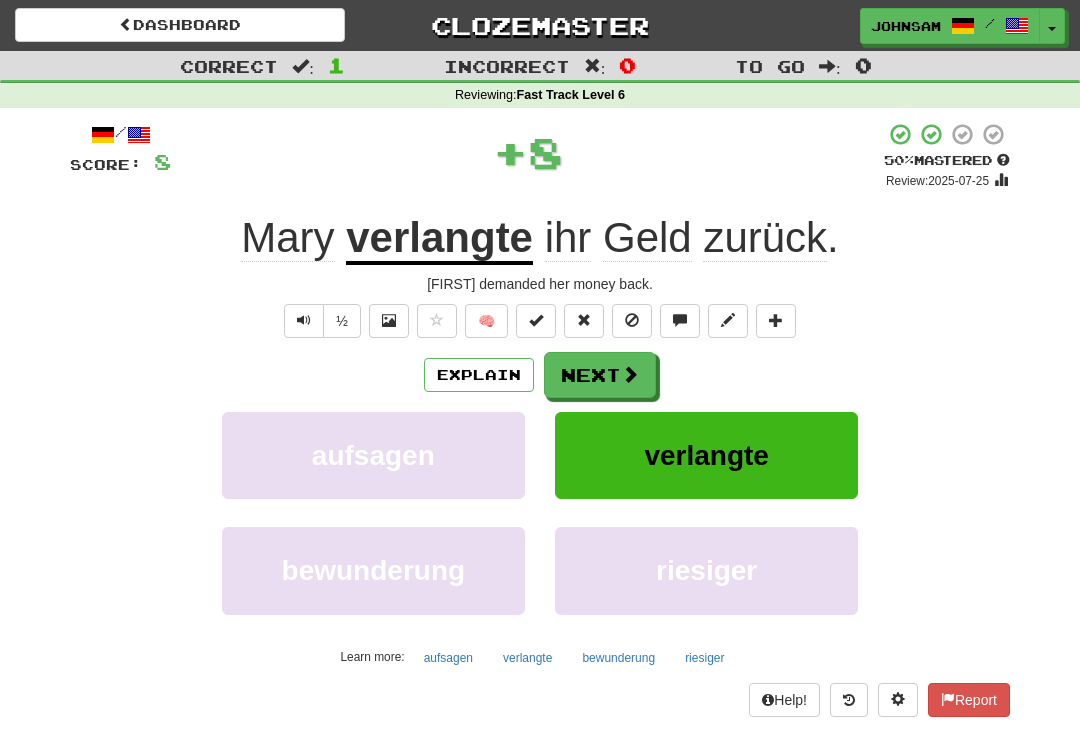 click at bounding box center (630, 374) 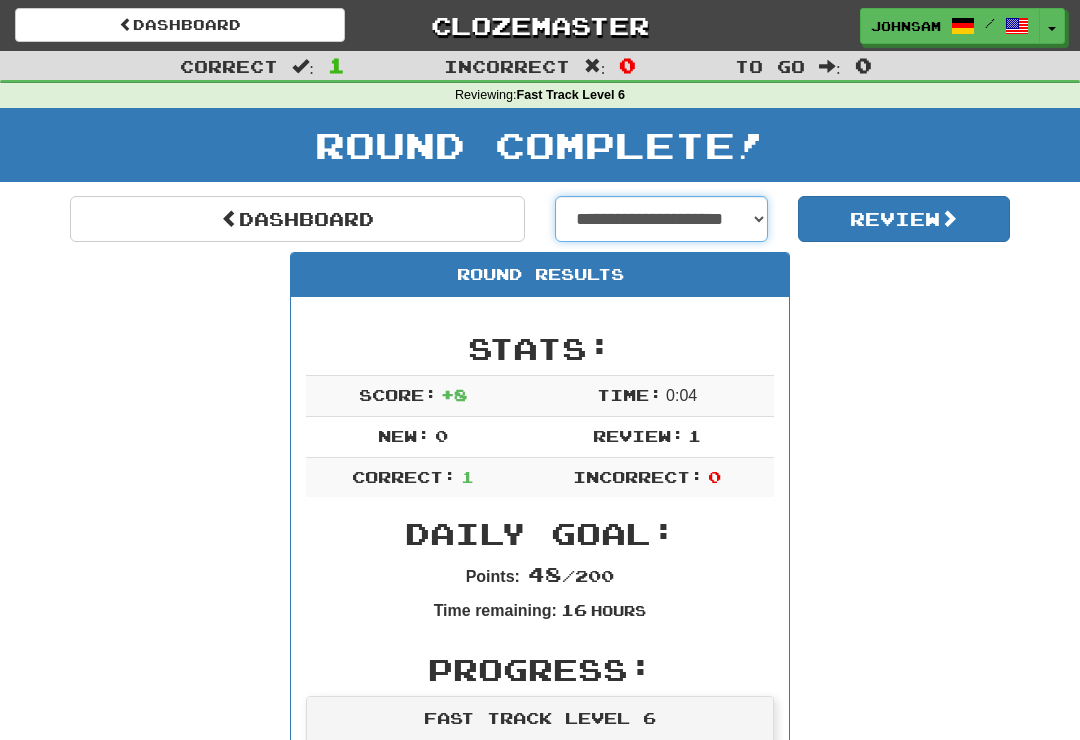 click on "**********" at bounding box center (661, 219) 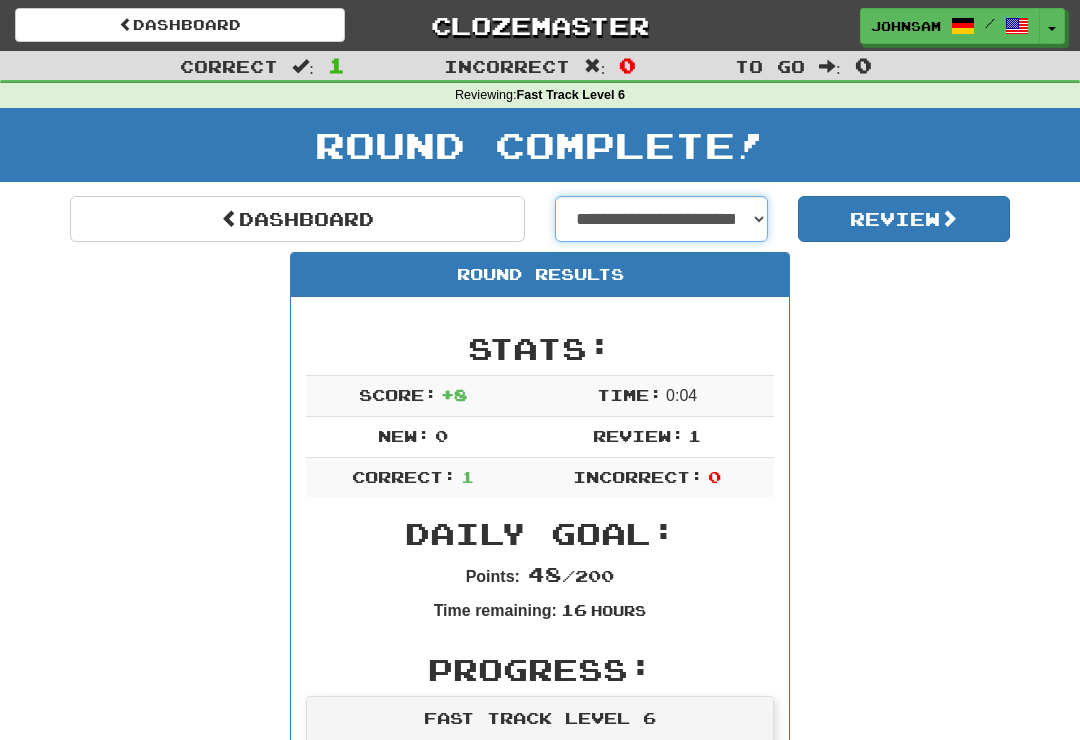 select on "**********" 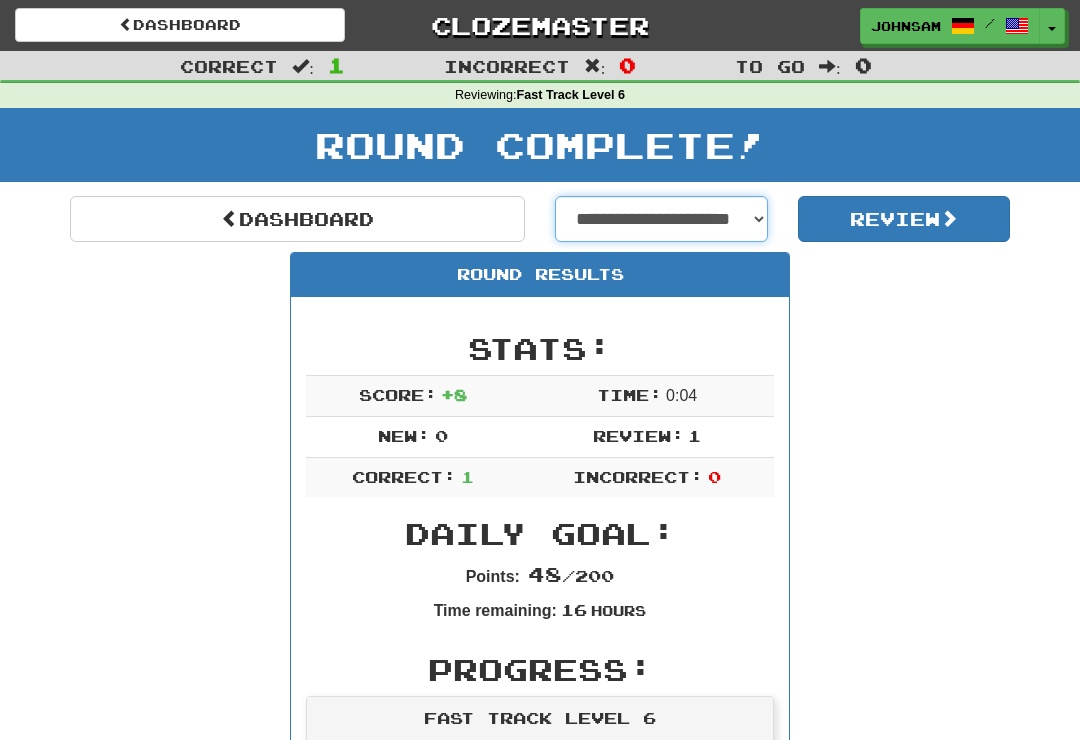 select on "**********" 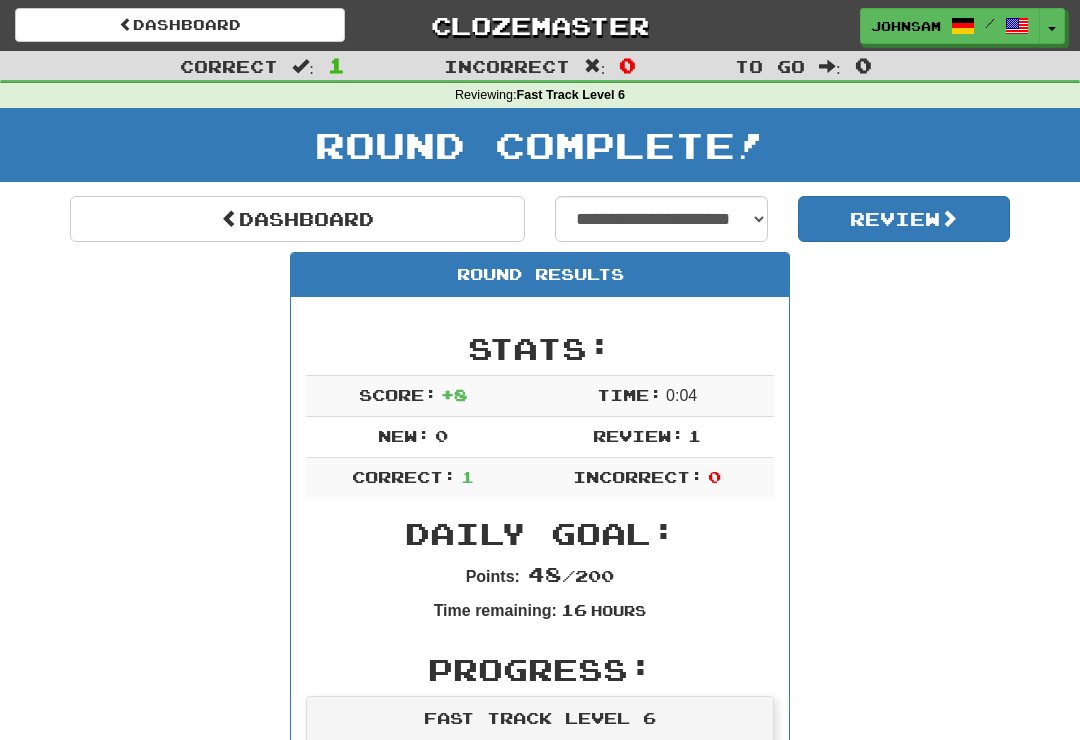 click on "Review" at bounding box center [904, 219] 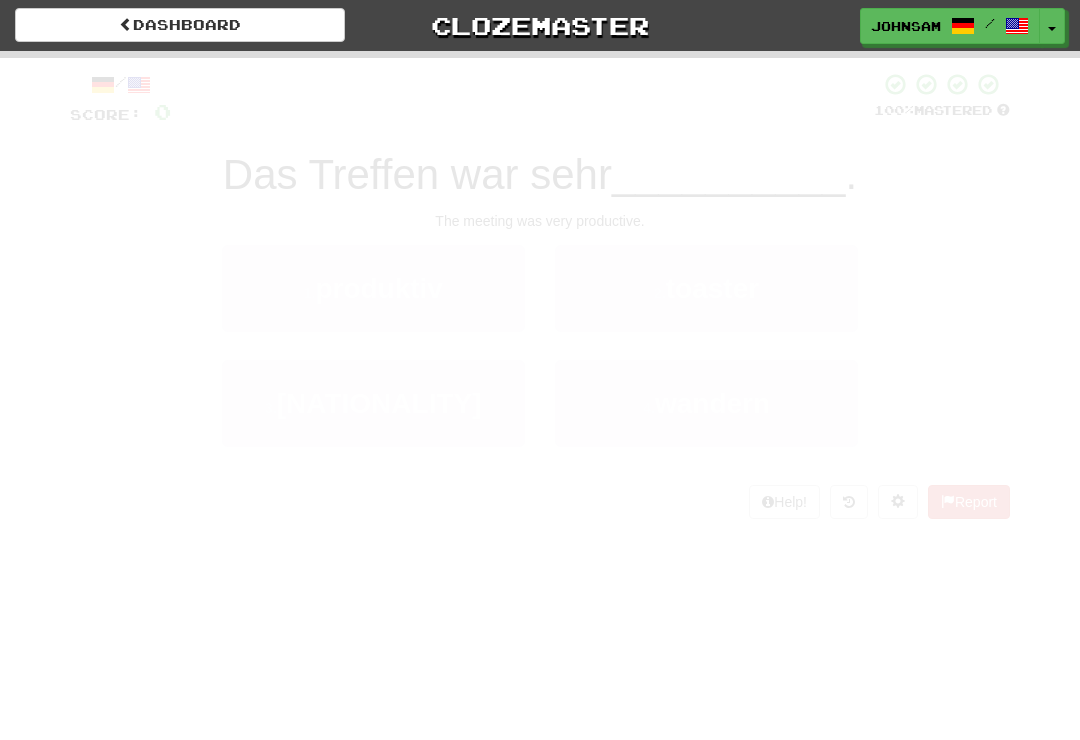 scroll, scrollTop: 0, scrollLeft: 0, axis: both 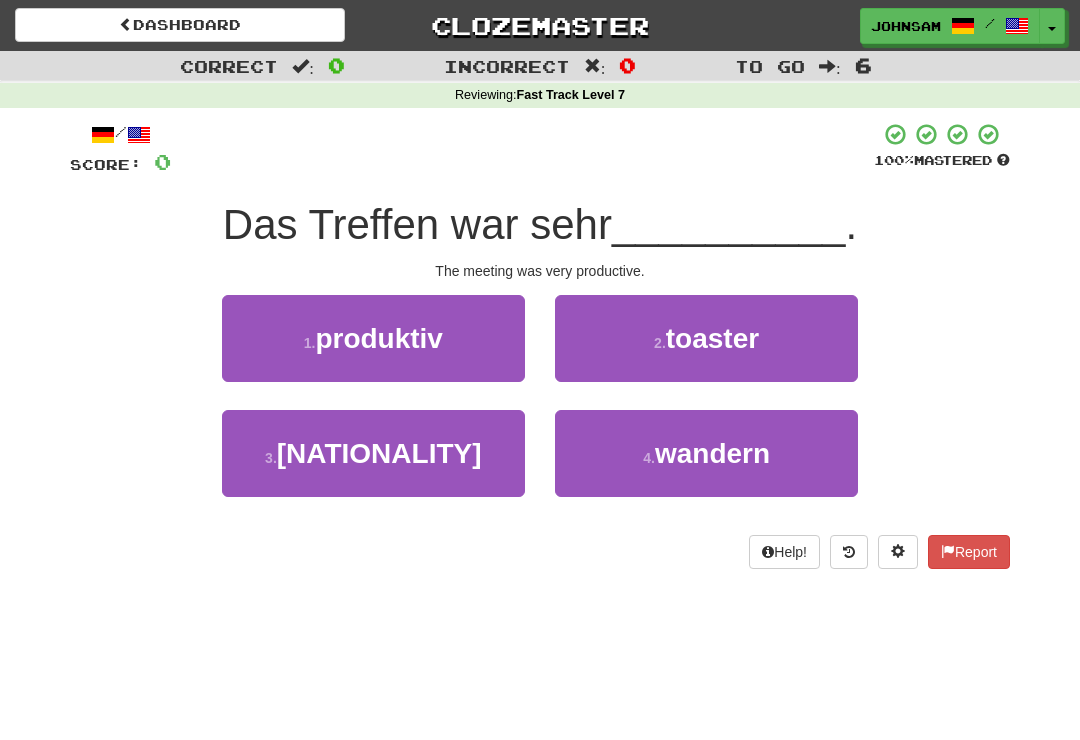 click on "1 .  produktiv" at bounding box center [373, 338] 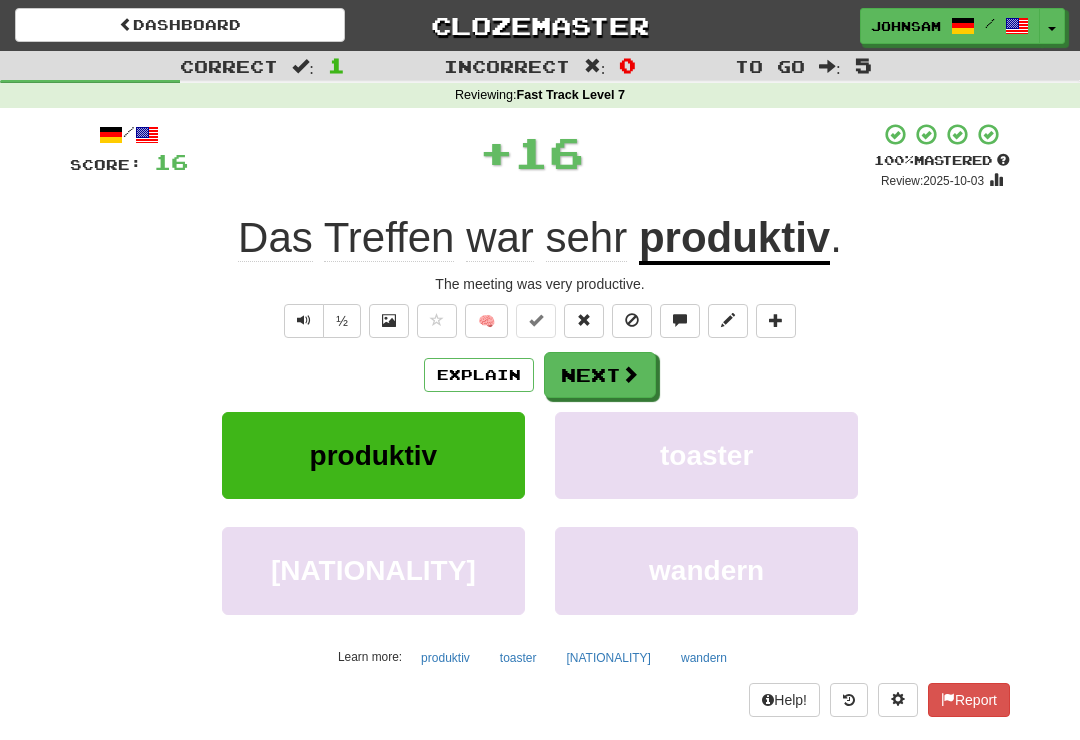click at bounding box center (630, 374) 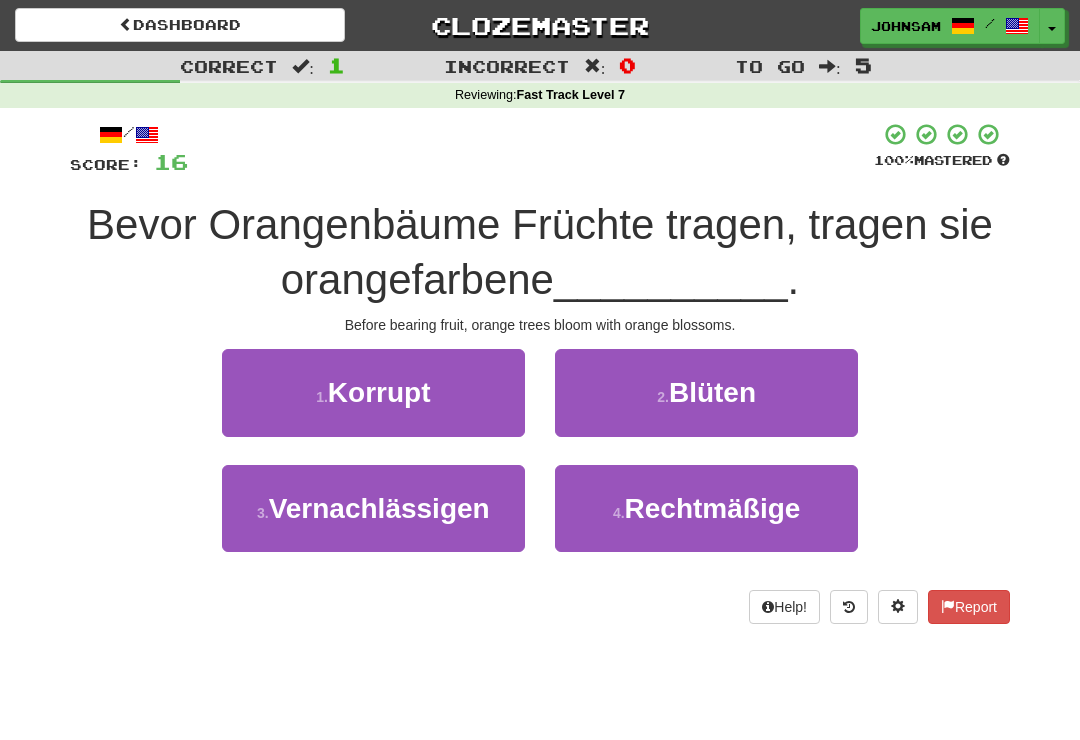 click on "2 .  Blüten" at bounding box center (706, 392) 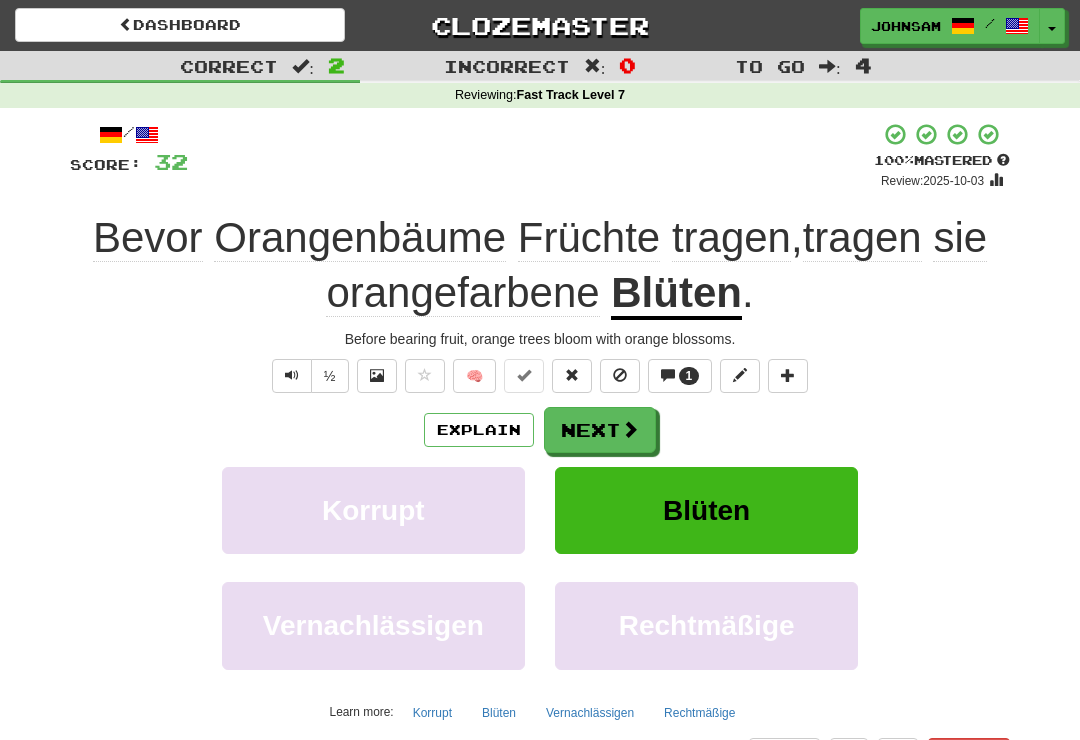 click on "Next" at bounding box center [600, 430] 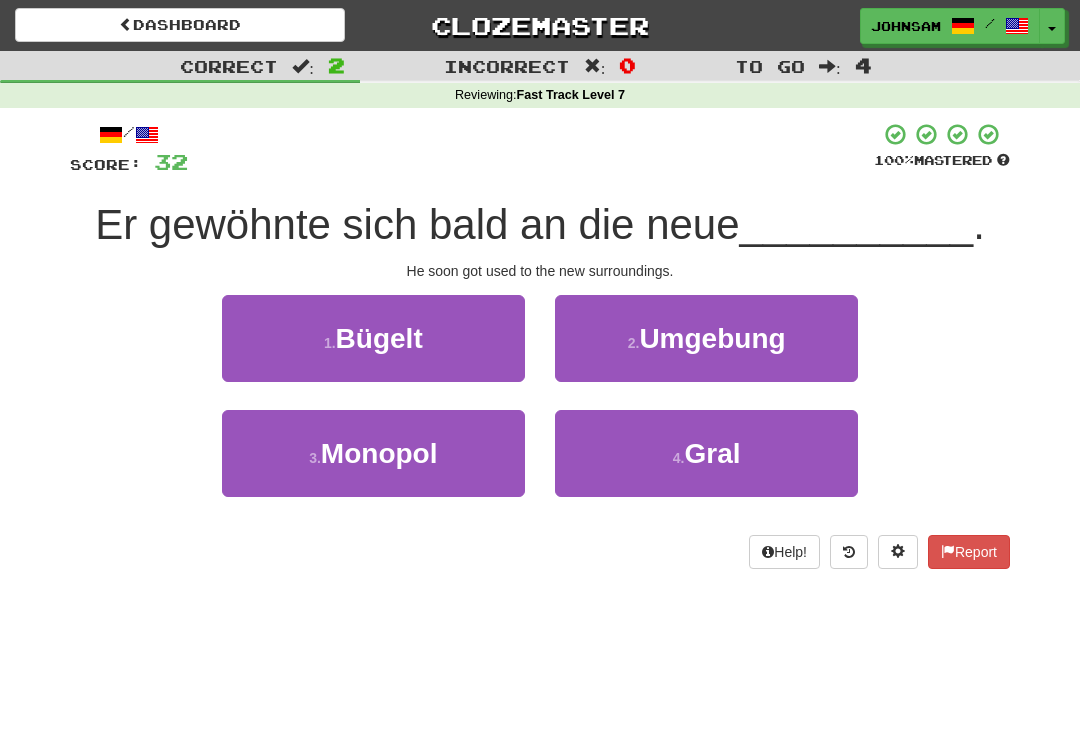 click on "Umgebung" at bounding box center [712, 338] 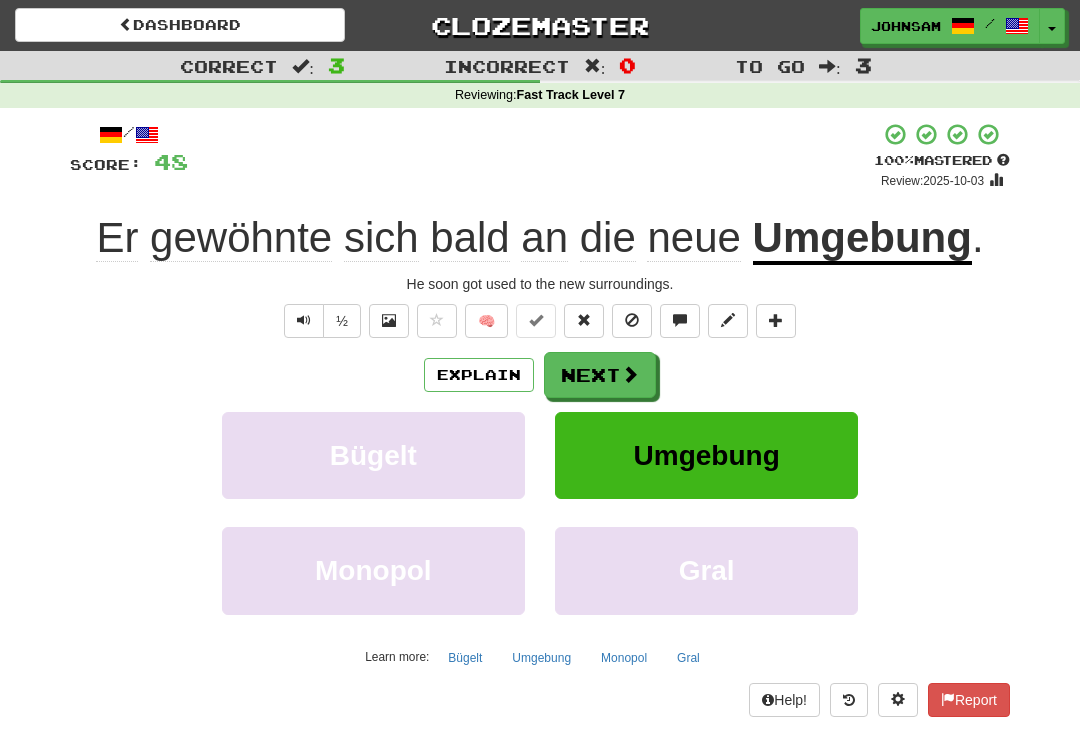 click at bounding box center (630, 374) 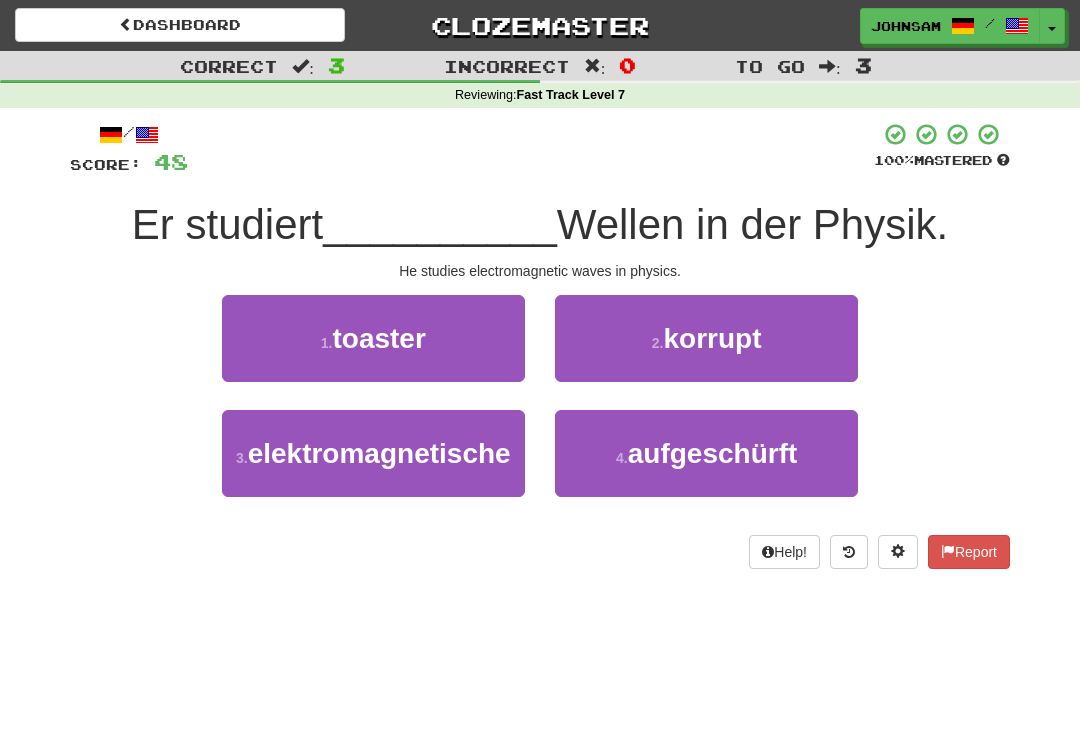 click on "elektromagnetische" at bounding box center (379, 453) 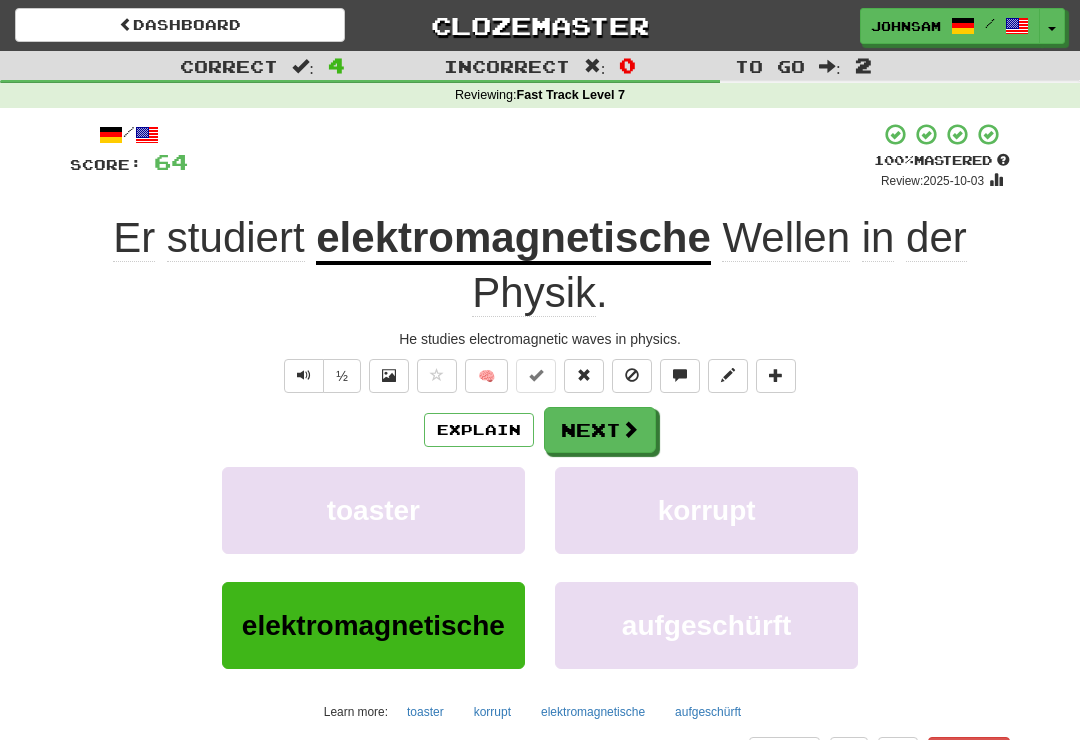 click at bounding box center (630, 429) 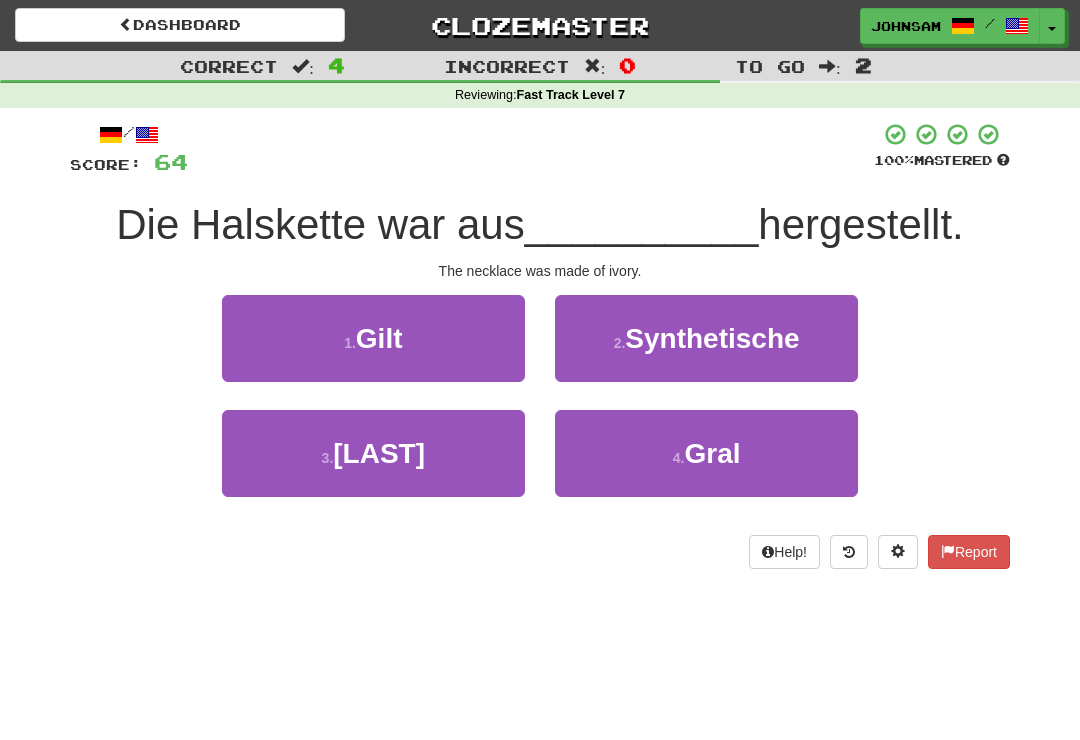 click on "3 .  Elfenbein" at bounding box center [373, 453] 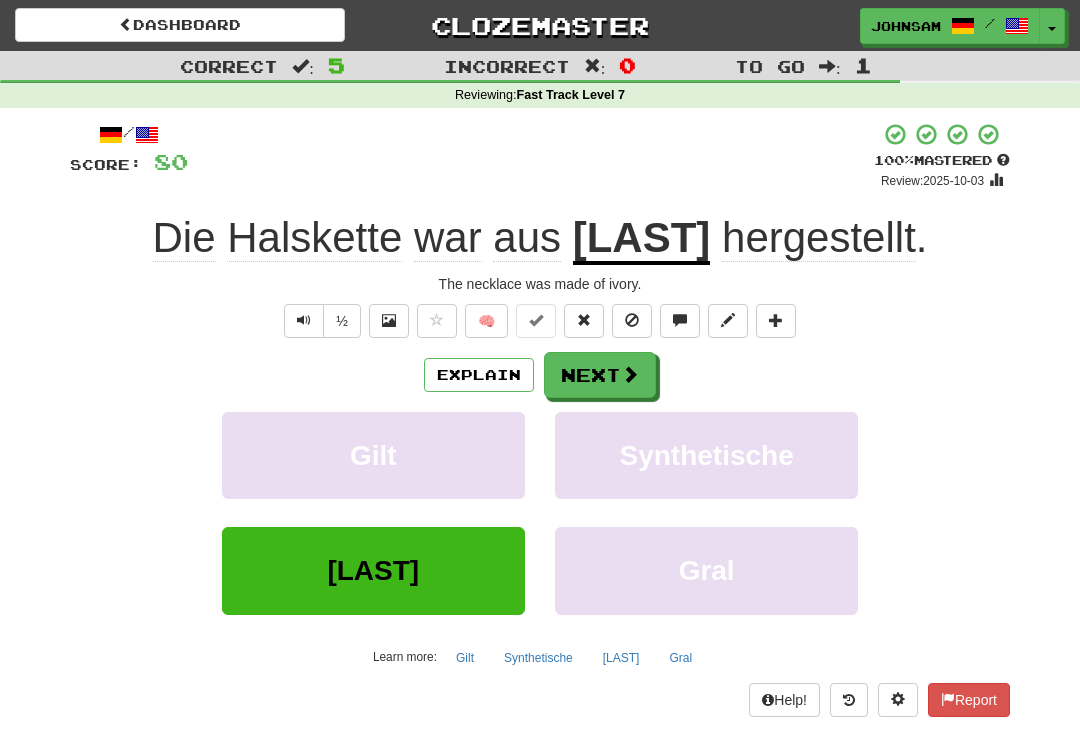 click at bounding box center [630, 374] 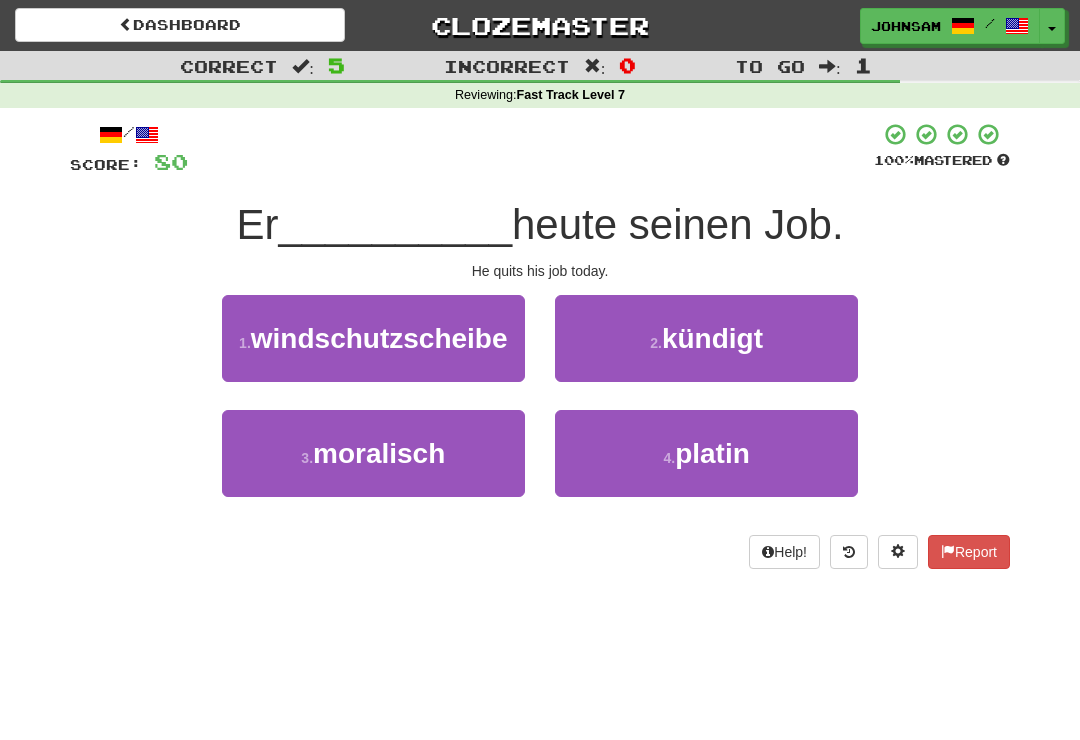 click on "kündigt" at bounding box center [712, 338] 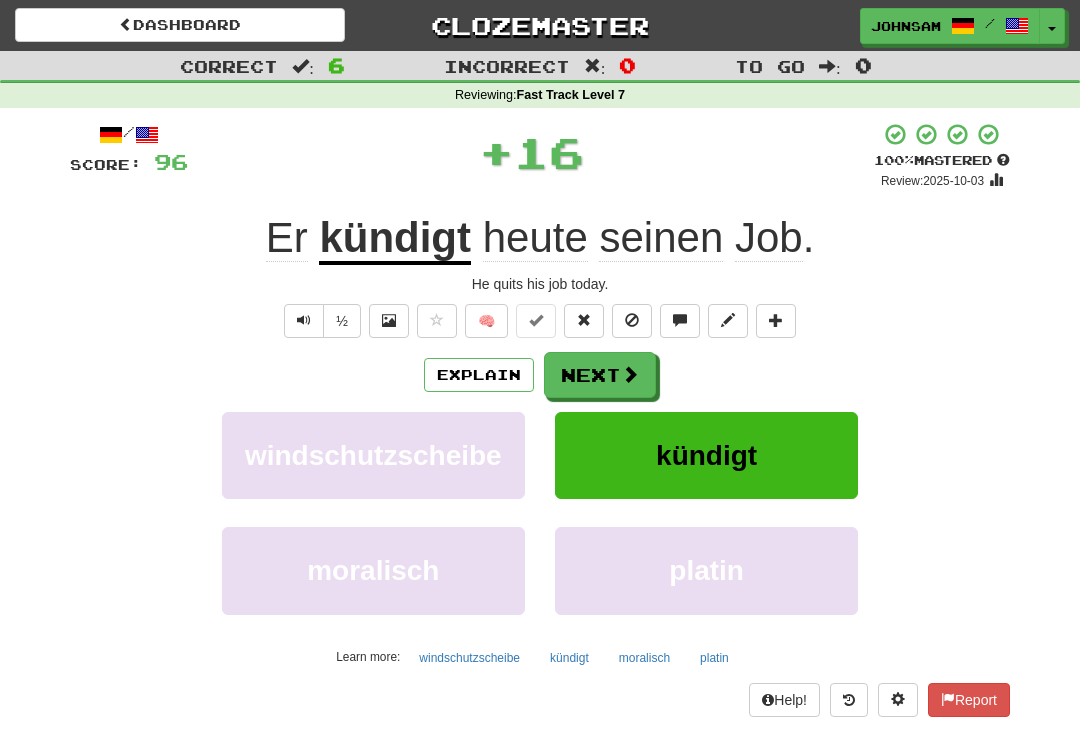 click on "Next" at bounding box center (600, 375) 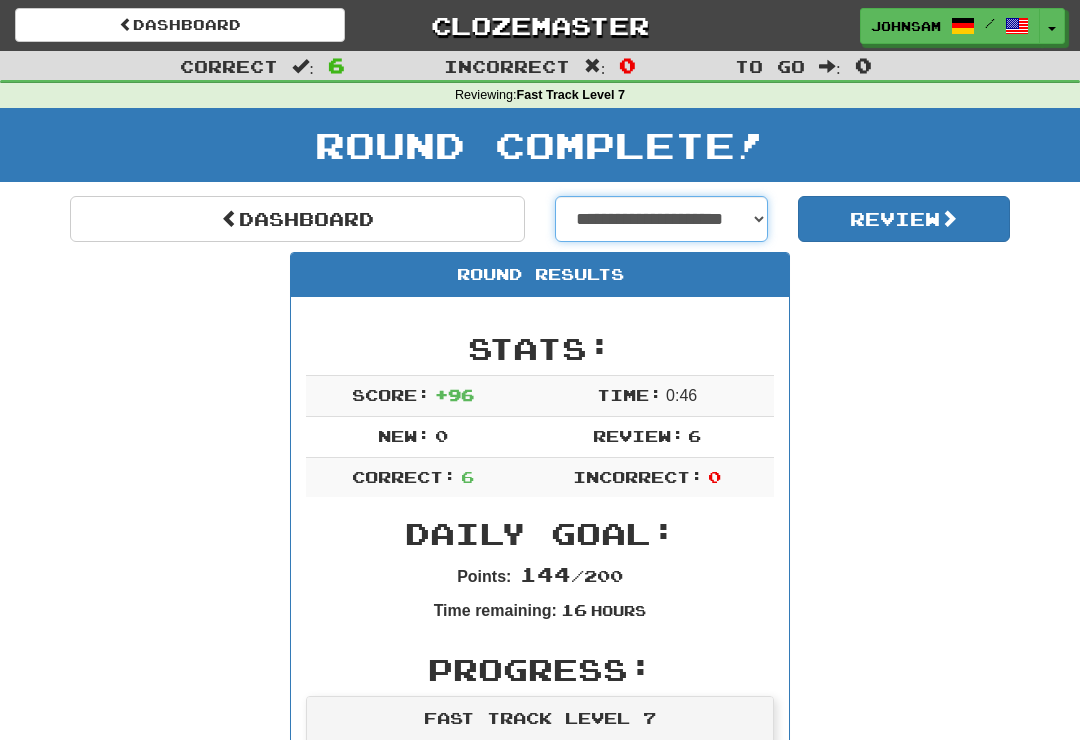 click on "**********" at bounding box center [661, 219] 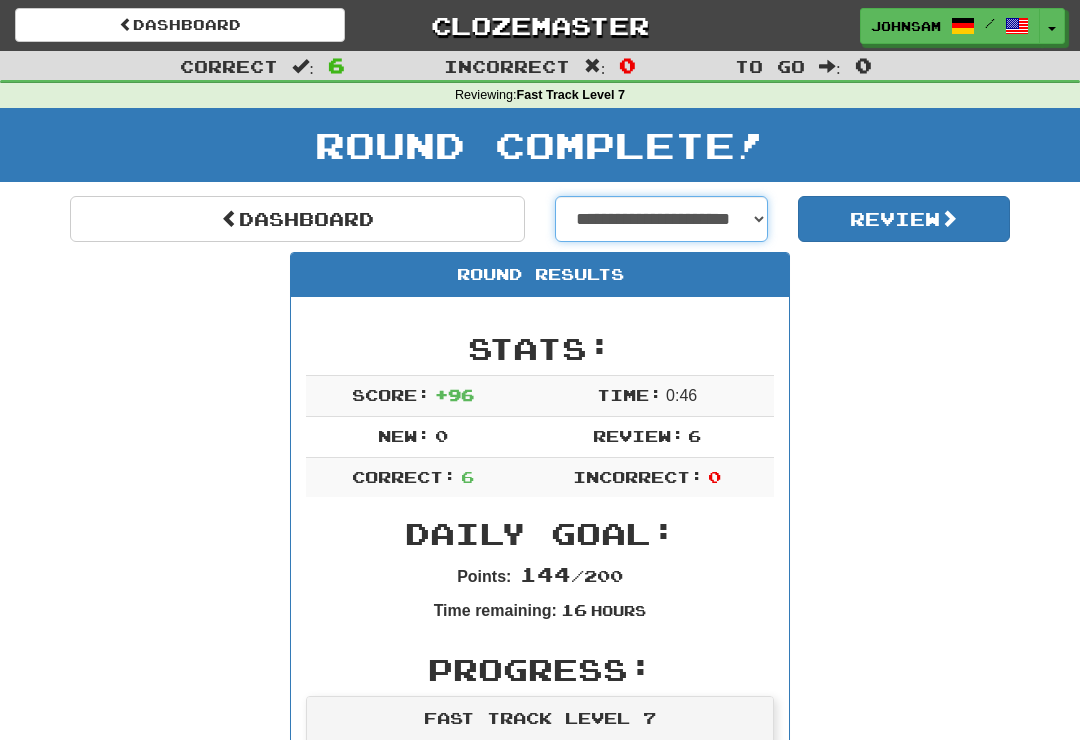 select on "**********" 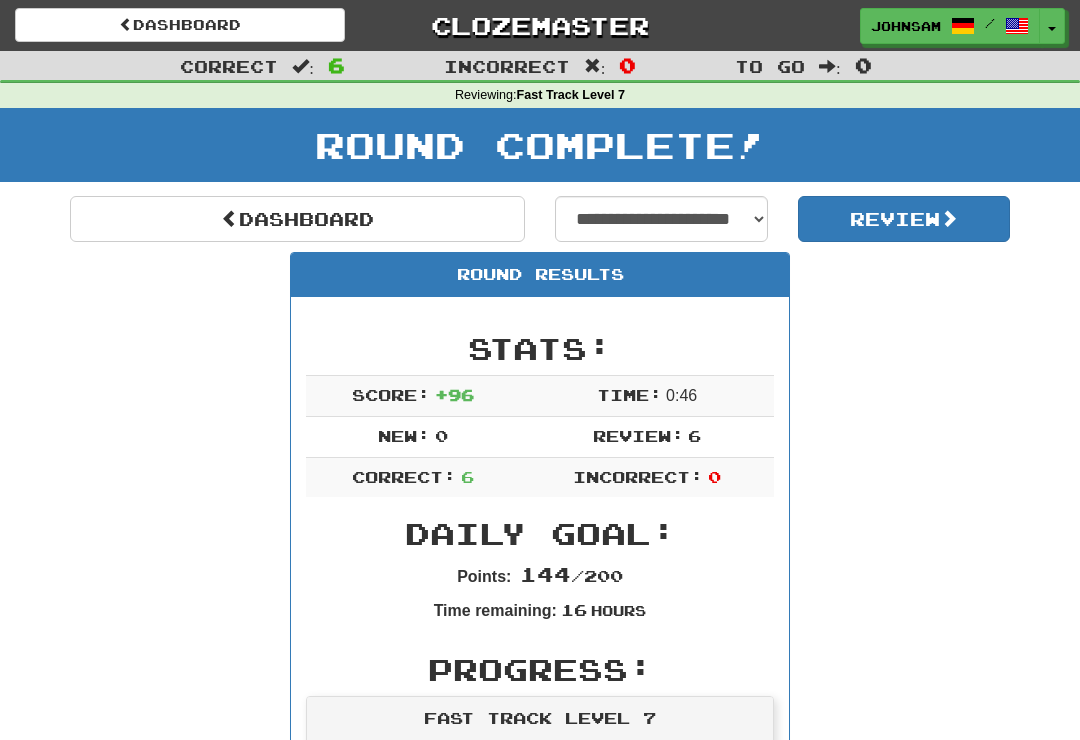 click on "Review" at bounding box center (904, 219) 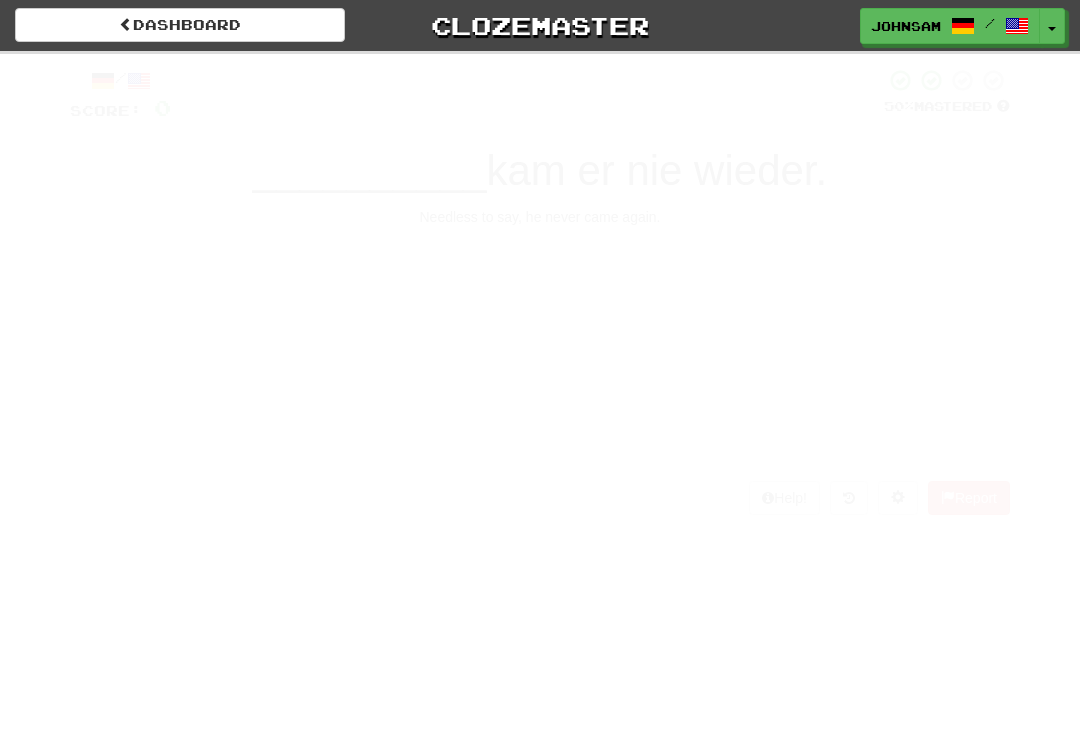 scroll, scrollTop: 0, scrollLeft: 0, axis: both 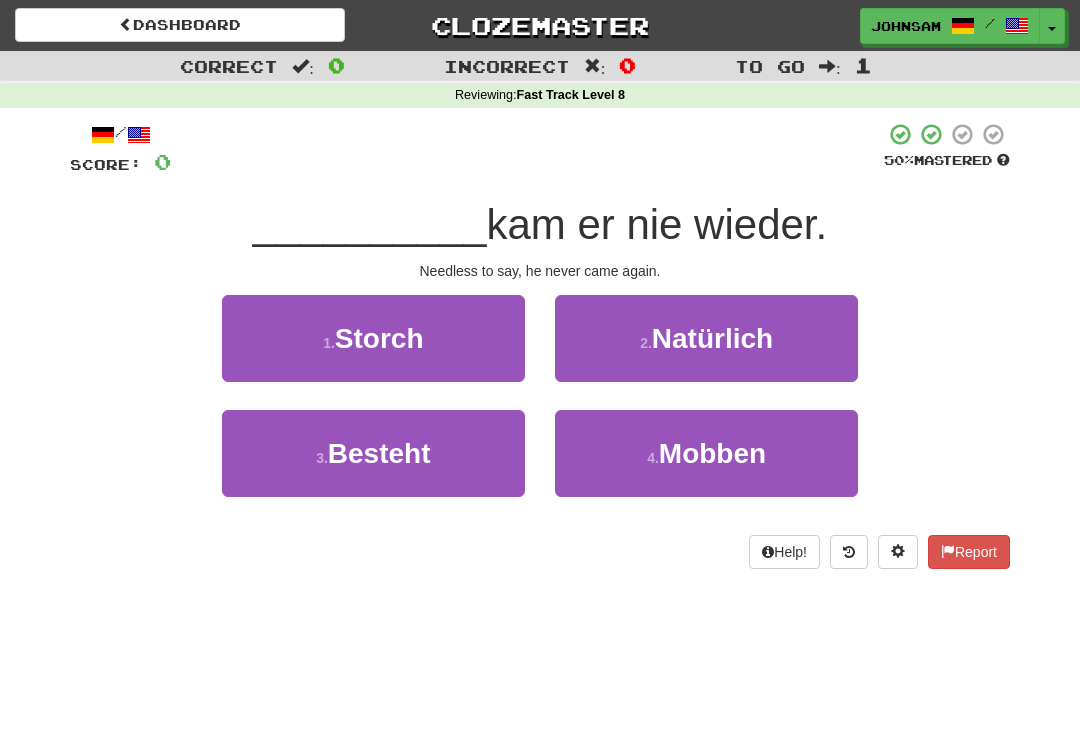 click on "Natürlich" at bounding box center [712, 338] 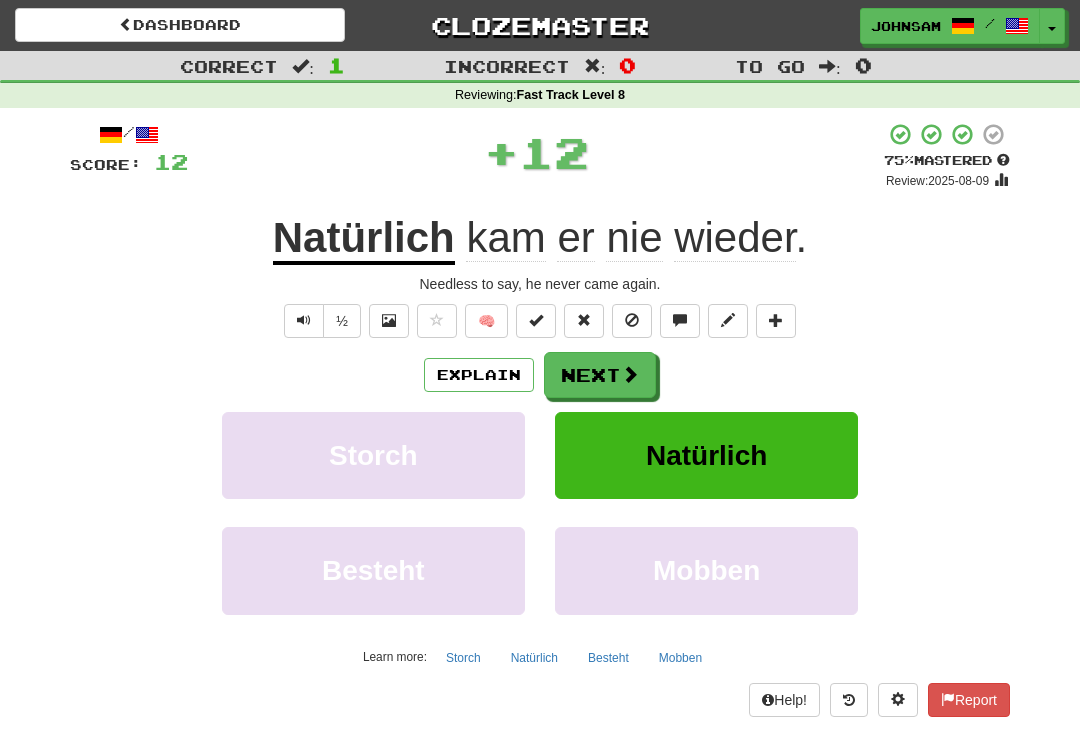 click on "Next" at bounding box center (600, 375) 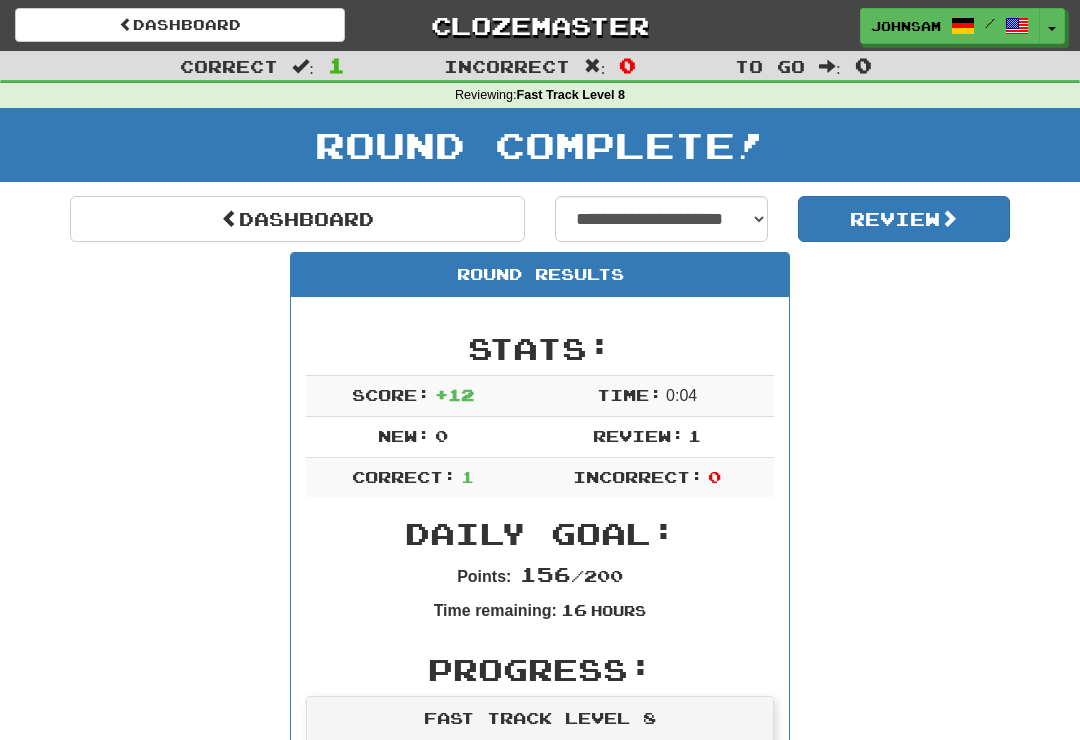 click on "Dashboard" at bounding box center (297, 219) 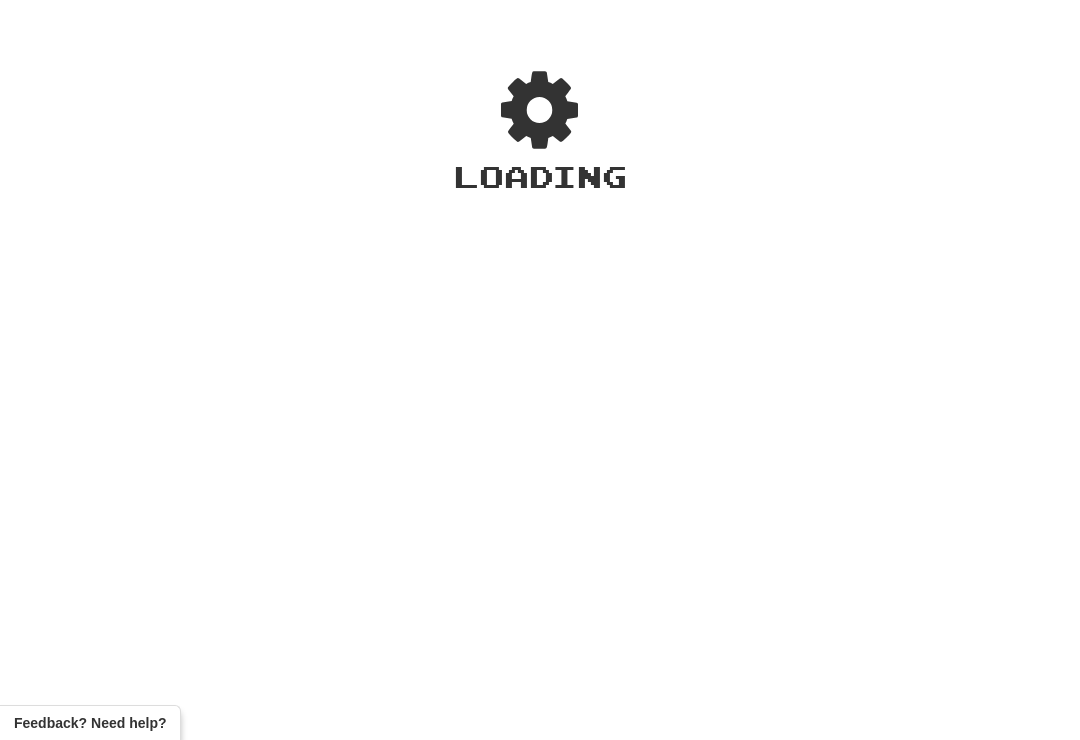 scroll, scrollTop: 0, scrollLeft: 0, axis: both 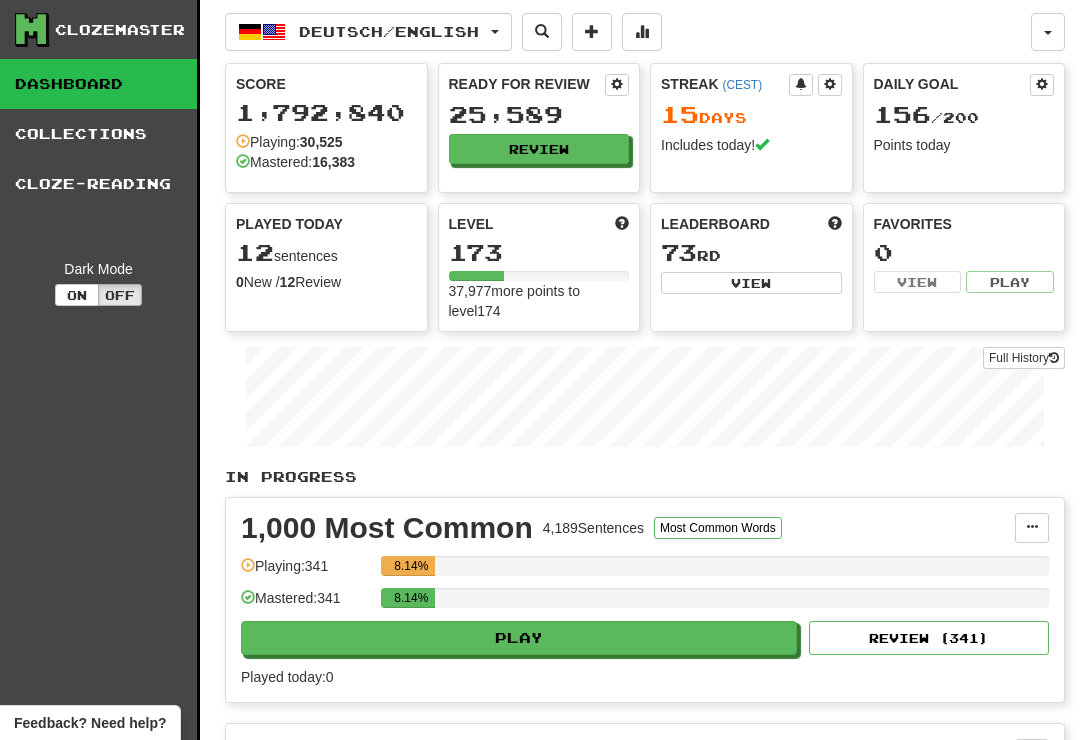 click on "Review" at bounding box center (539, 149) 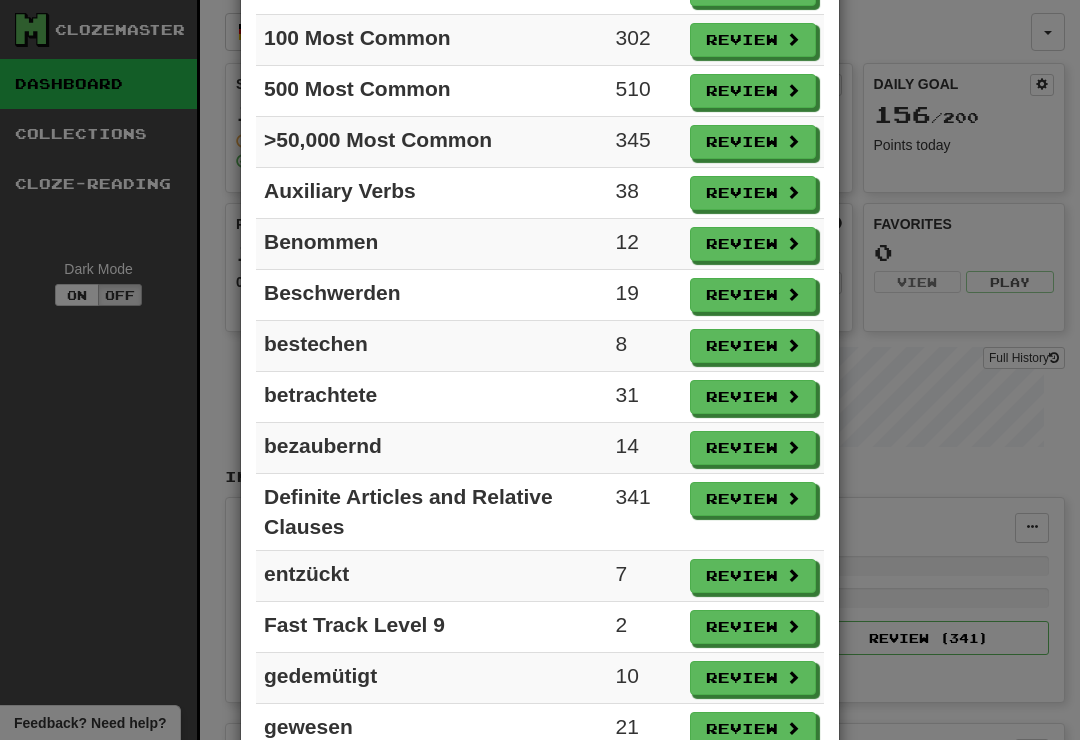 scroll, scrollTop: 573, scrollLeft: 0, axis: vertical 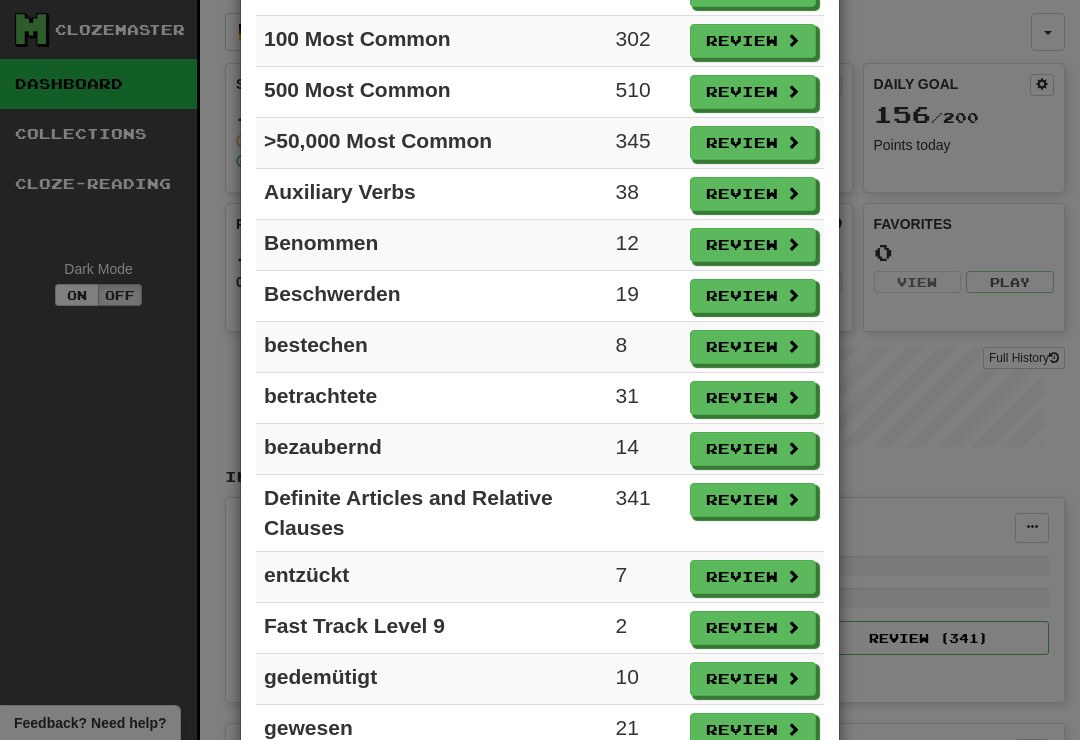 click on "Review" at bounding box center (753, 628) 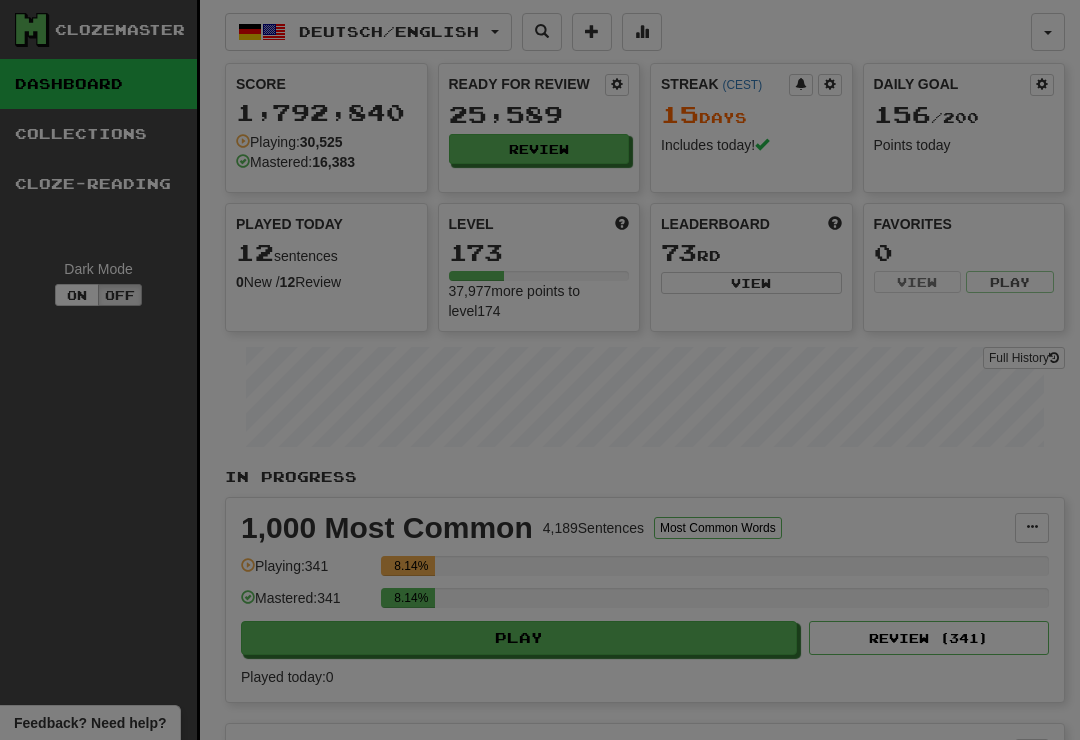 select on "**" 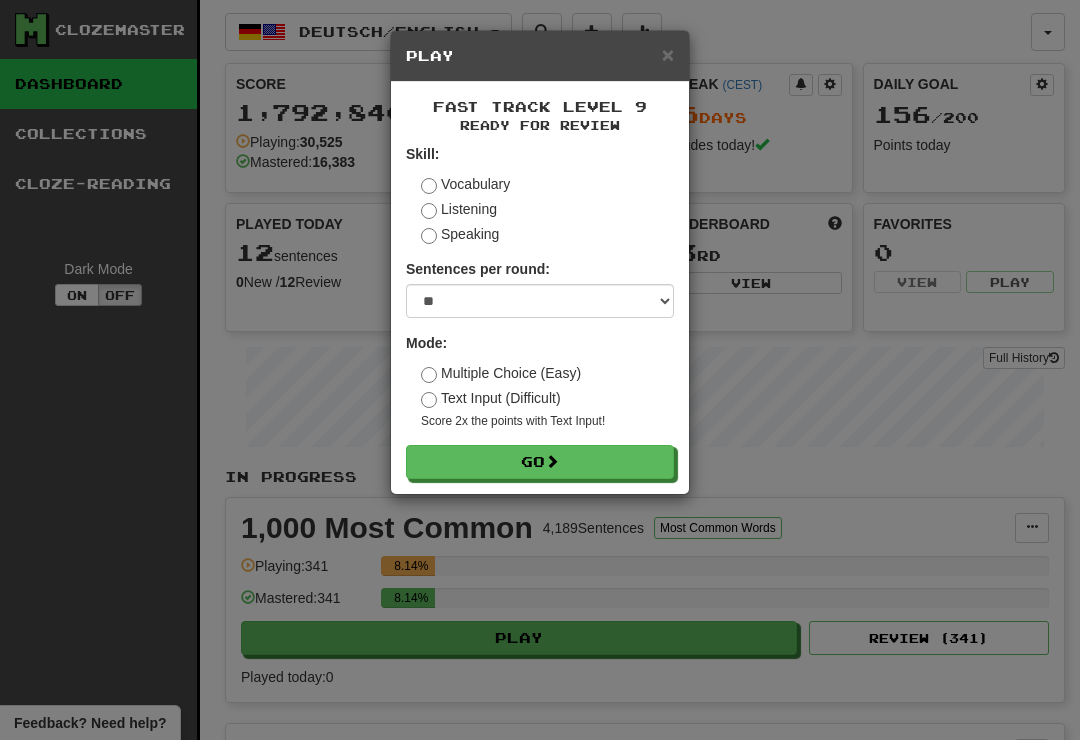 click on "Go" at bounding box center (540, 462) 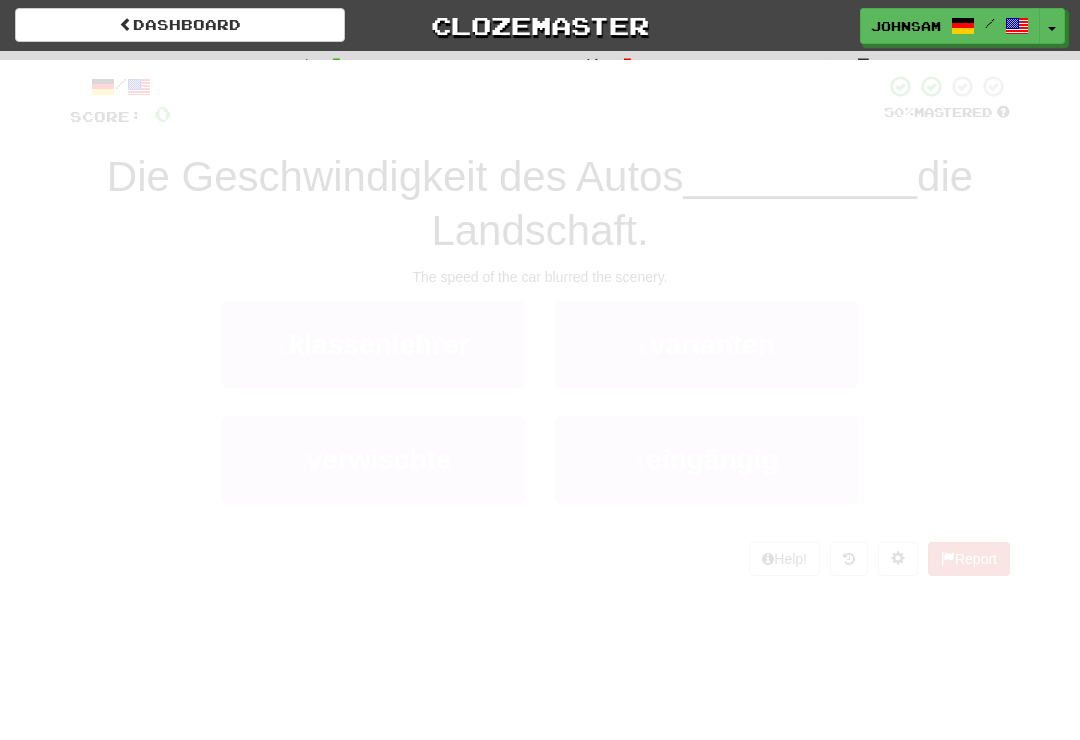scroll, scrollTop: 0, scrollLeft: 0, axis: both 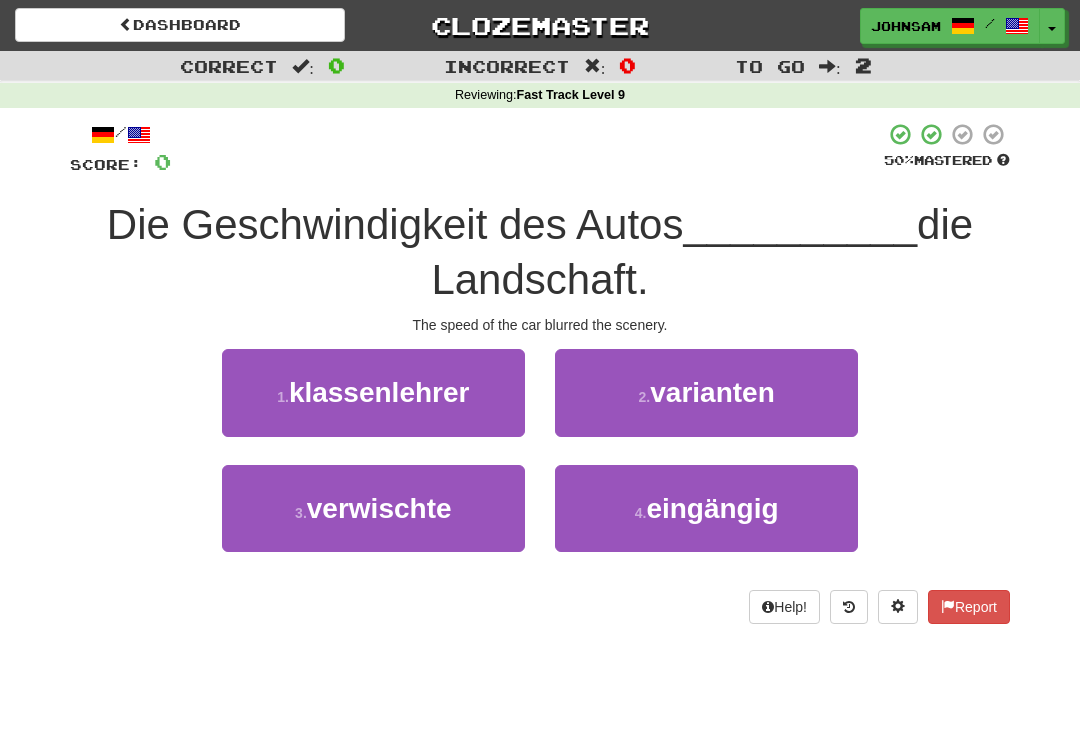click on "[NUMBER] .  verwischte" at bounding box center [373, 508] 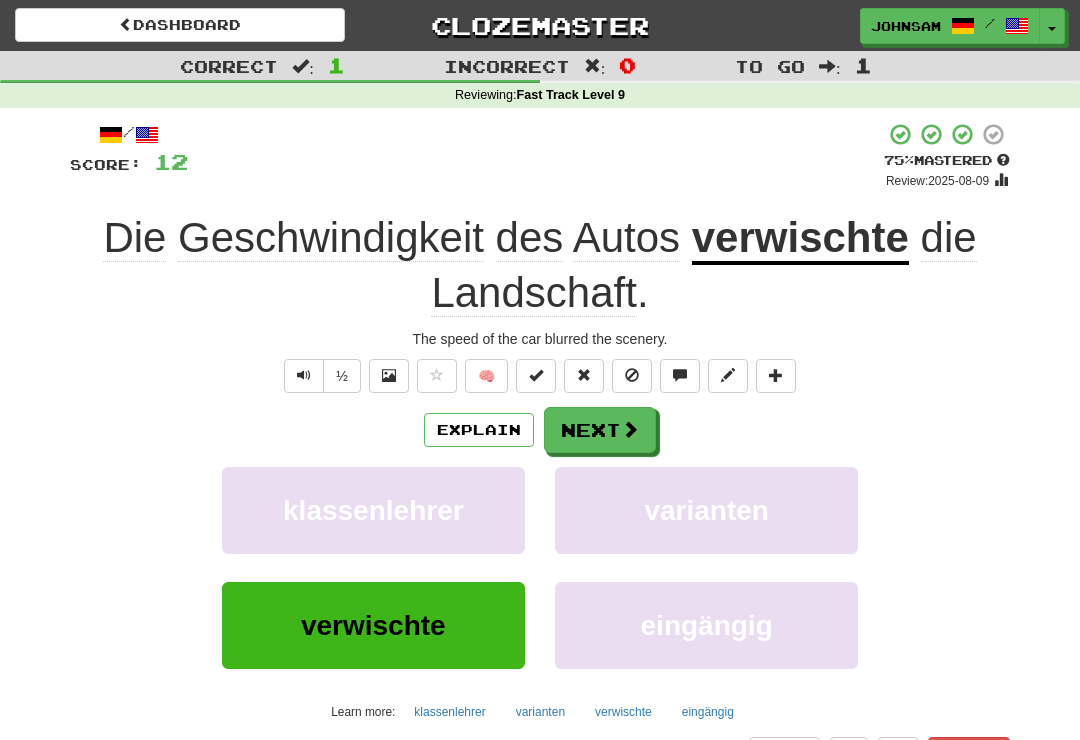 click at bounding box center [630, 429] 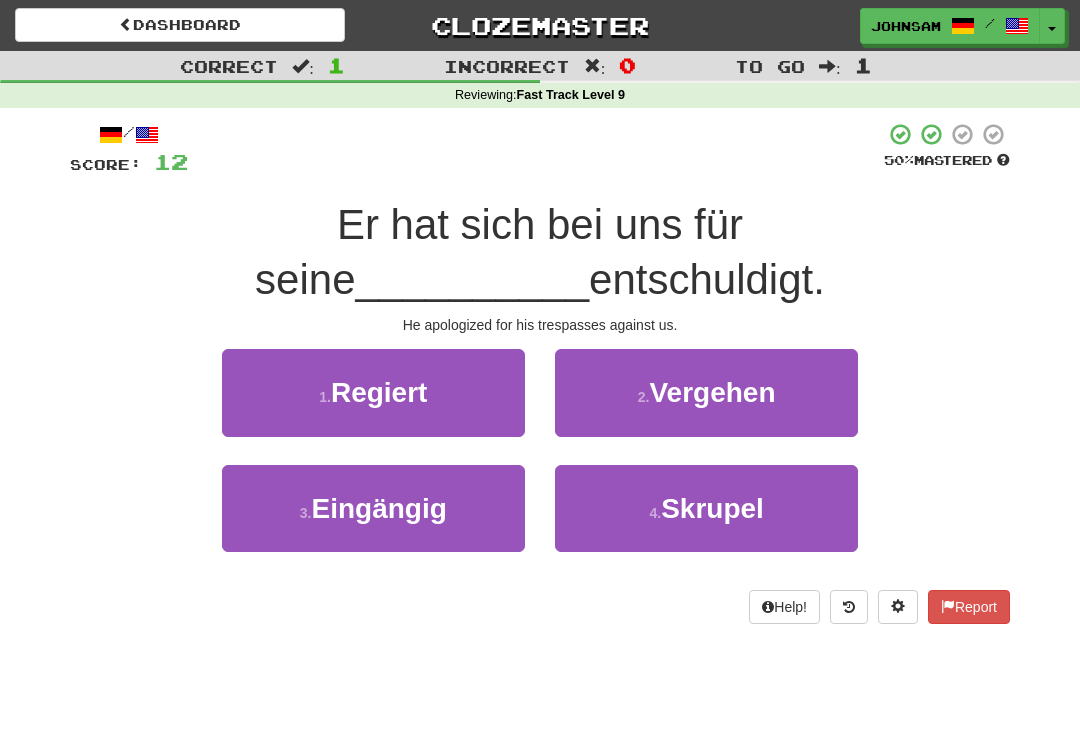 click on "Vergehen" at bounding box center [712, 392] 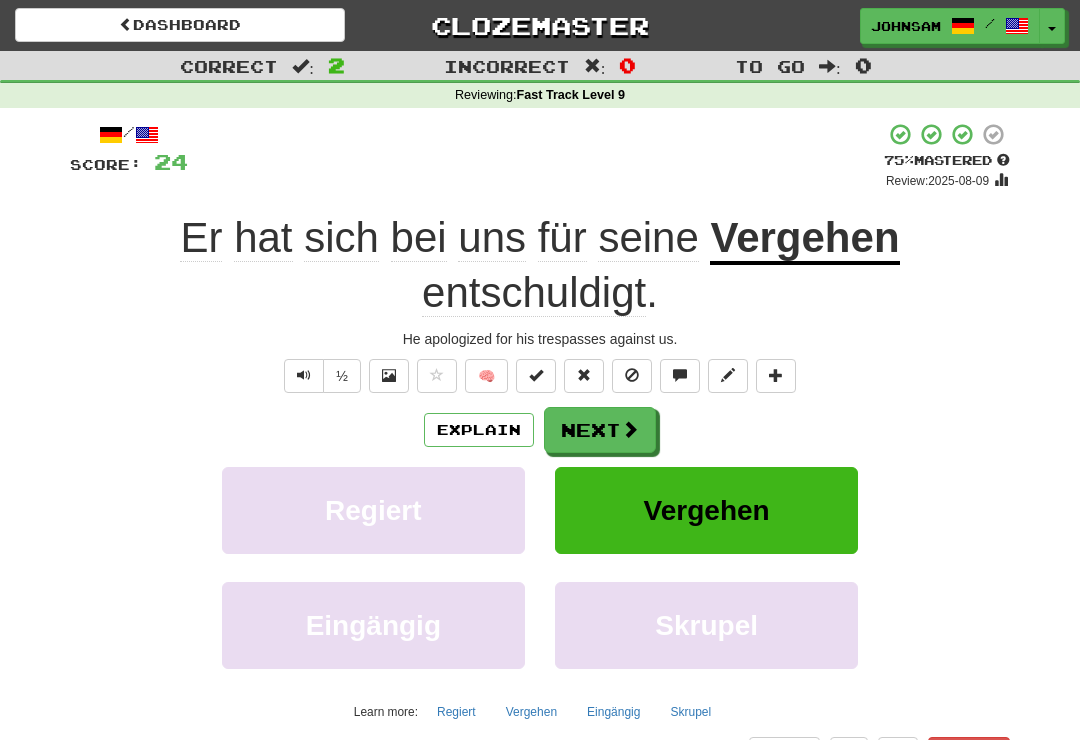 click on "Next" at bounding box center (600, 430) 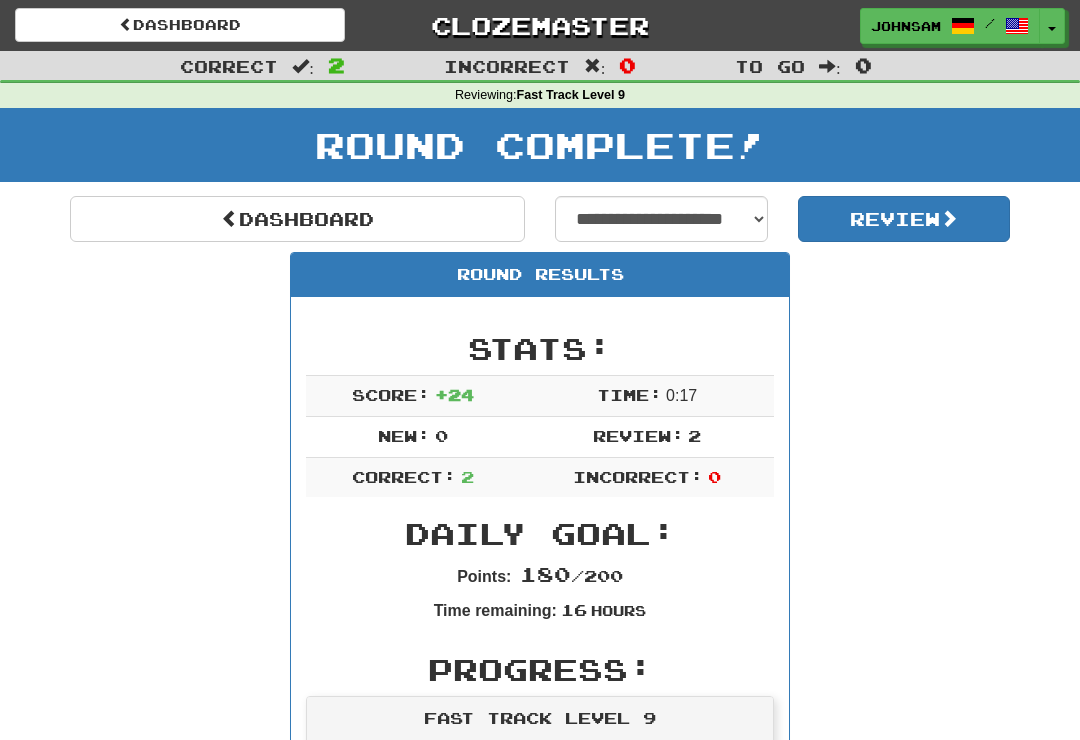 click on "Dashboard" at bounding box center [297, 219] 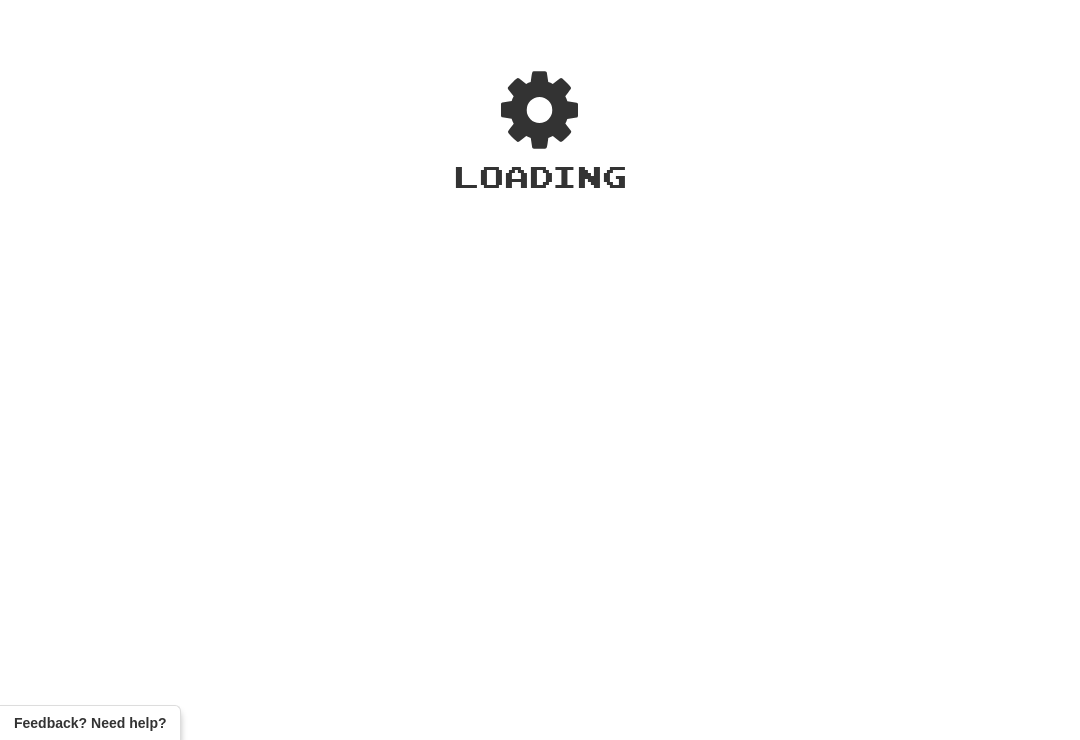 scroll, scrollTop: 0, scrollLeft: 0, axis: both 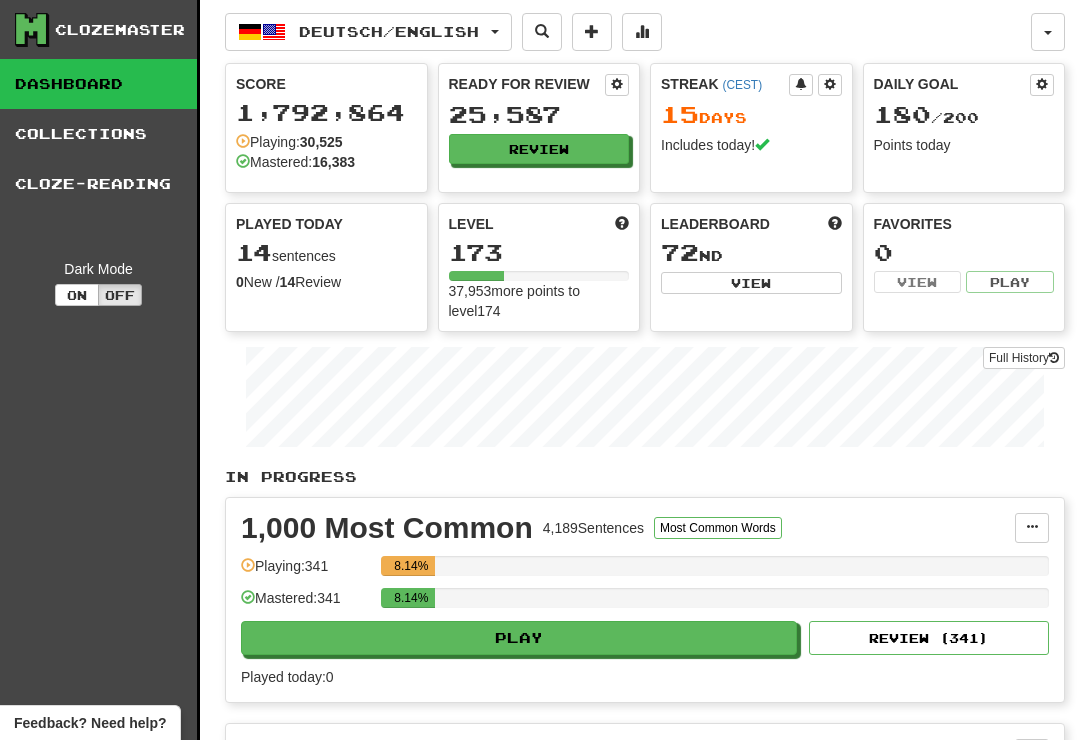 click on "Review" at bounding box center [539, 149] 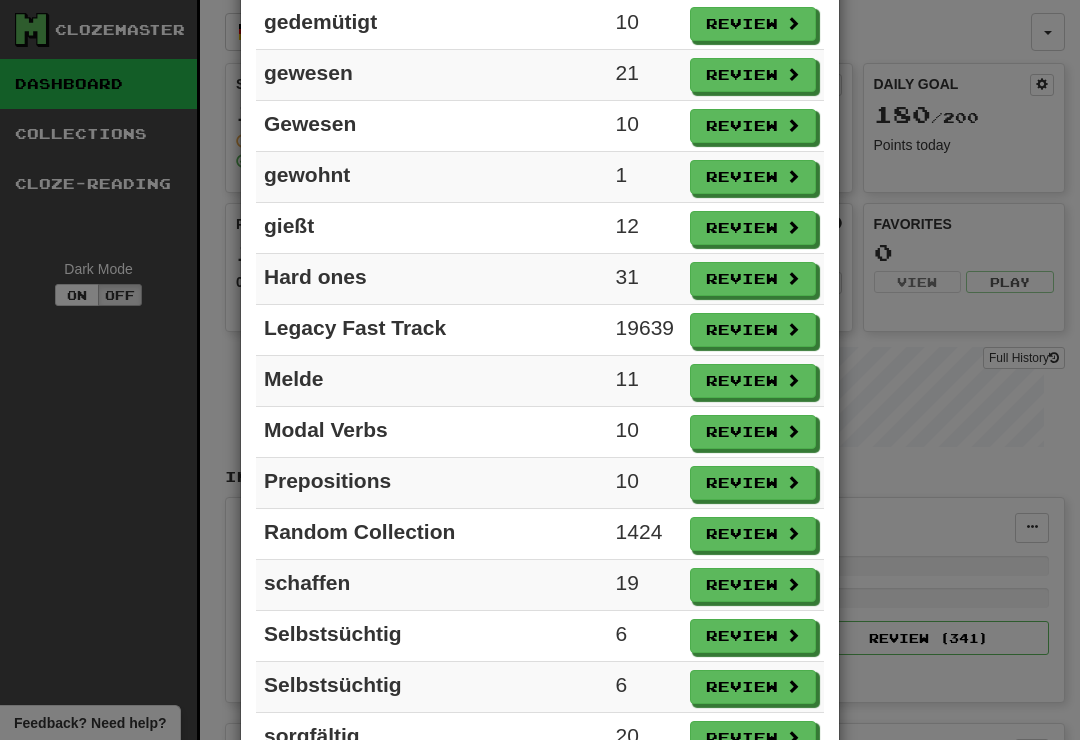 scroll, scrollTop: 1178, scrollLeft: 0, axis: vertical 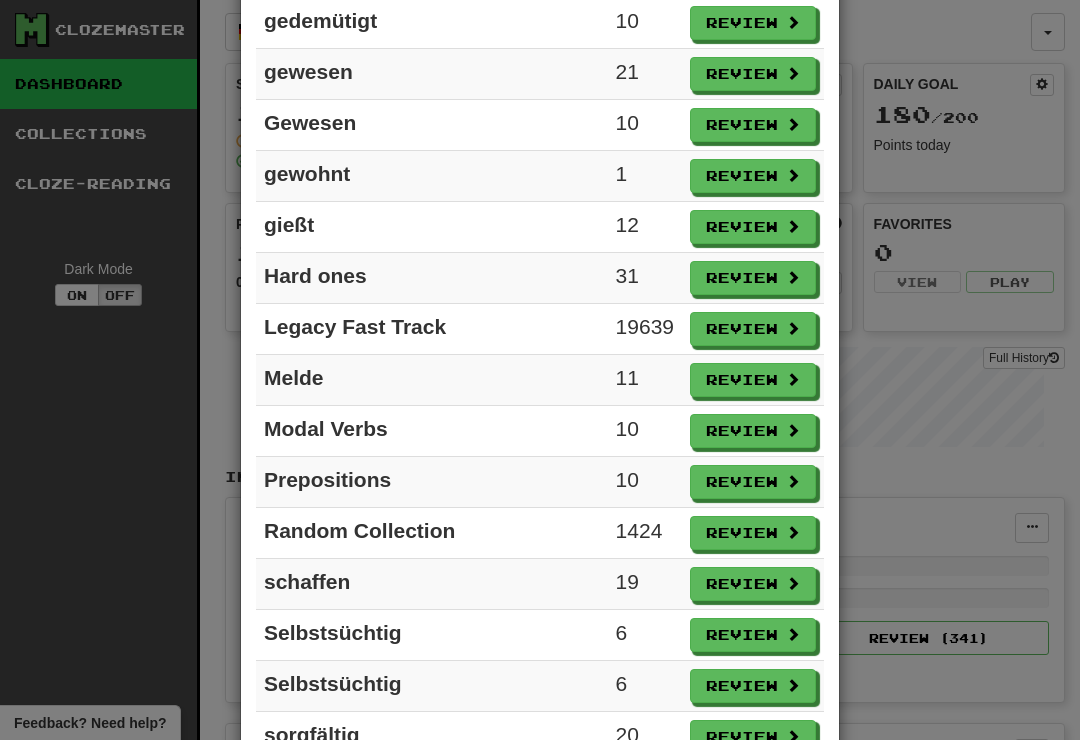 click on "Review" at bounding box center [753, 329] 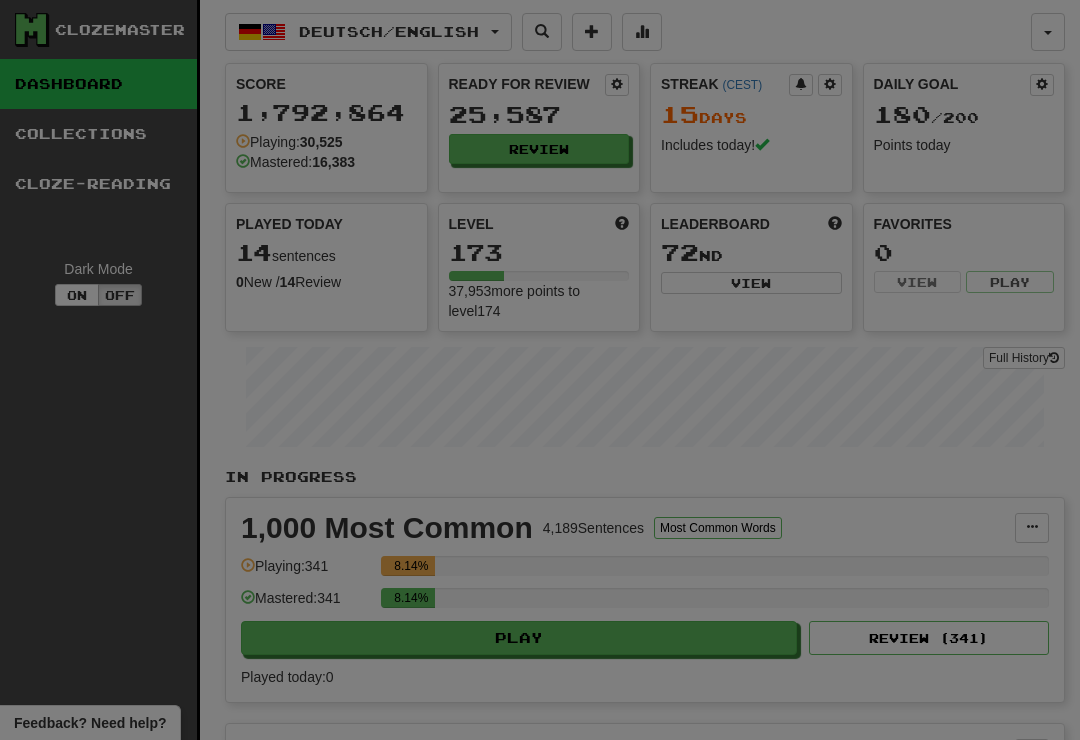 select on "**" 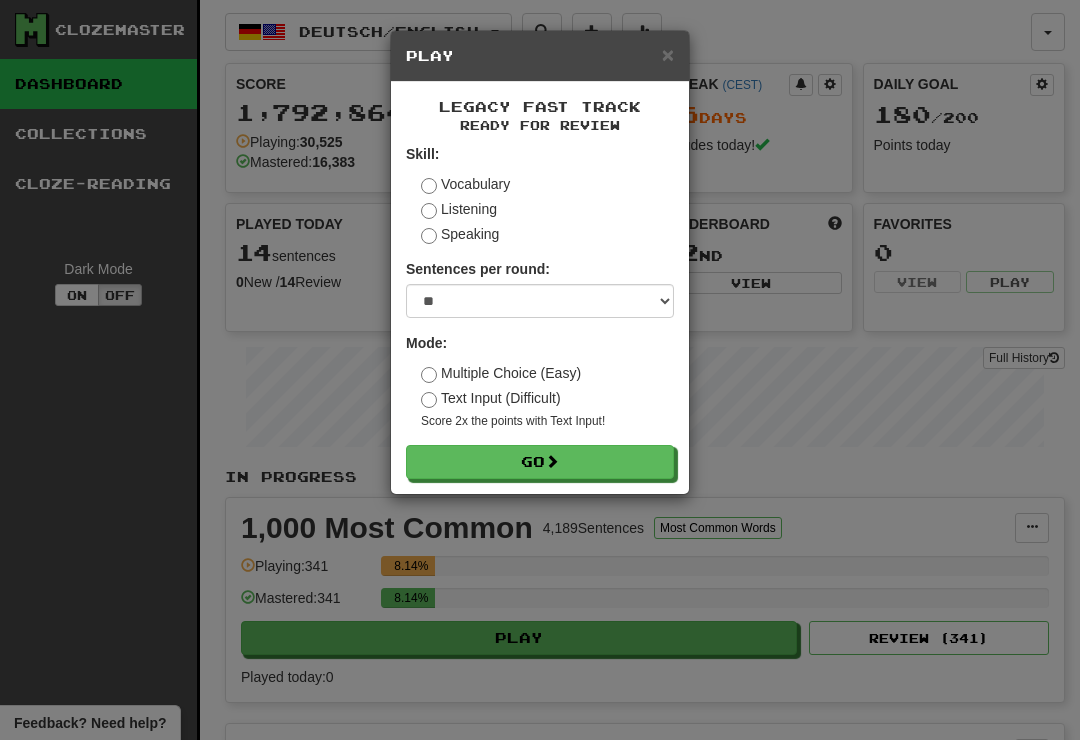 click at bounding box center (552, 461) 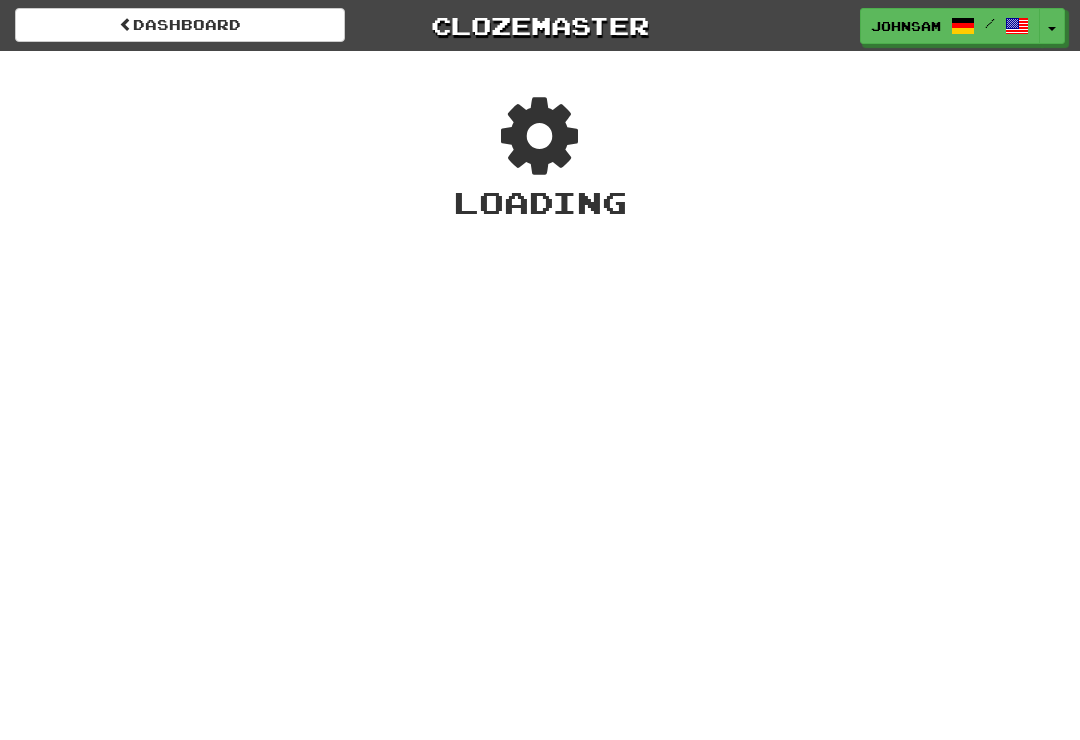scroll, scrollTop: 0, scrollLeft: 0, axis: both 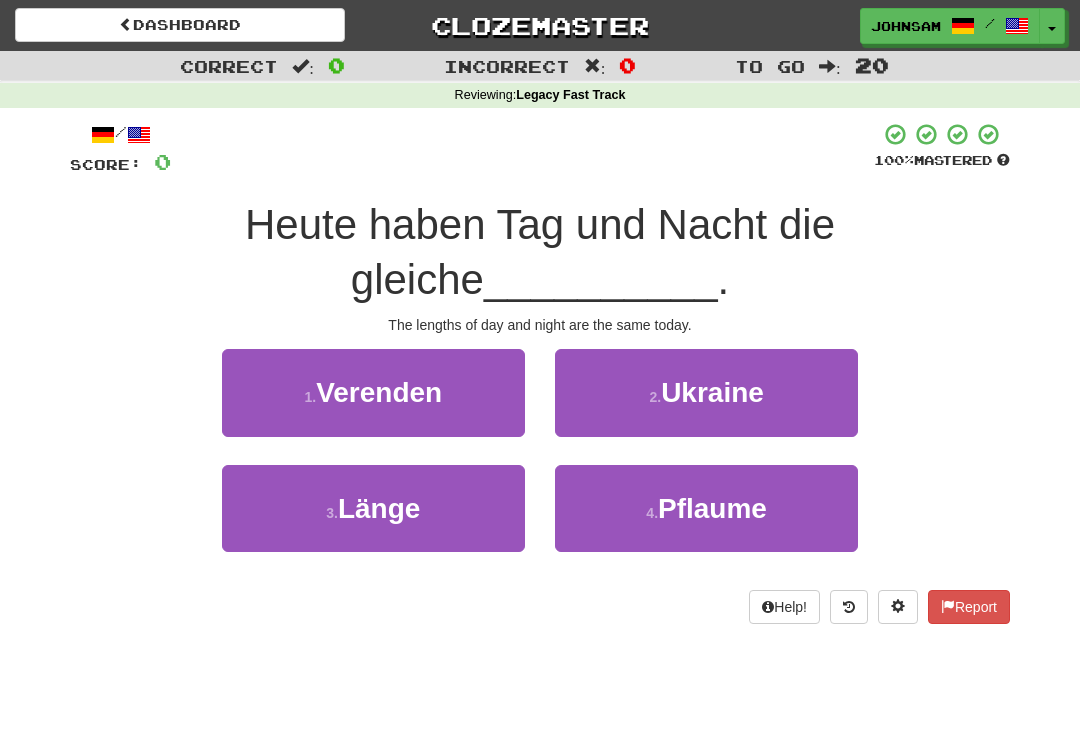 click on "[NUMBER] . Länge" at bounding box center [373, 508] 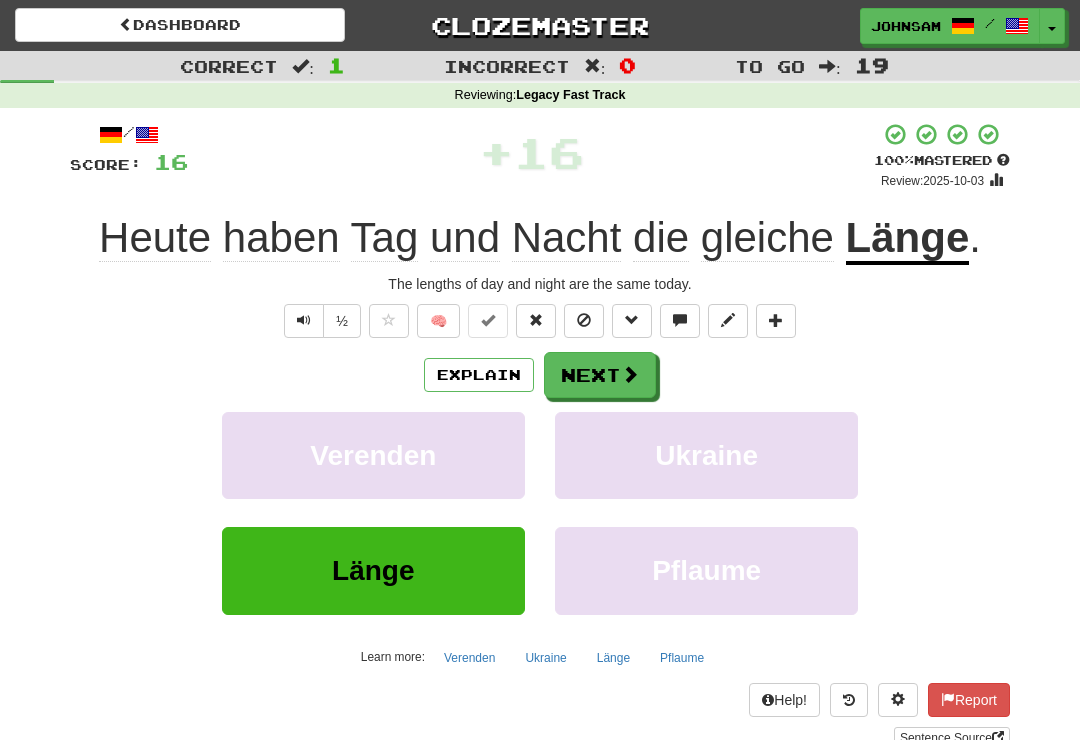 click at bounding box center [630, 374] 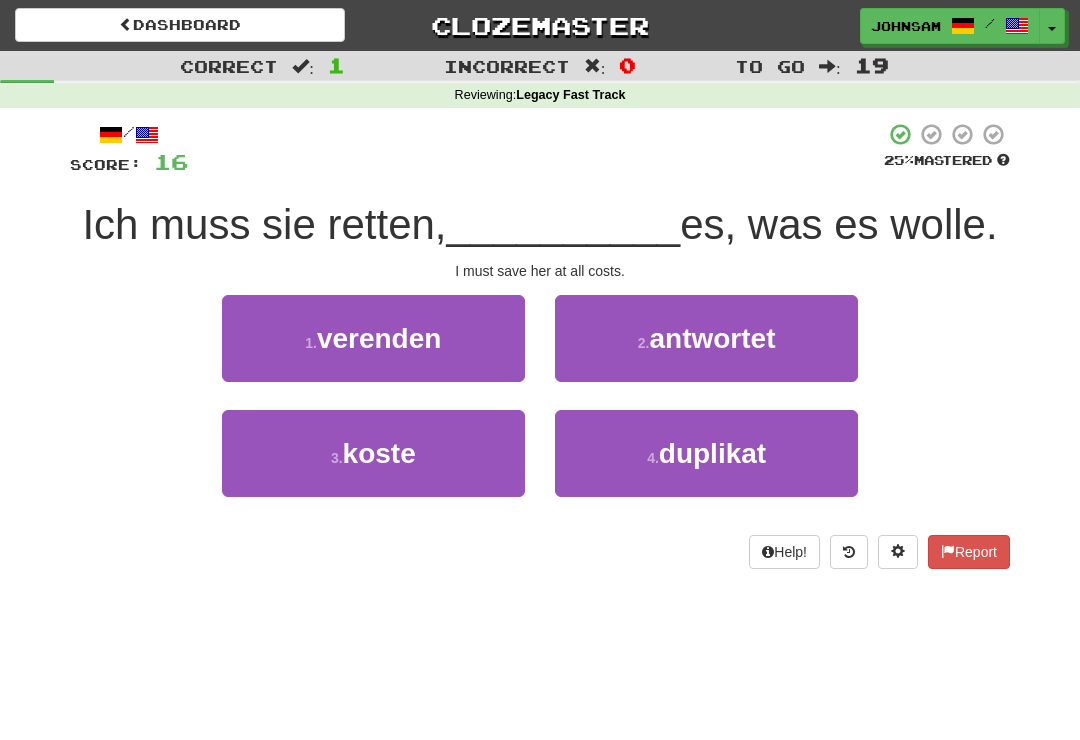 click on "[NUMBER] . koste" at bounding box center (373, 453) 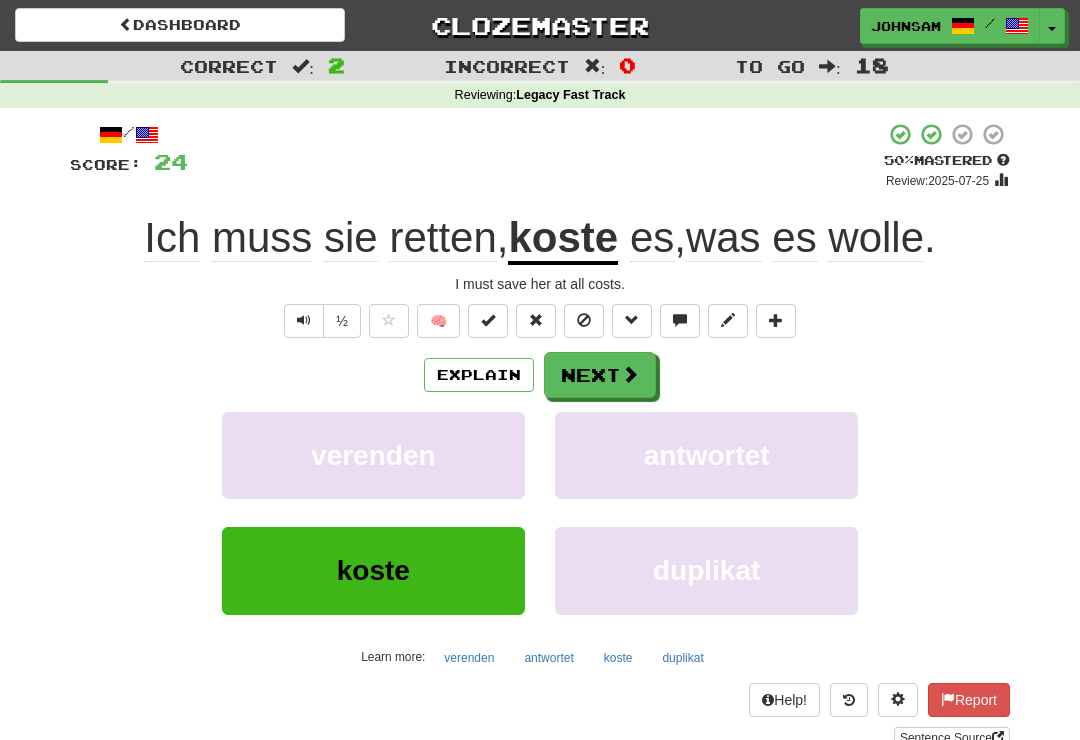 click on "Next" at bounding box center [600, 375] 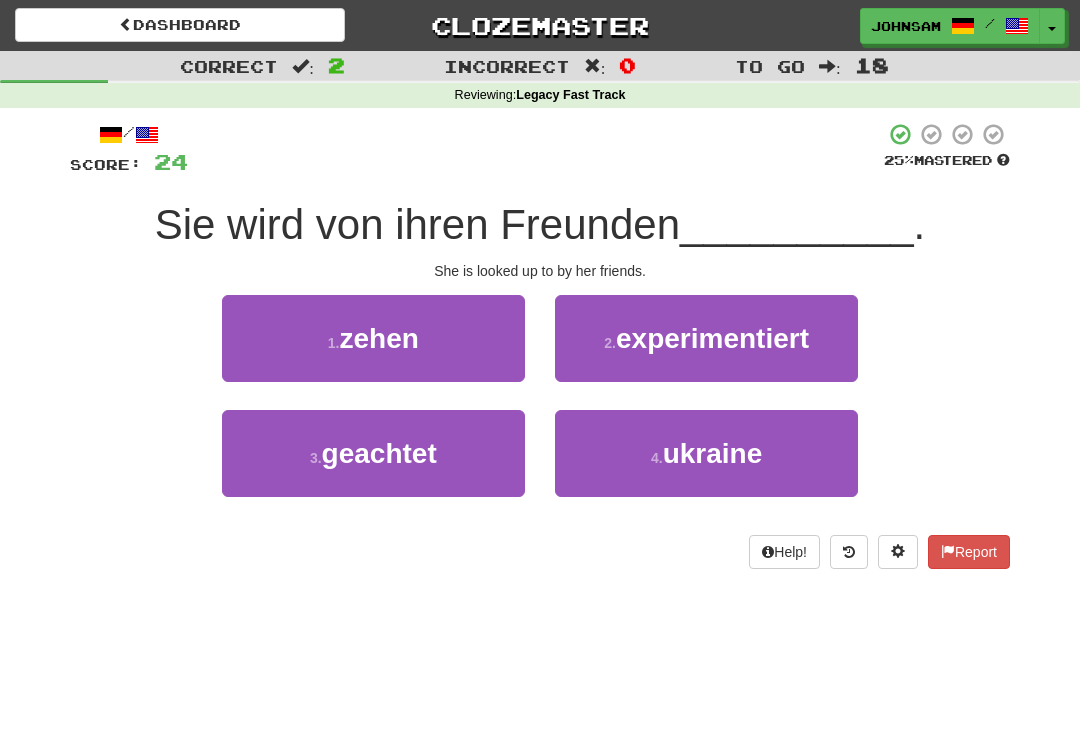 click on "[NUMBER] . geachtet" at bounding box center [373, 453] 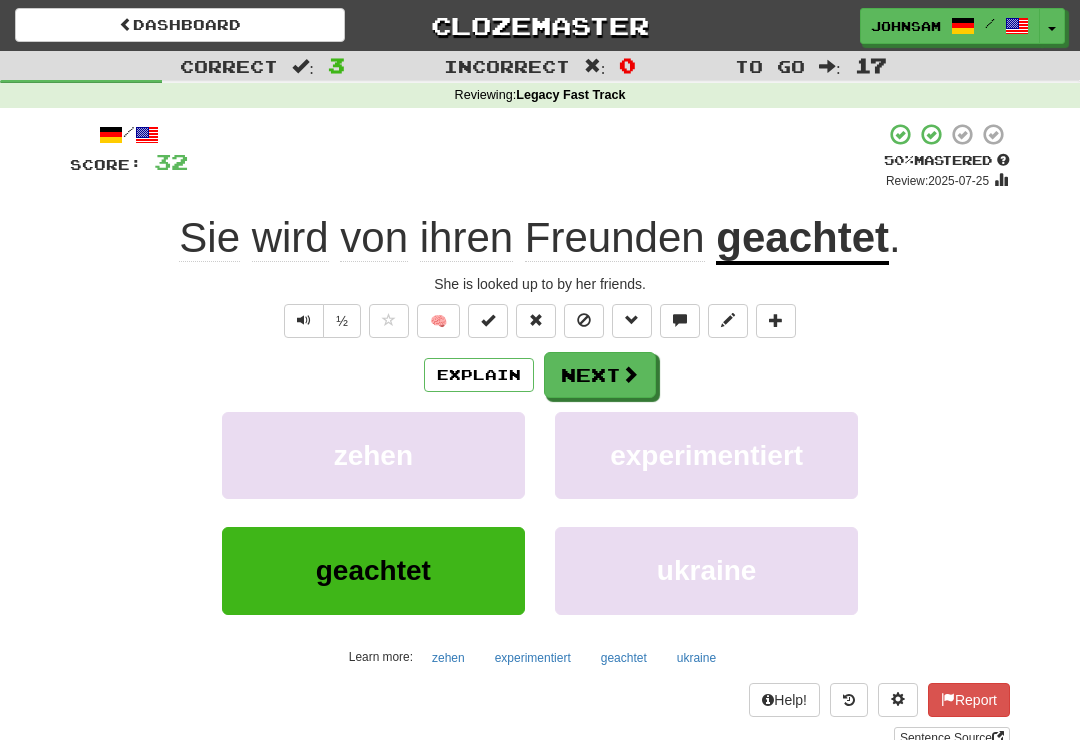 click on "Next" at bounding box center (600, 375) 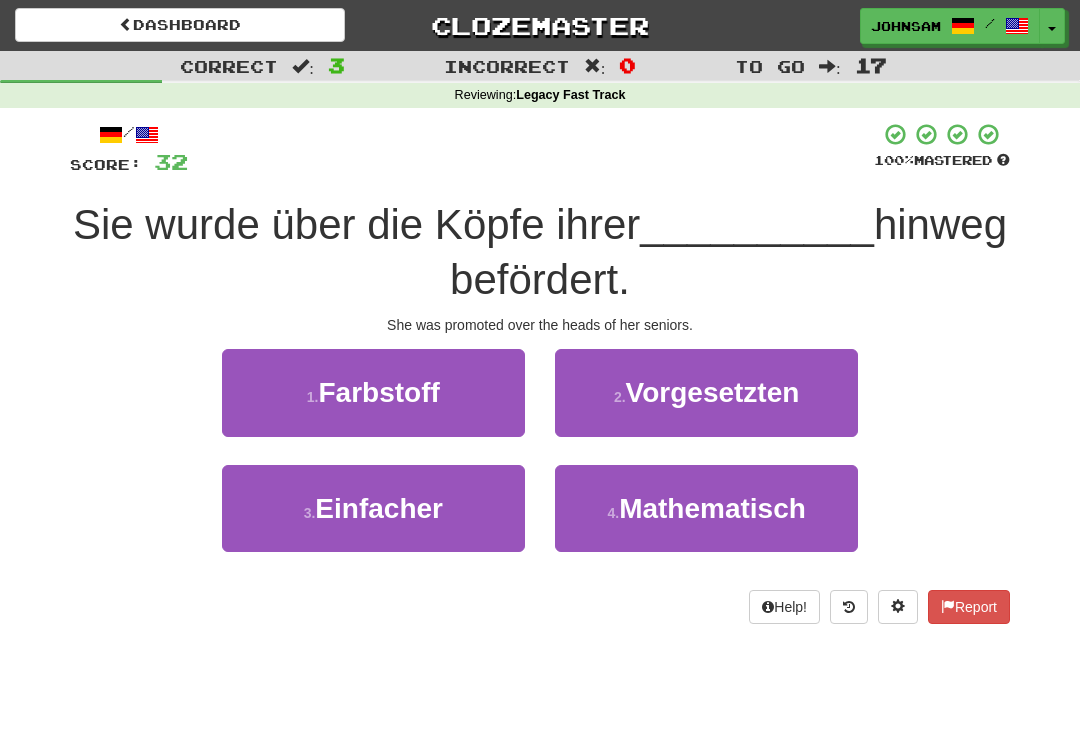 click on "Vorgesetzten" at bounding box center [713, 392] 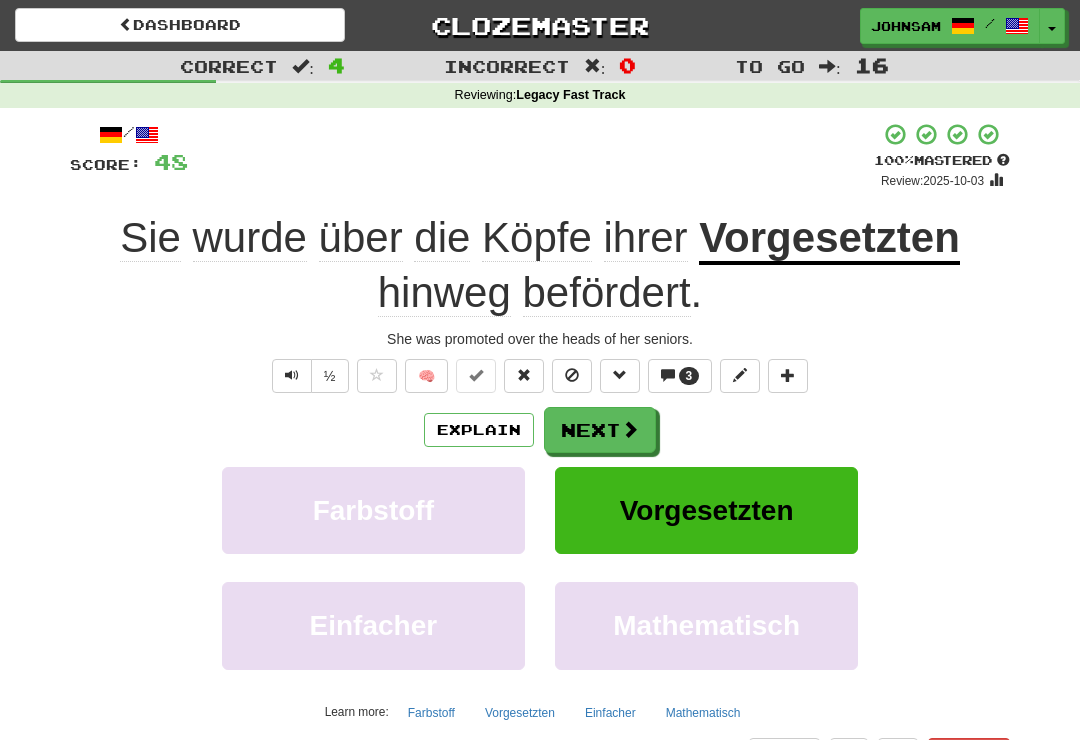 click on "Next" at bounding box center [600, 430] 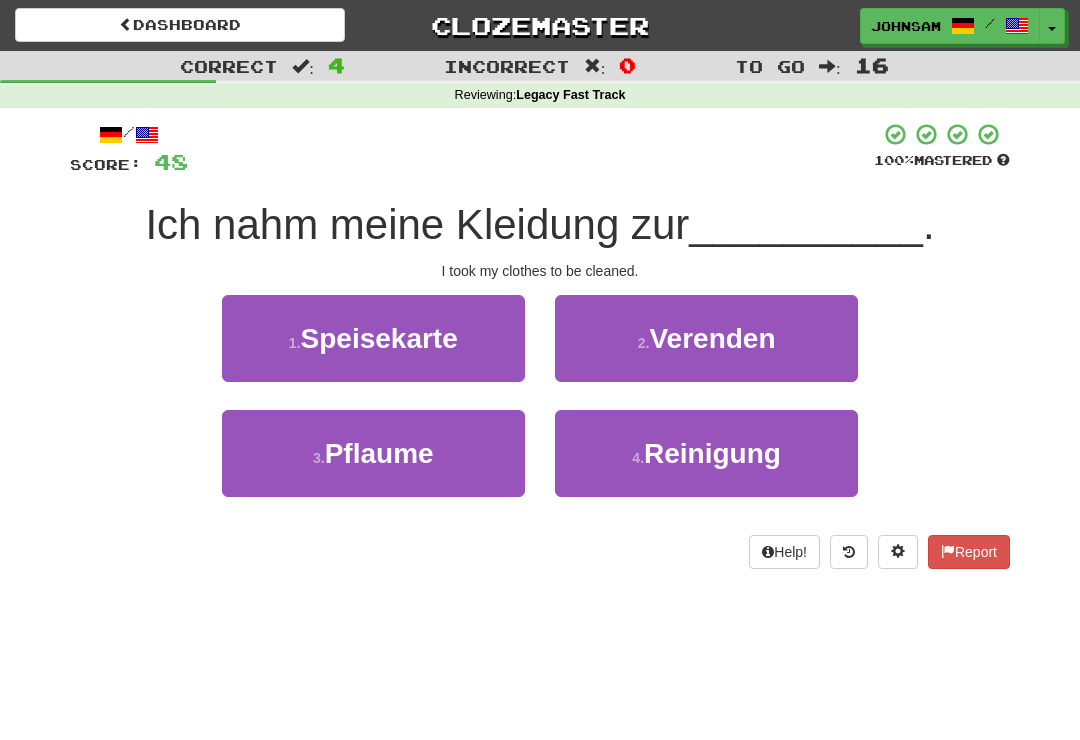 click on "Reinigung" at bounding box center (712, 453) 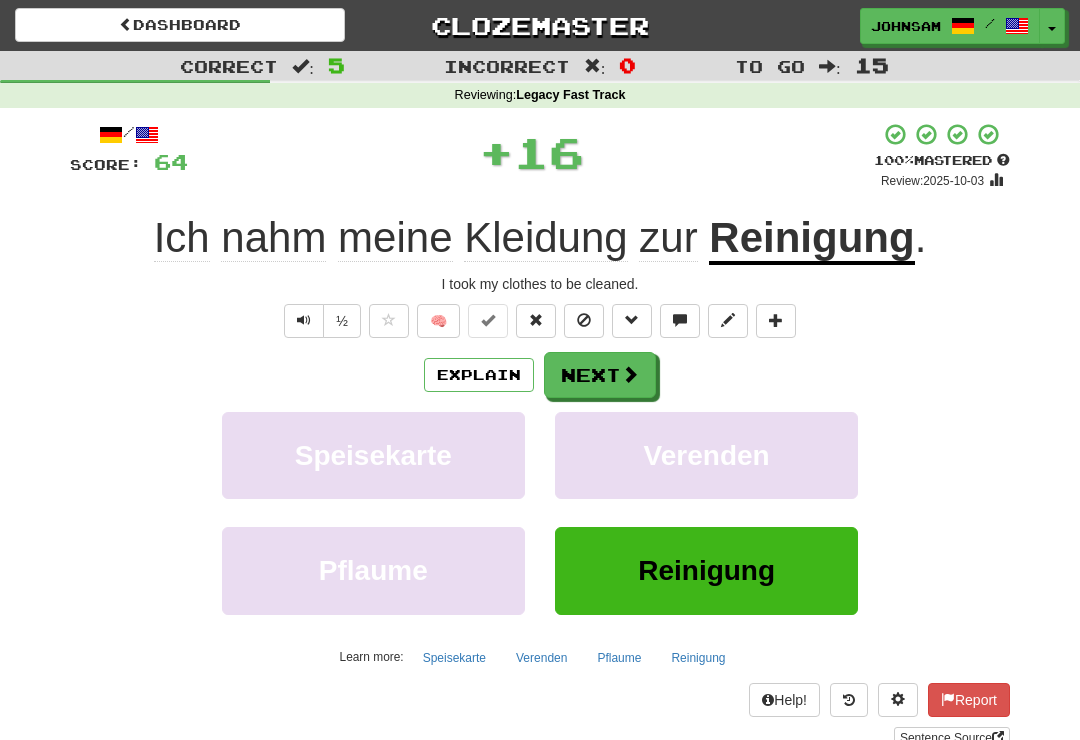 click on "Next" at bounding box center (600, 375) 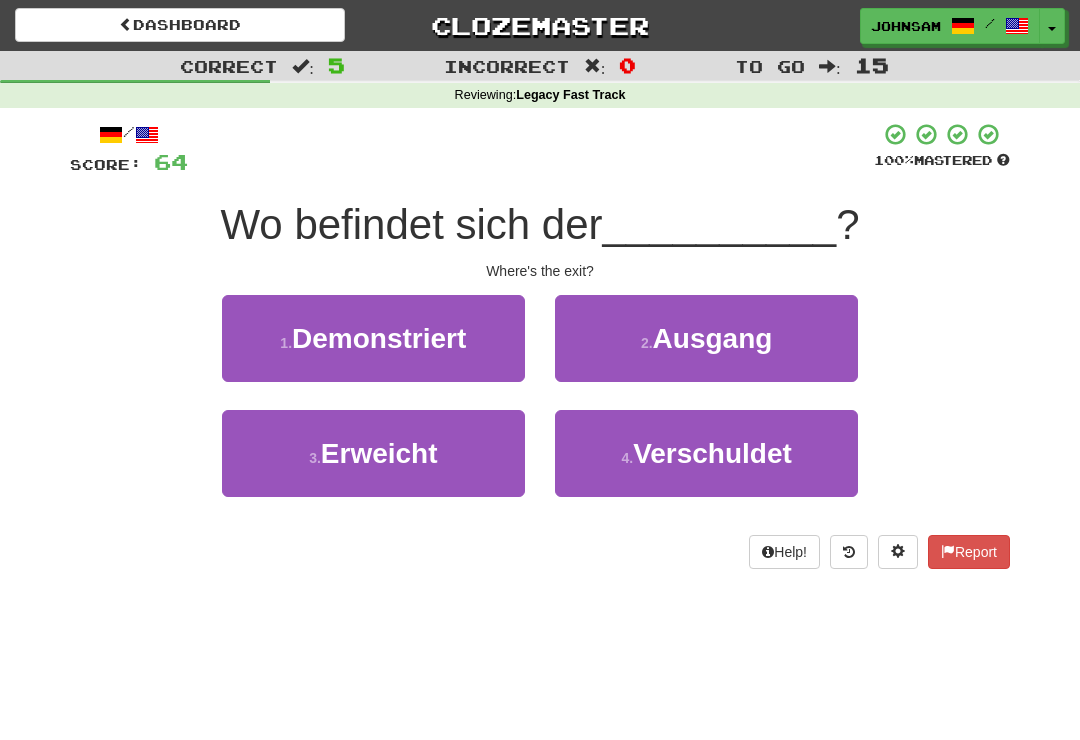 click on "[NUMBER] . Ausgang" at bounding box center (706, 338) 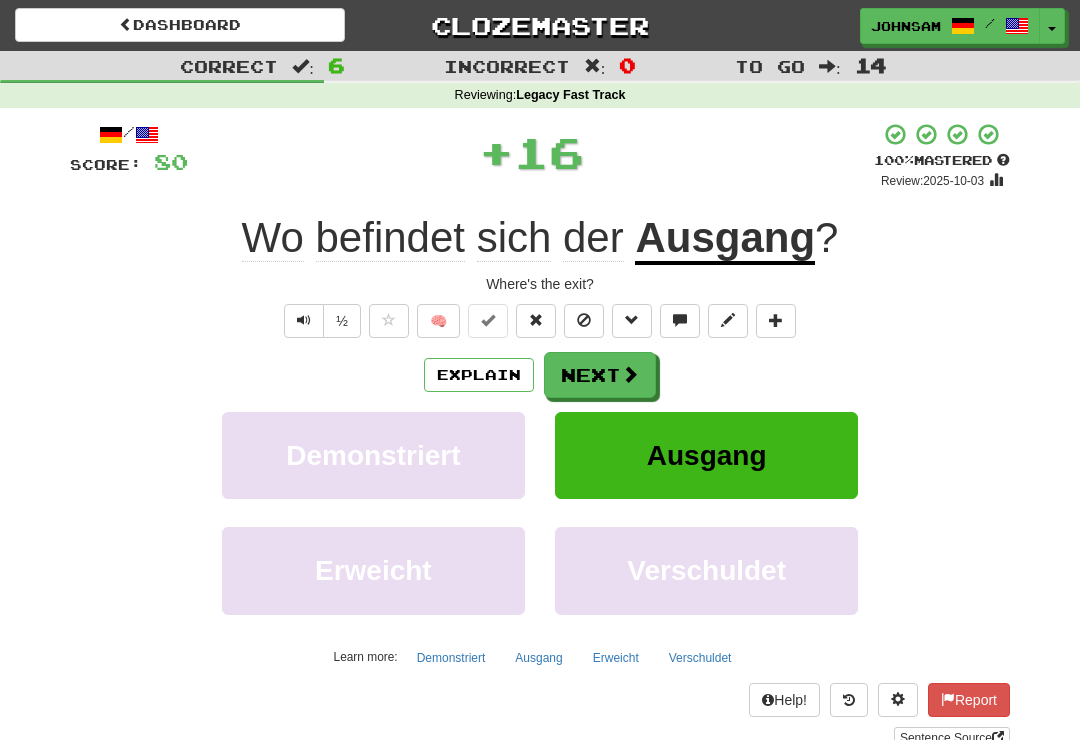 click at bounding box center [630, 374] 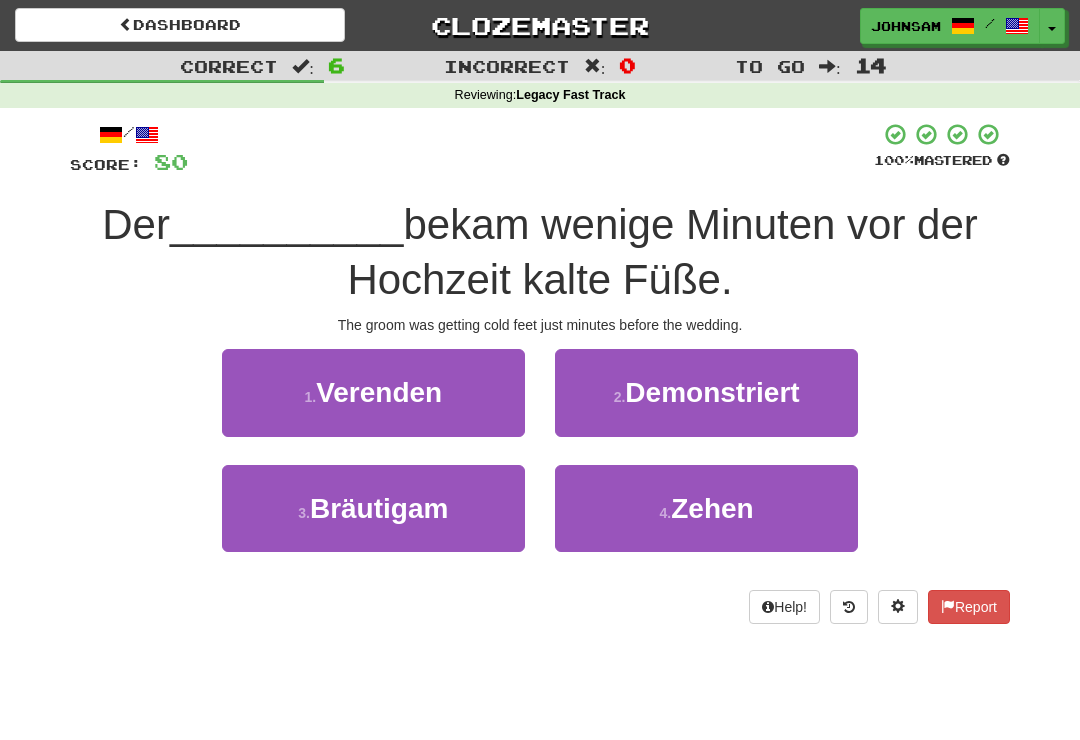 click on "[NUMBER] . Bräutigam" at bounding box center [373, 508] 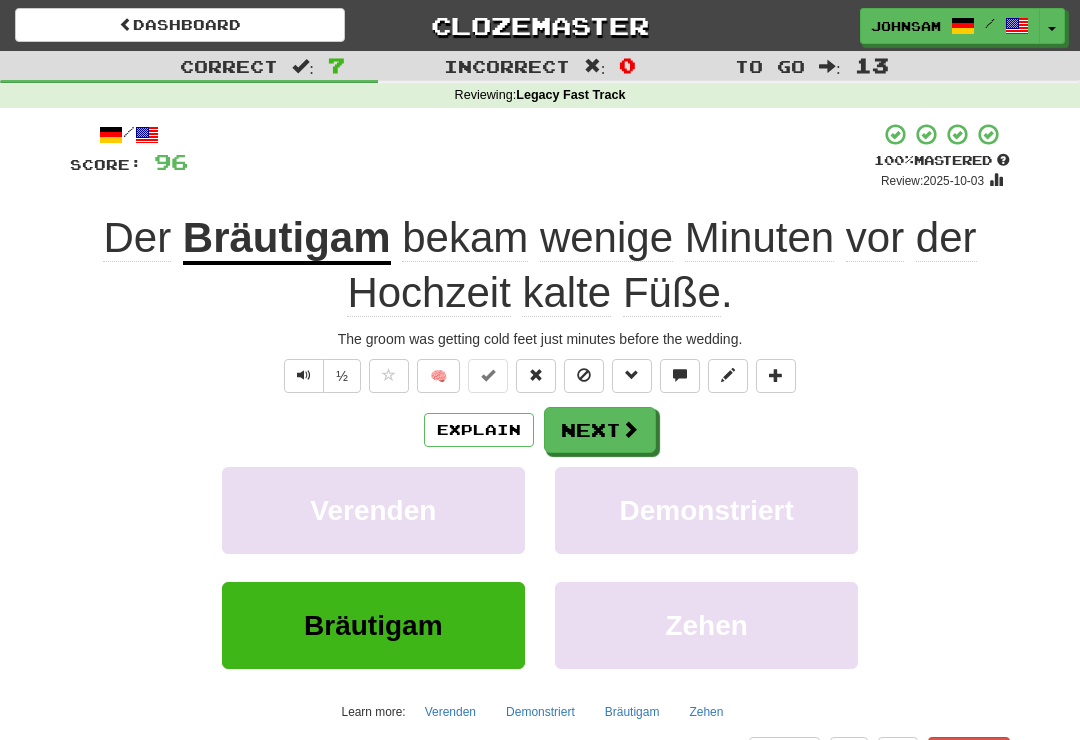 click on "Next" at bounding box center [600, 430] 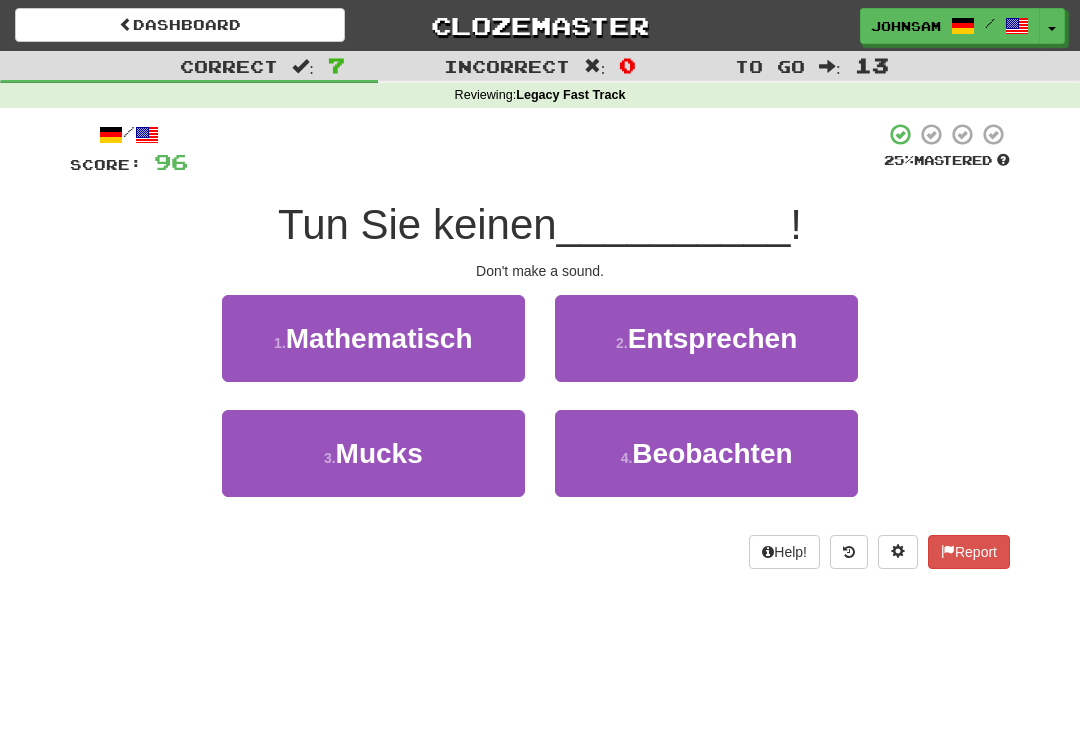 click on "[NUMBER] . Mucks" at bounding box center [373, 453] 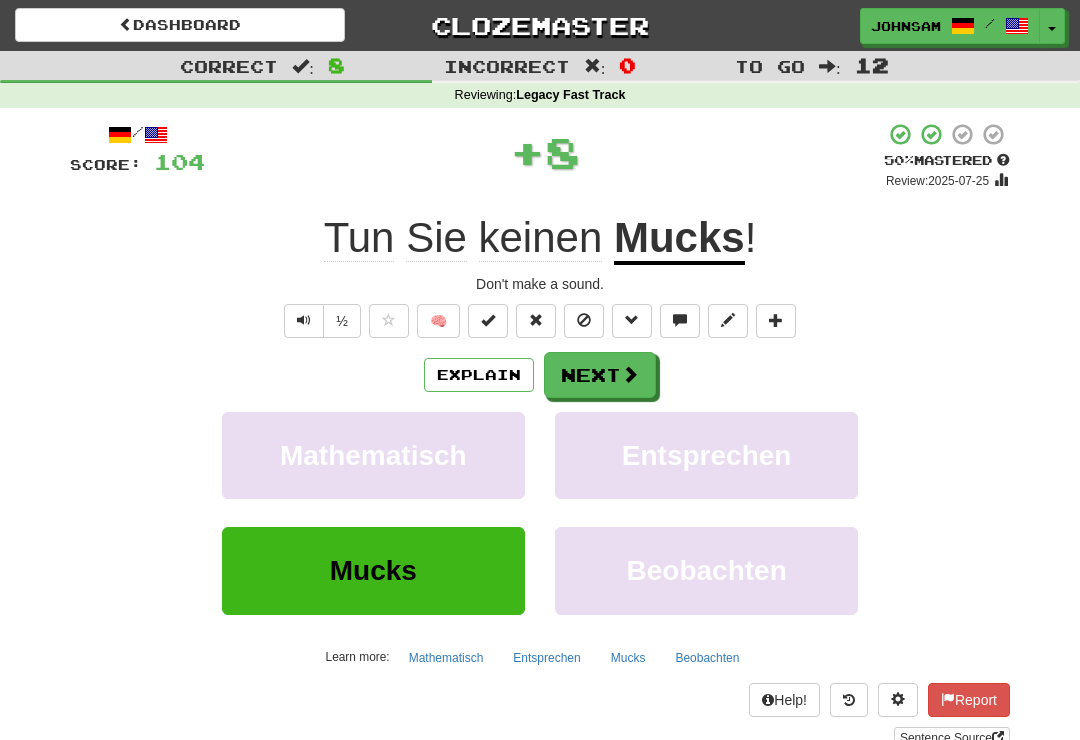 click on "Mucks" at bounding box center [679, 239] 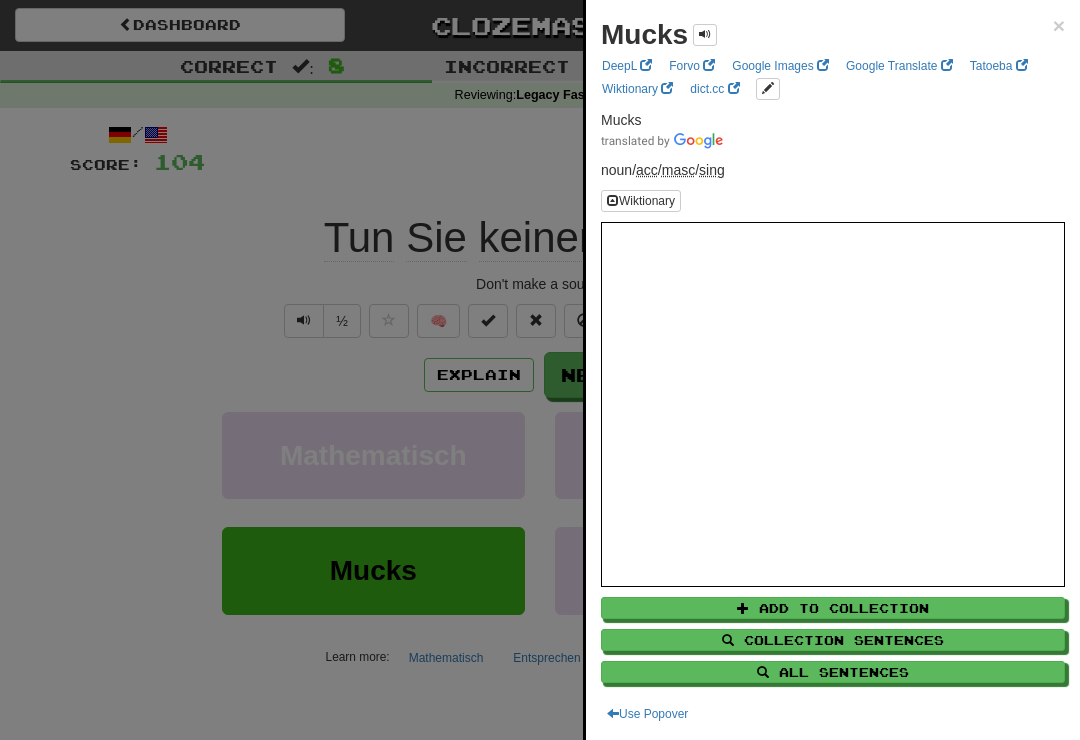 click at bounding box center (540, 370) 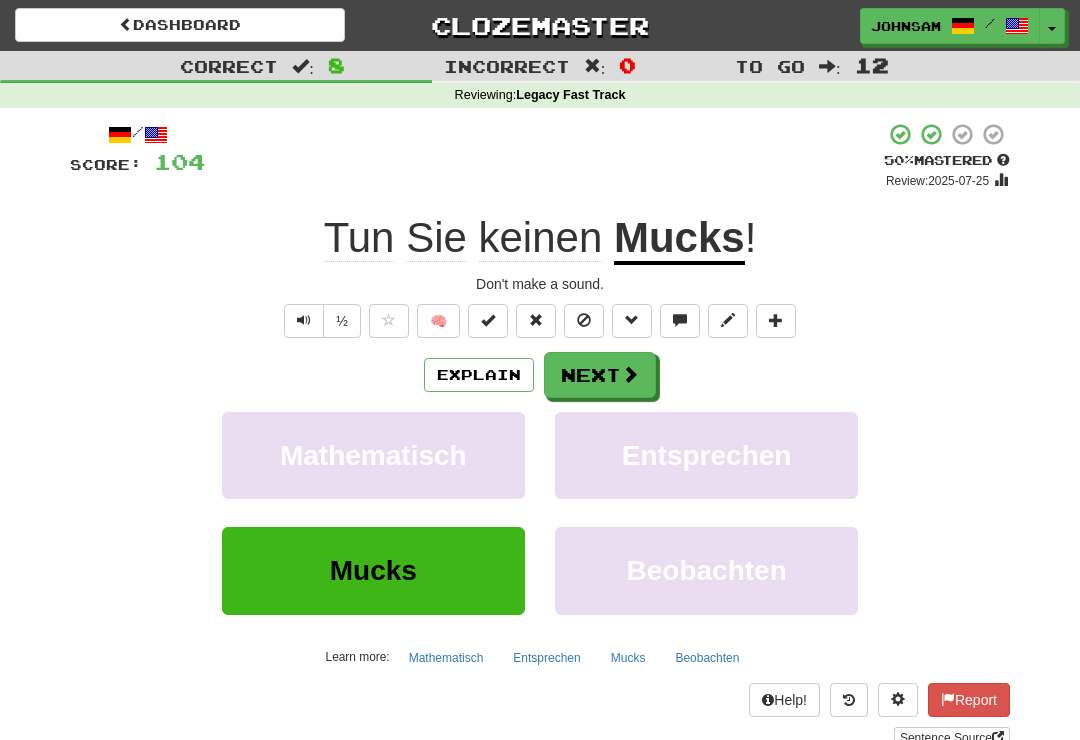click on "Next" at bounding box center (600, 375) 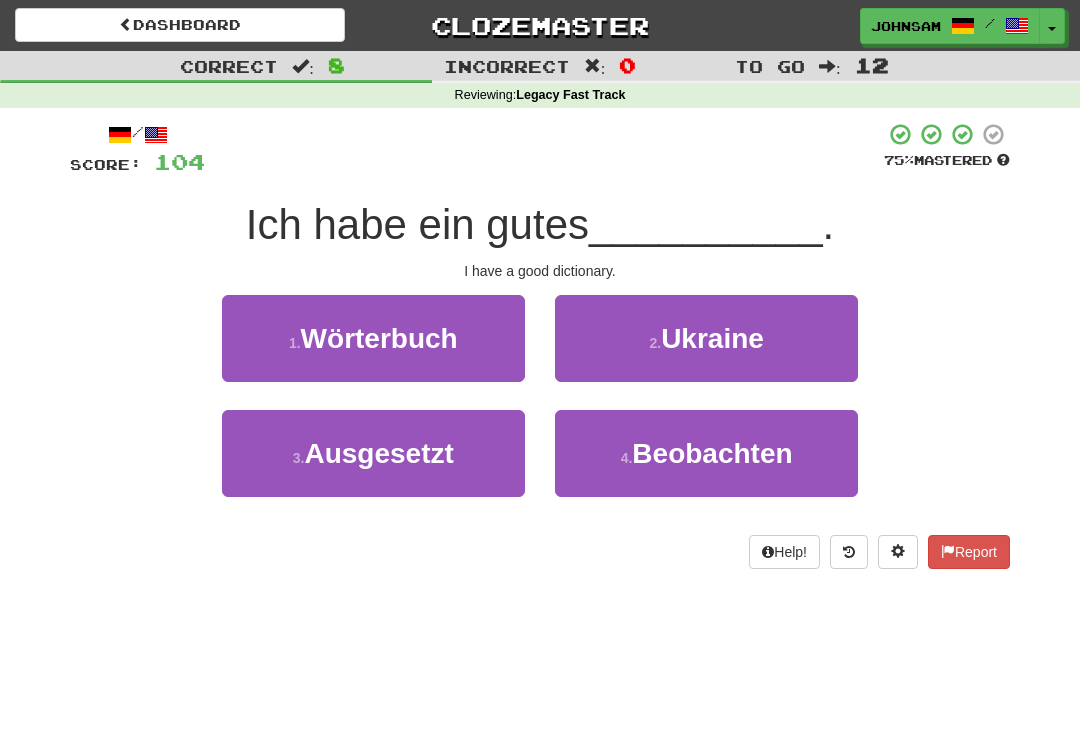 click on "[NUMBER] . Wörterbuch" at bounding box center [373, 338] 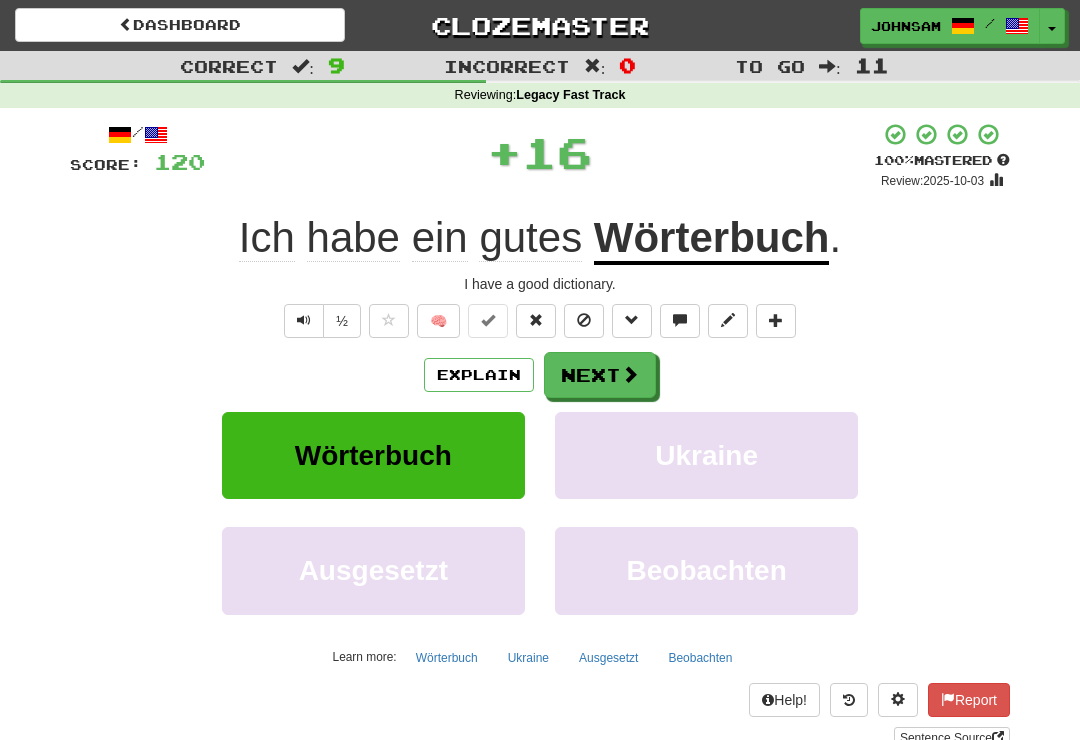 click on "Next" at bounding box center (600, 375) 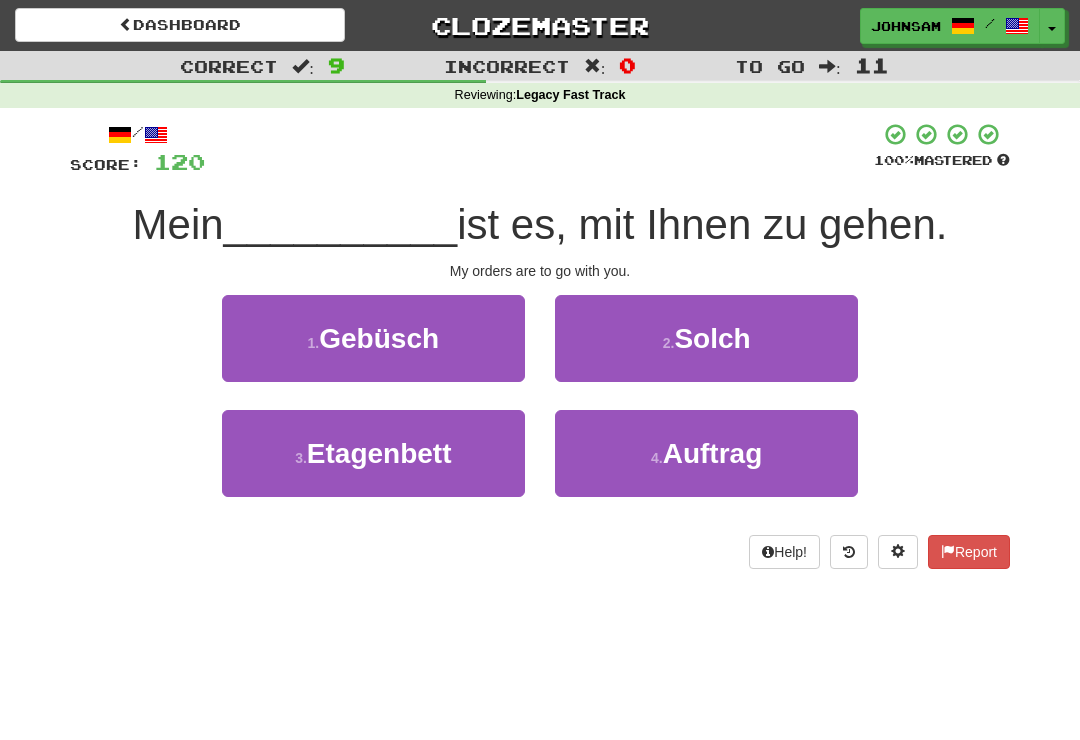 click on "[NUMBER] . Auftrag" at bounding box center (706, 453) 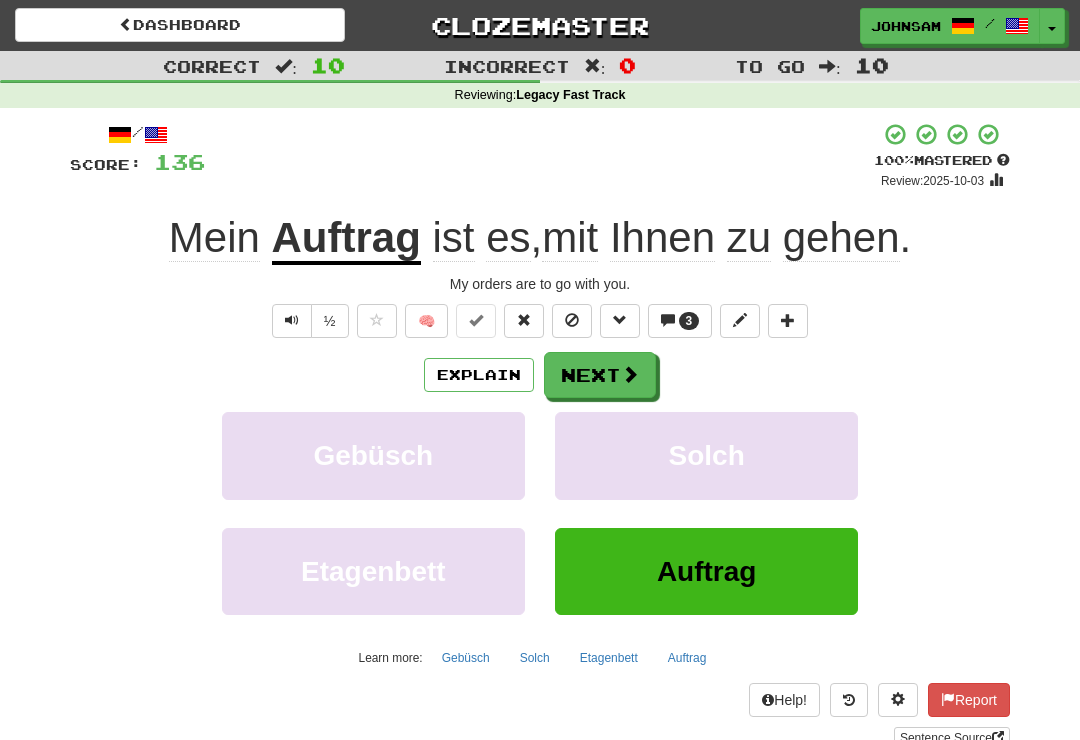 click on "Next" at bounding box center [600, 375] 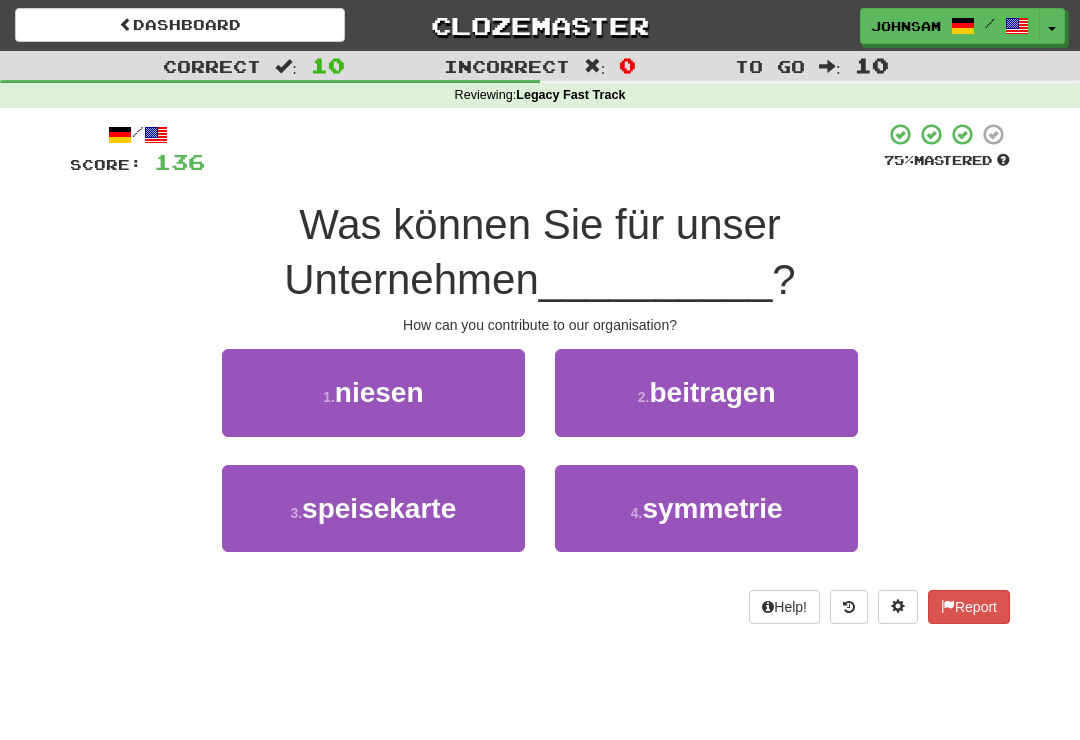 click on "beitragen" at bounding box center (712, 392) 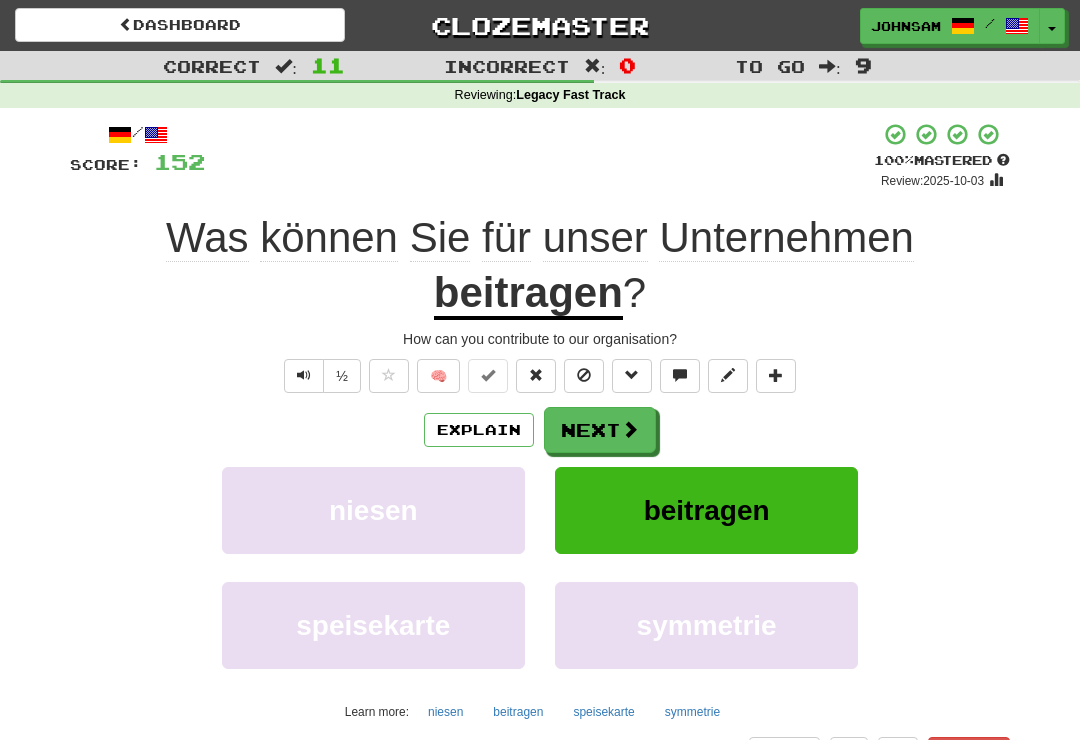click at bounding box center (630, 429) 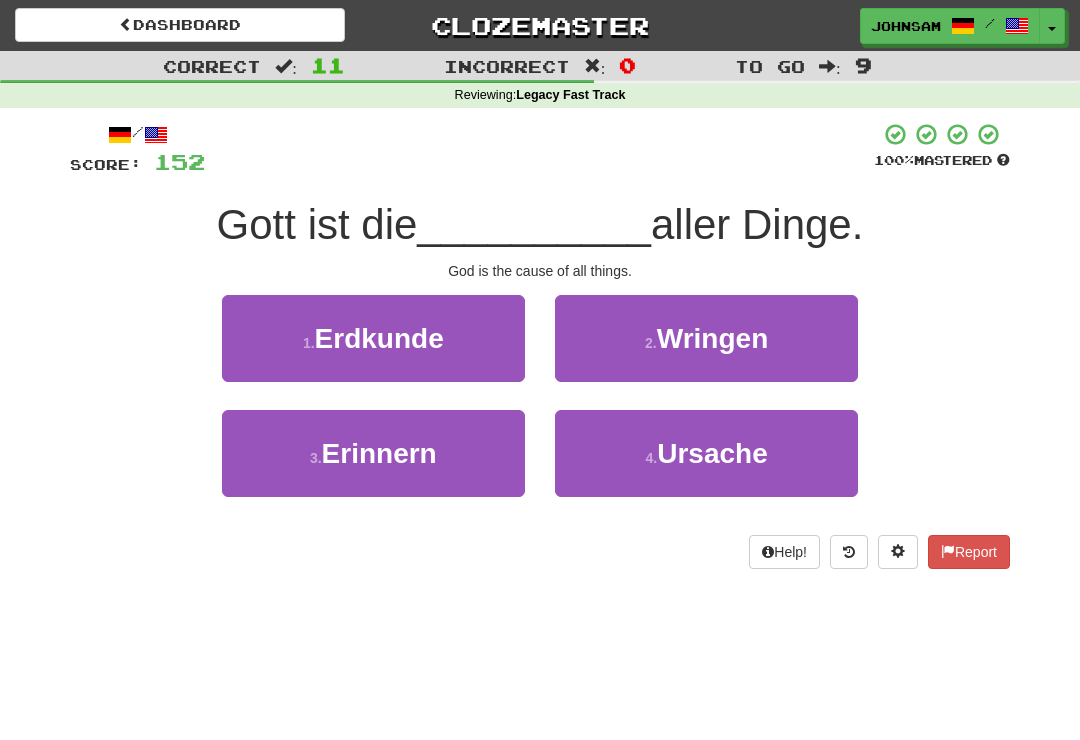 click on "[NUMBER] . Ursache" at bounding box center (706, 453) 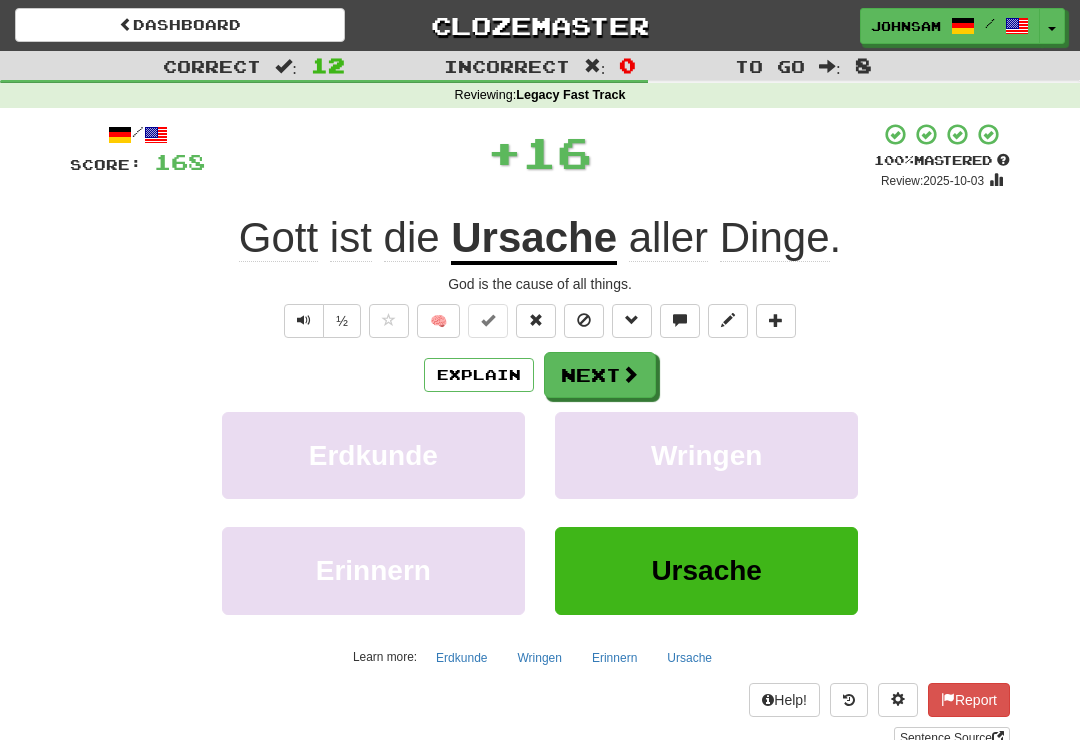 click at bounding box center (630, 374) 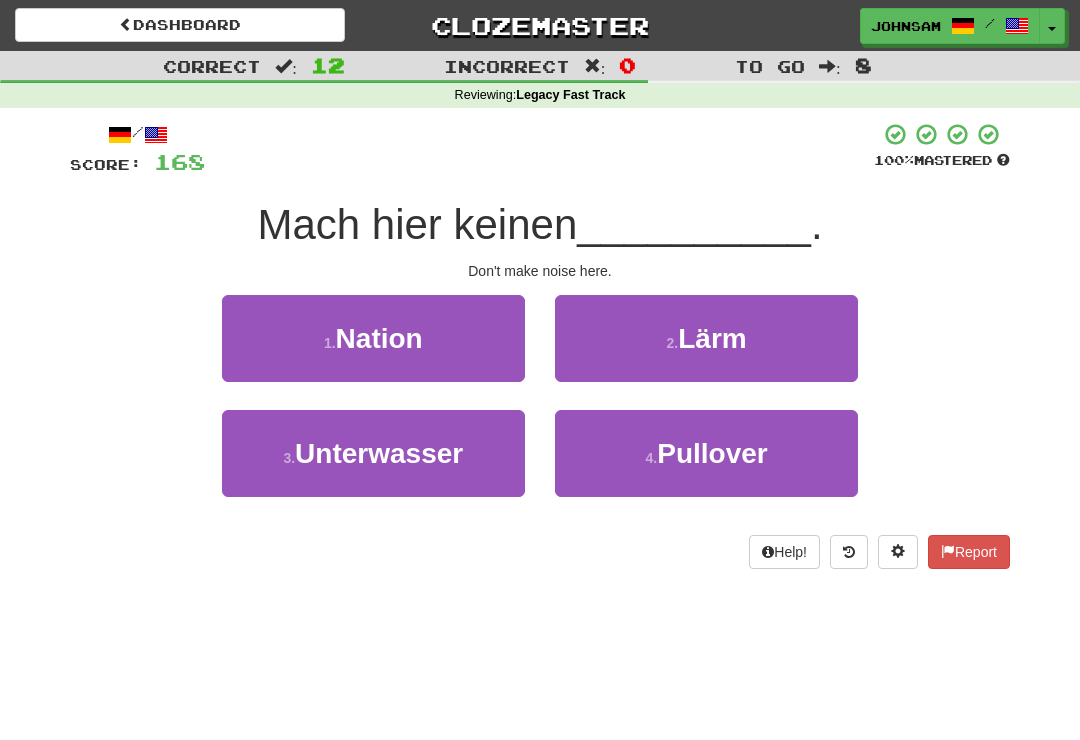 click on "[NUMBER] . Lärm" at bounding box center (706, 338) 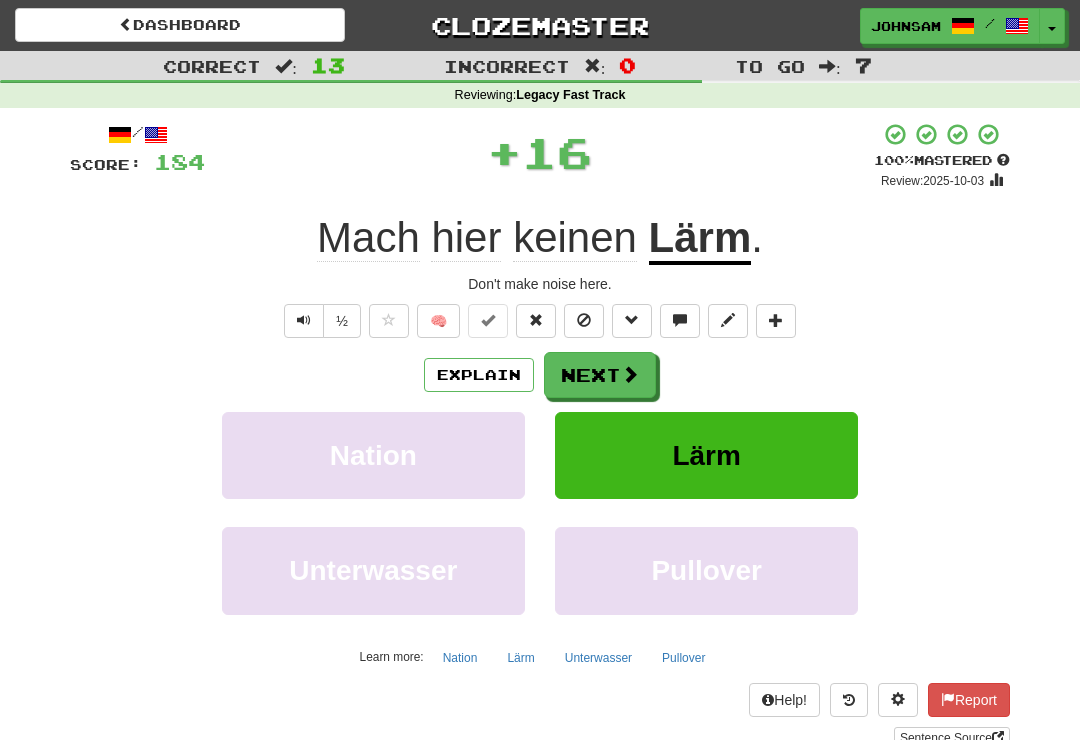 click on "Next" at bounding box center (600, 375) 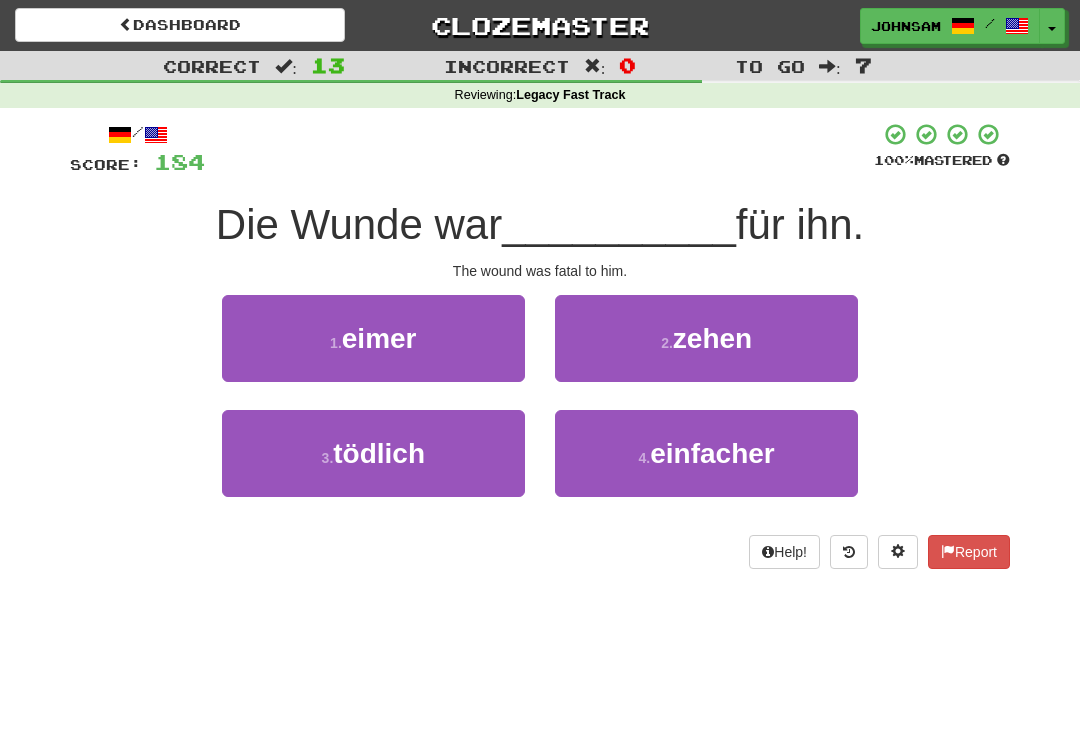 click on "[NUMBER] . tödlich" at bounding box center [373, 453] 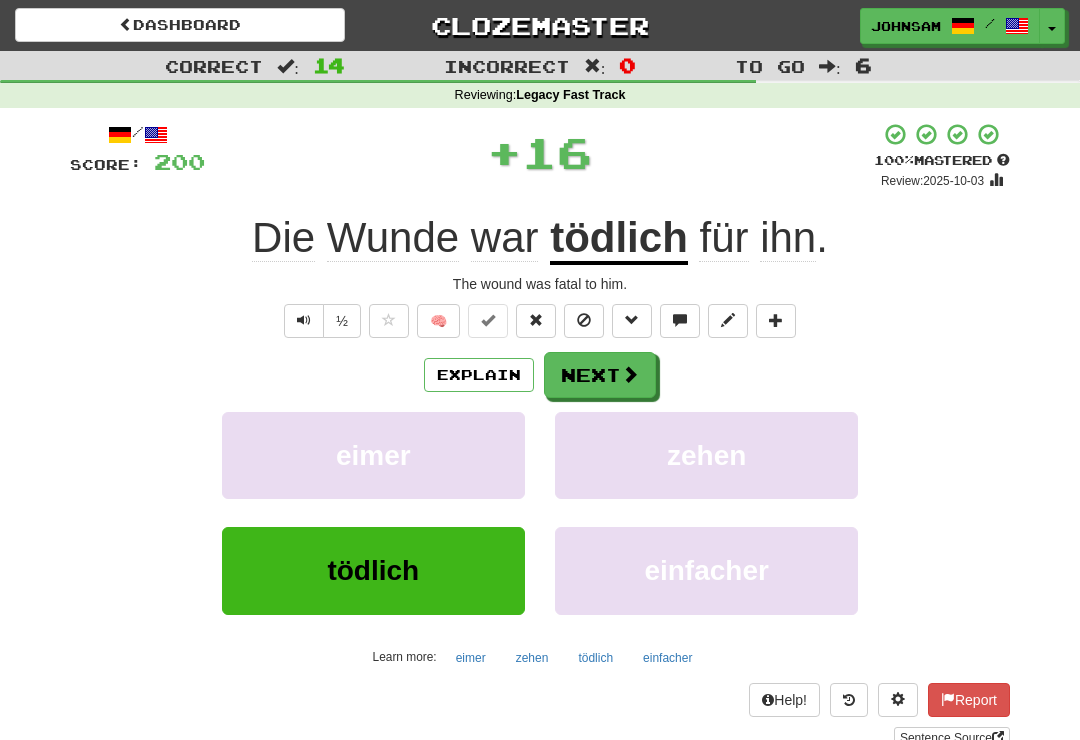 click on "Next" at bounding box center [600, 375] 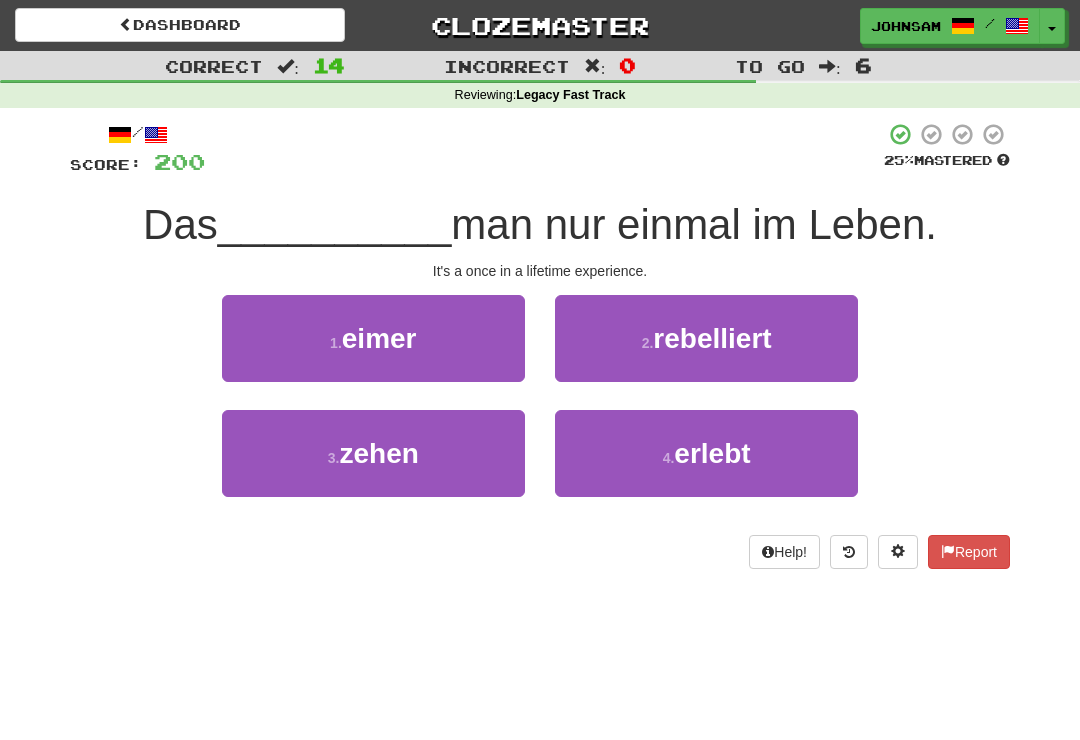 click on "erlebt" at bounding box center [712, 453] 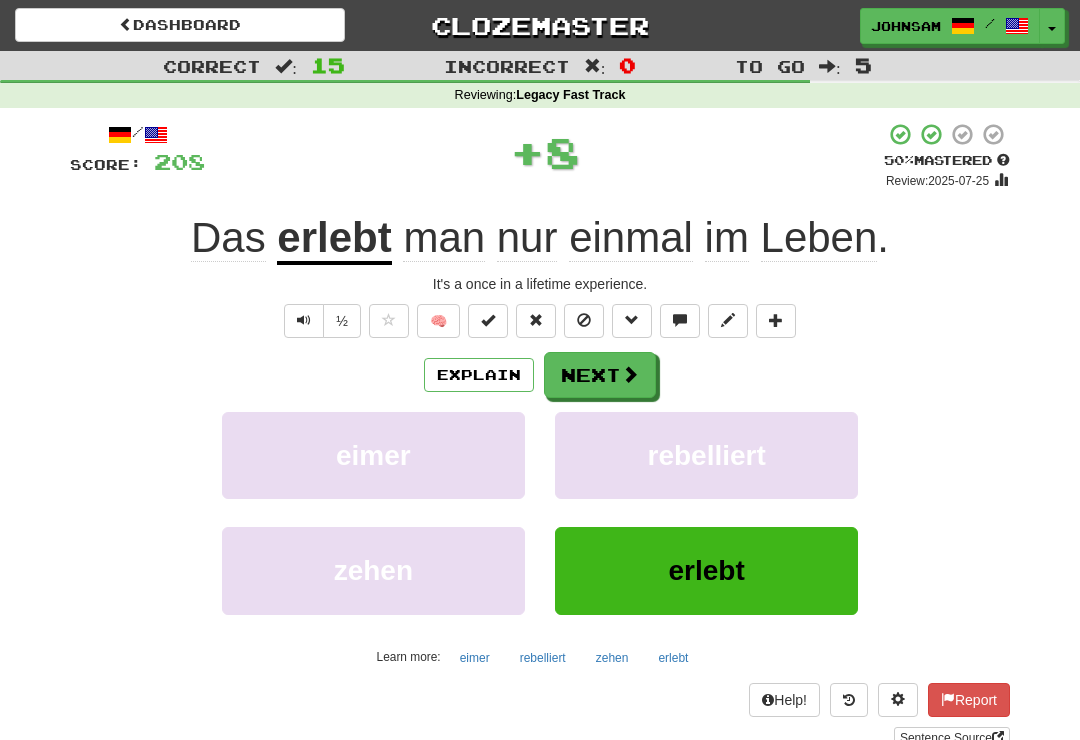 click on "Next" at bounding box center (600, 375) 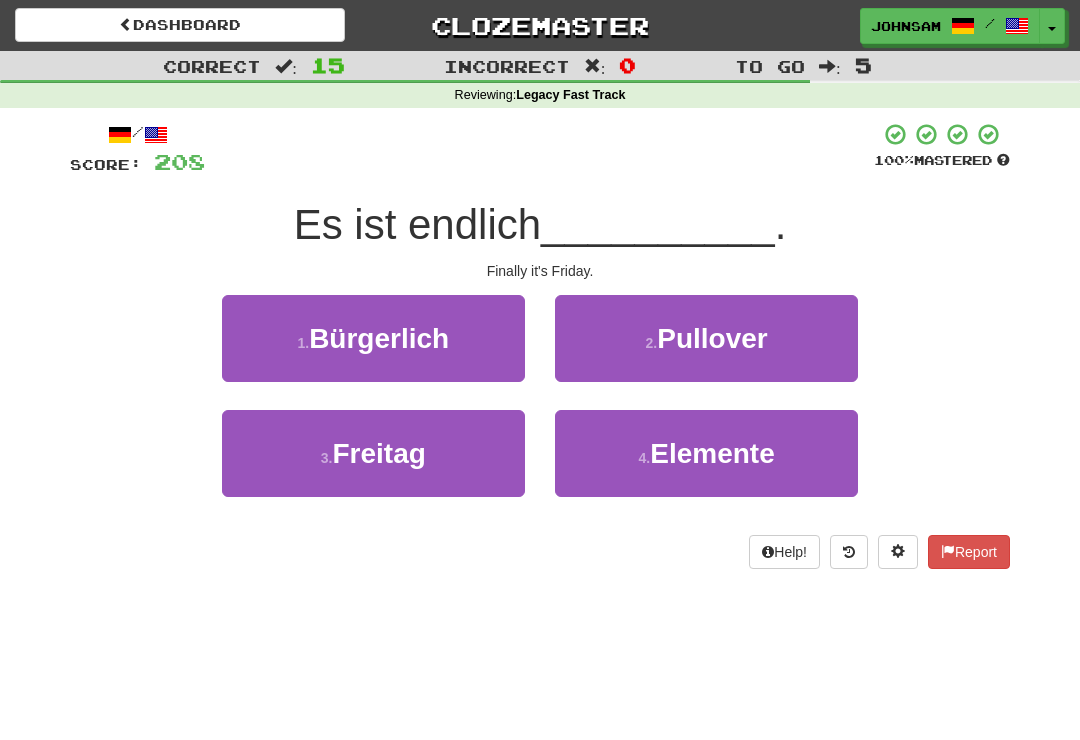 click on "[NUMBER] . Freitag" at bounding box center (373, 453) 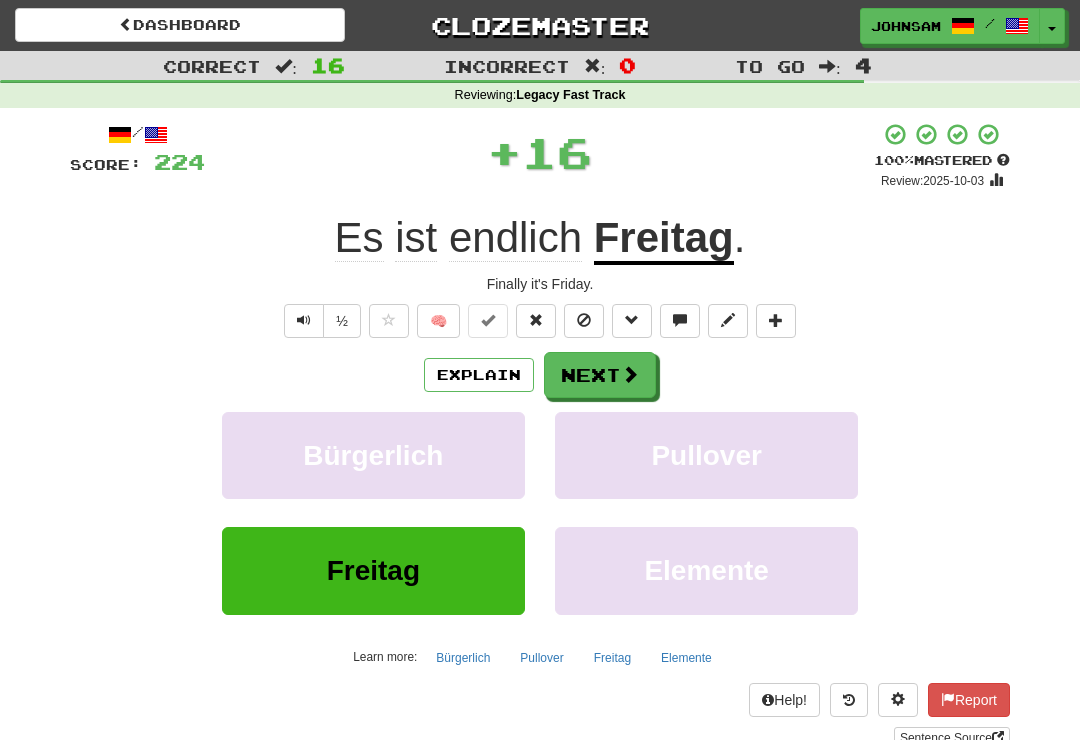 click at bounding box center (630, 374) 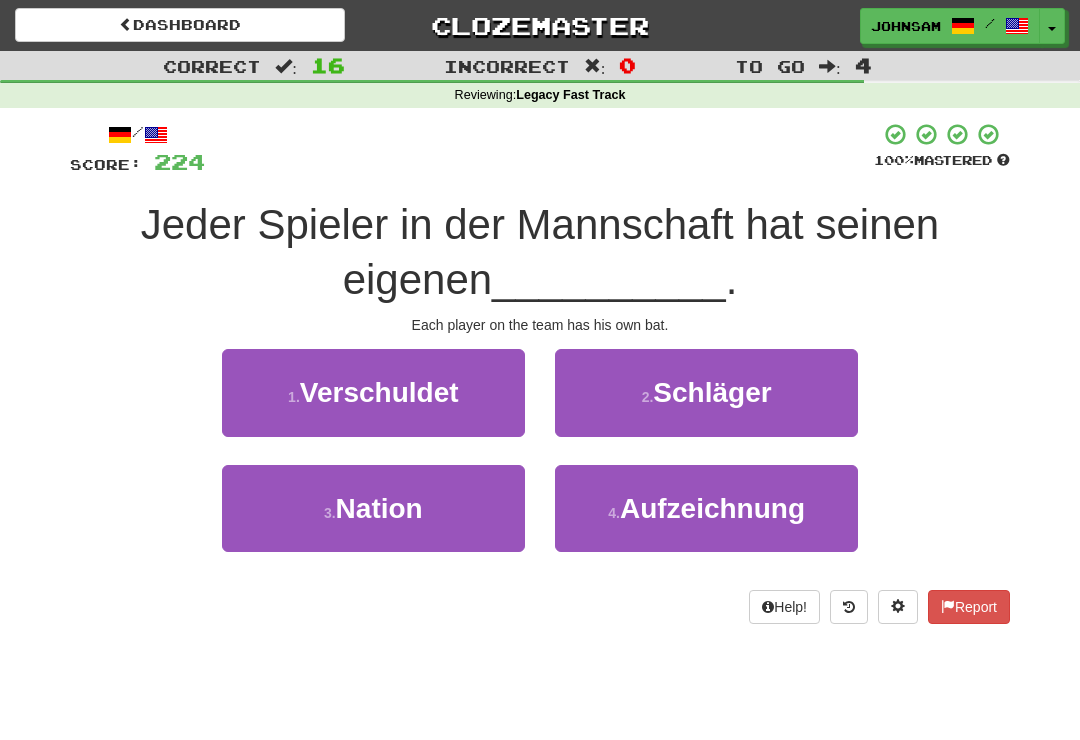 click on "2 ." at bounding box center (648, 397) 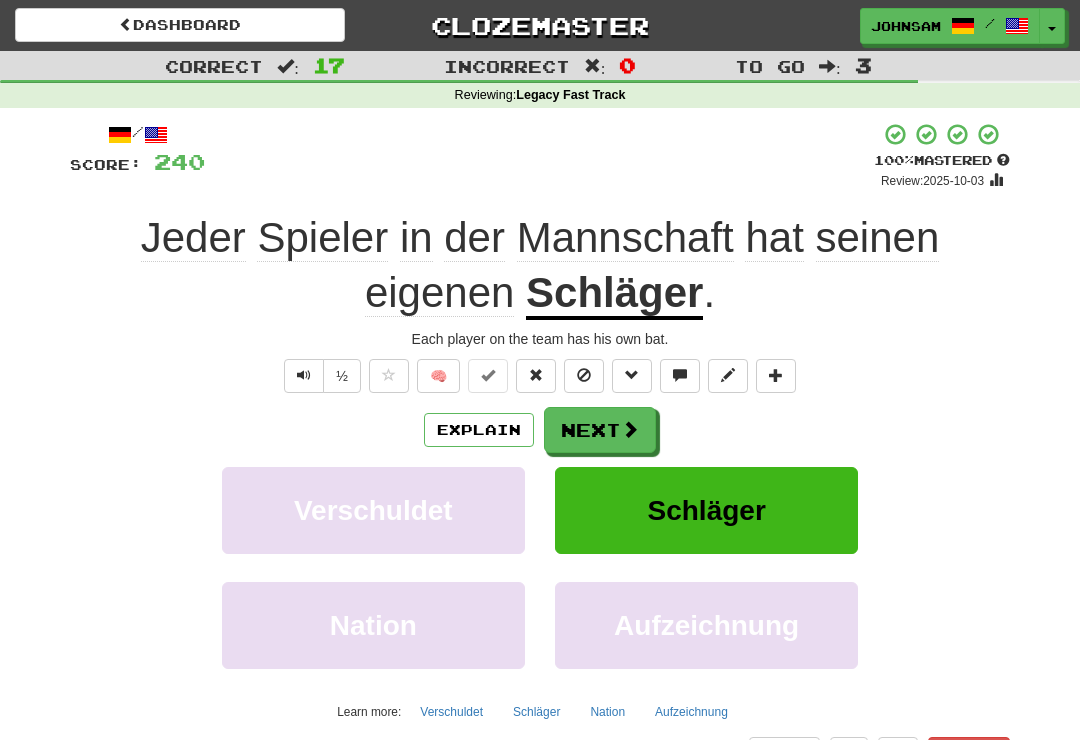 click at bounding box center (630, 429) 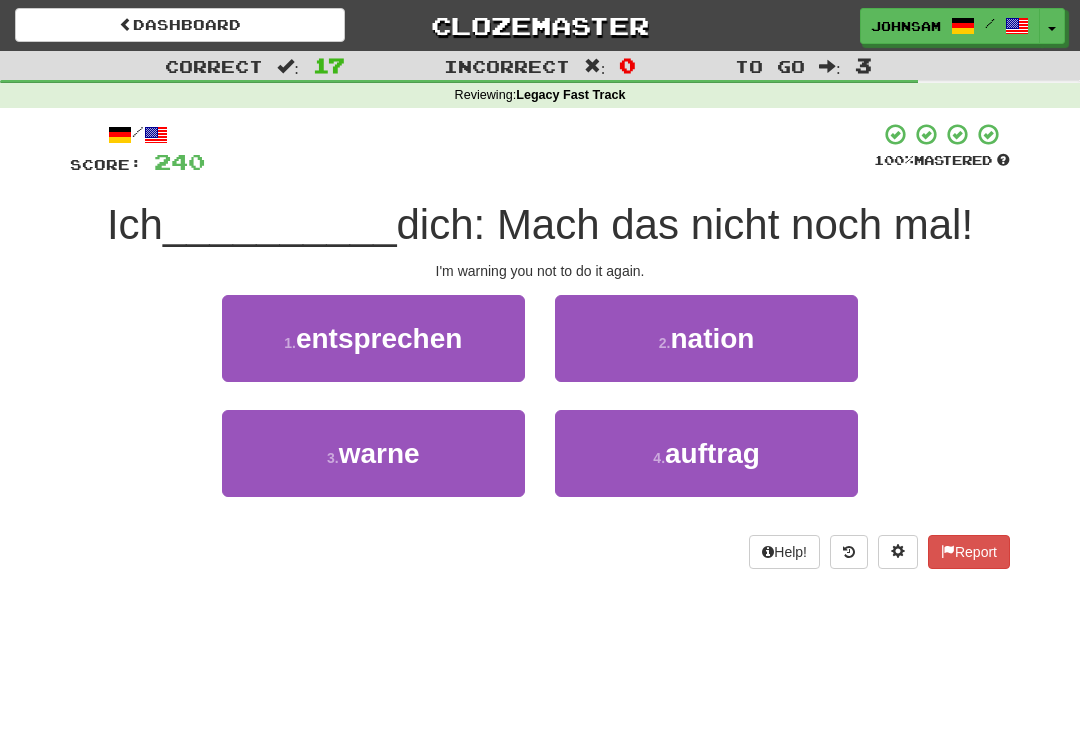 click on "[NUMBER] . warne" at bounding box center [373, 453] 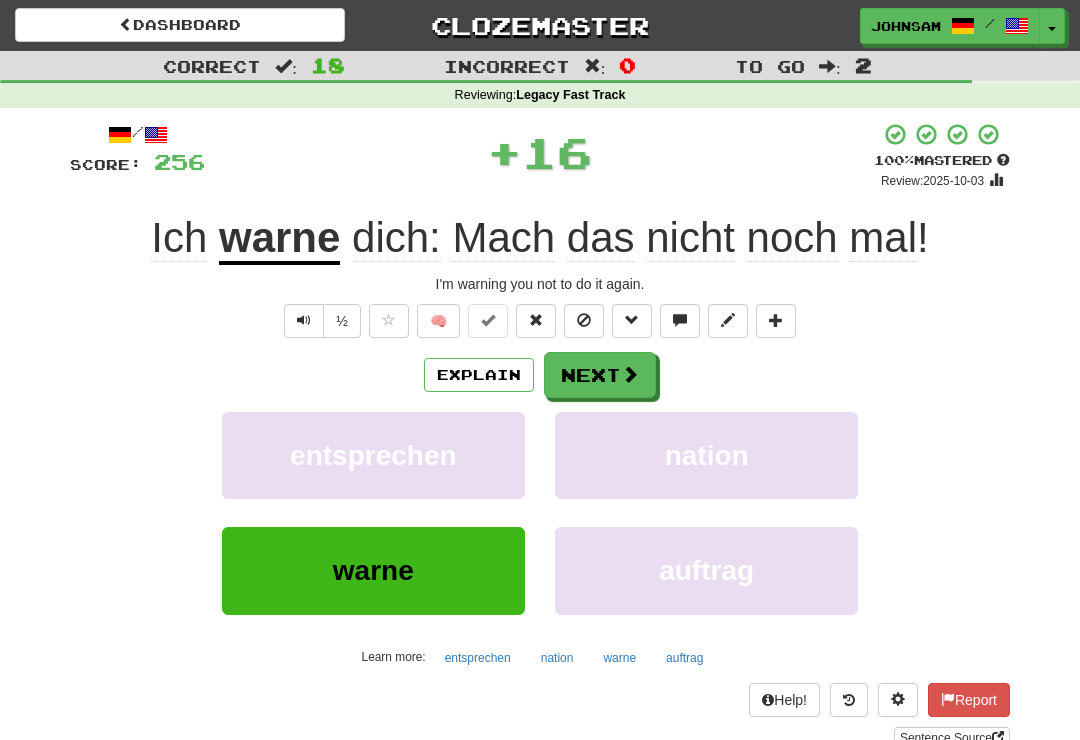 click at bounding box center (630, 374) 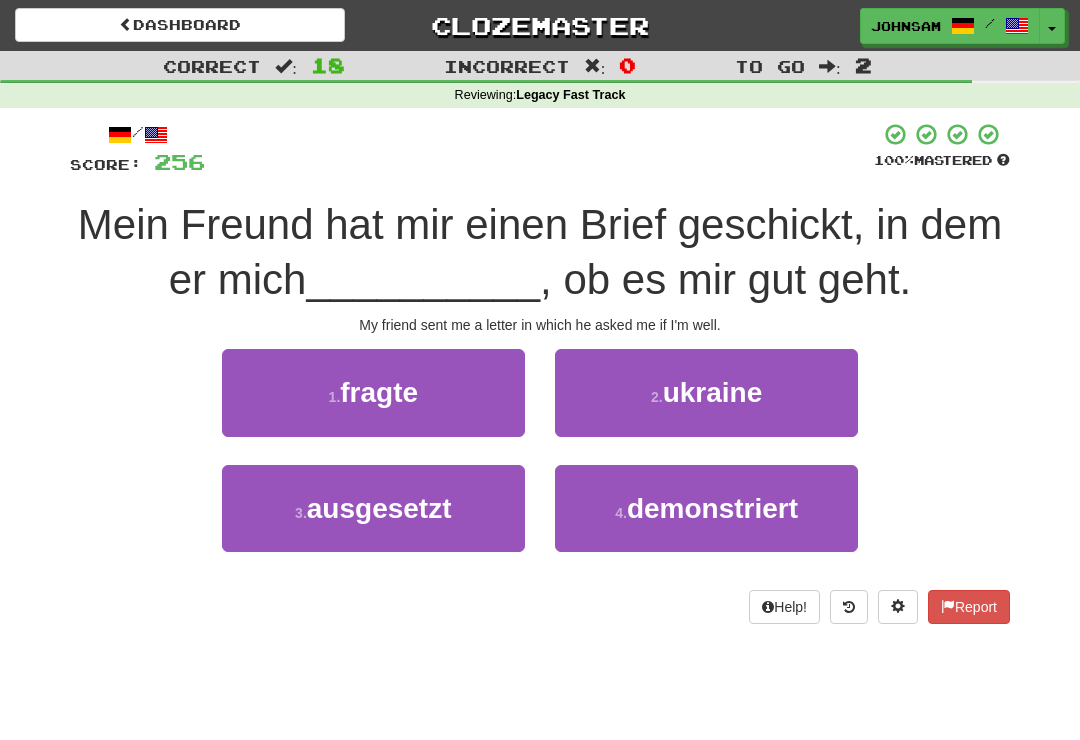 click on "1 .  fragte" at bounding box center (373, 392) 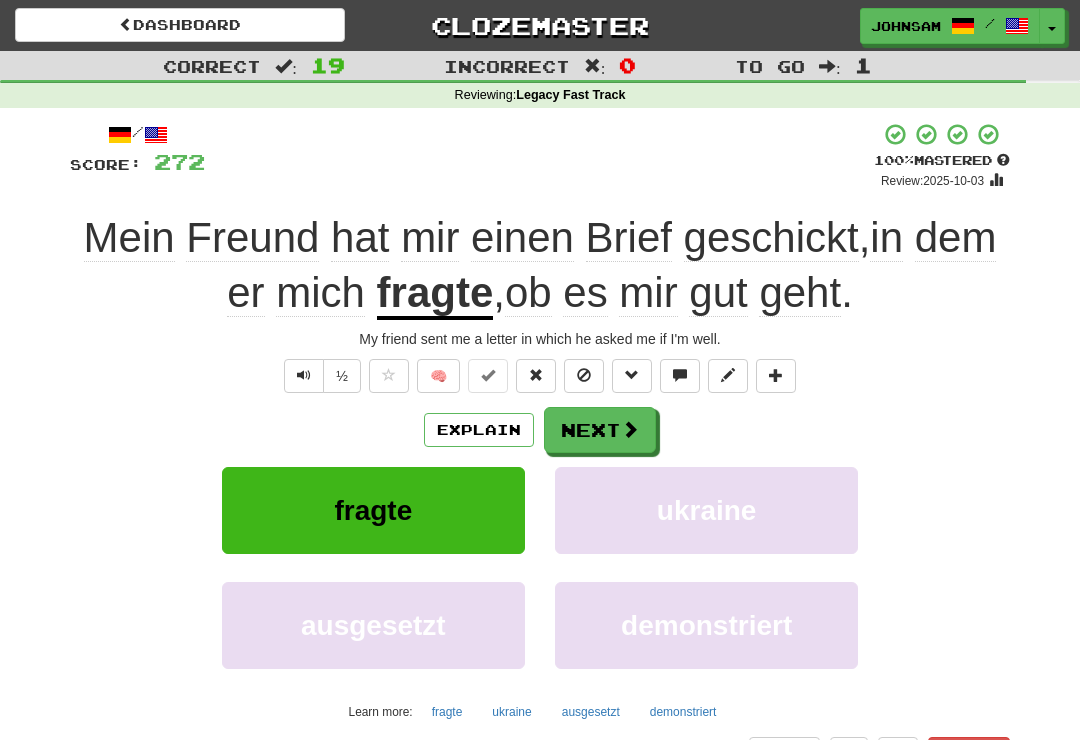 click on "Next" at bounding box center [600, 430] 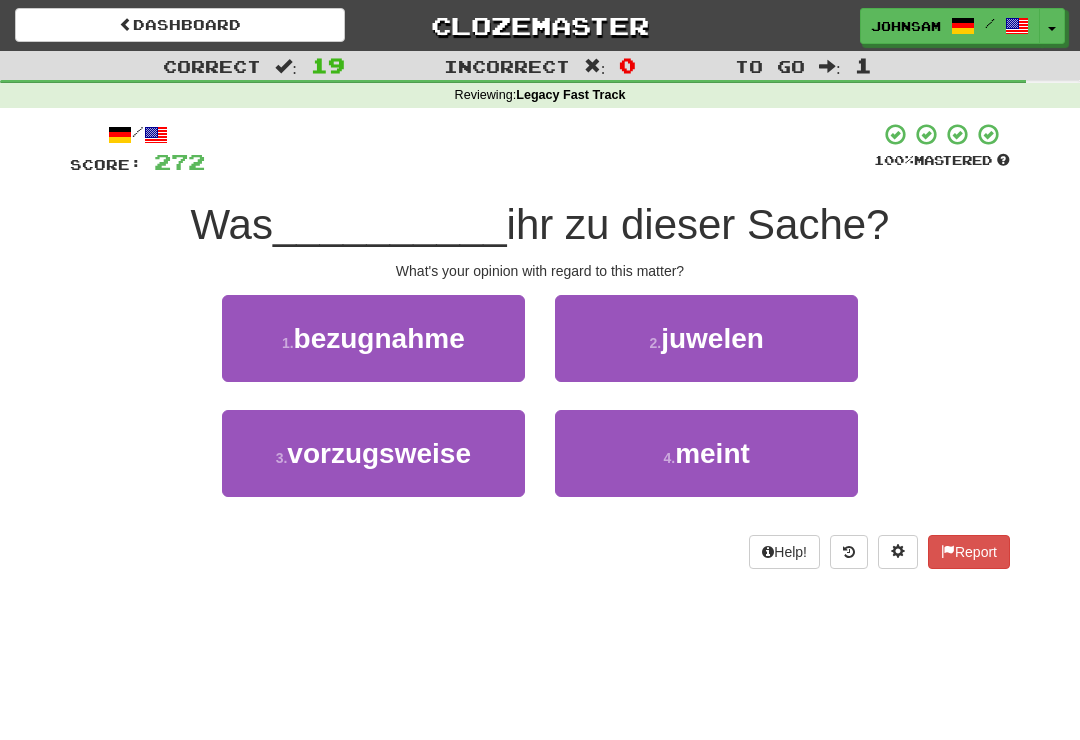 click on "4 ." at bounding box center [669, 458] 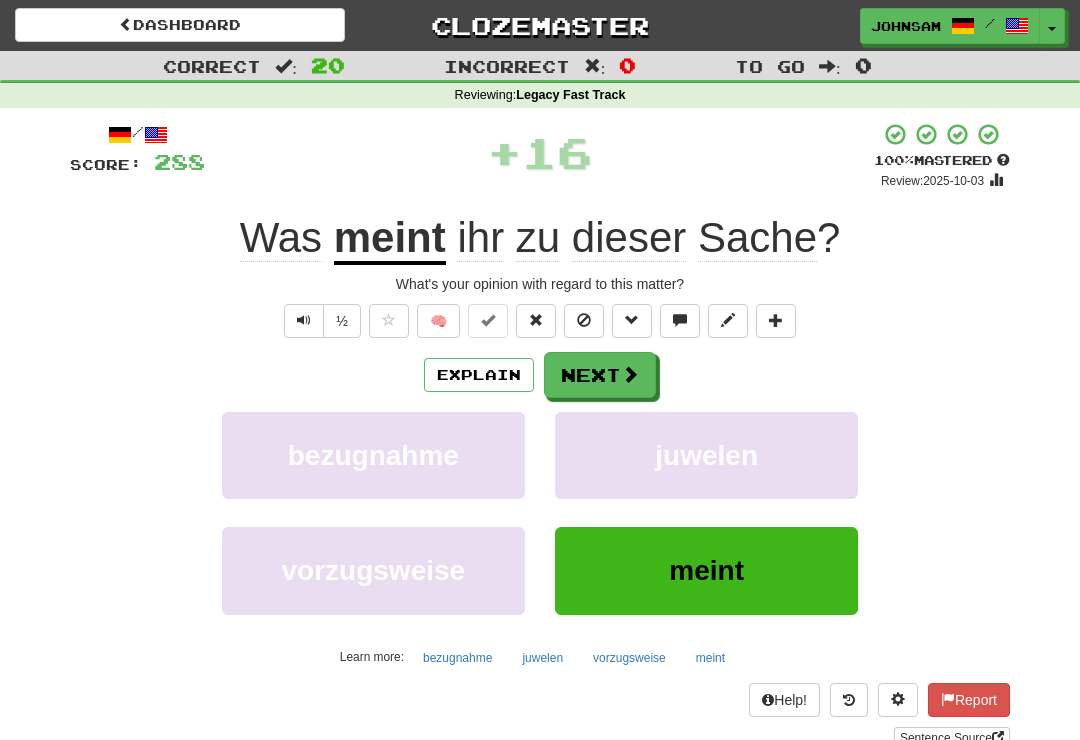 click at bounding box center (630, 374) 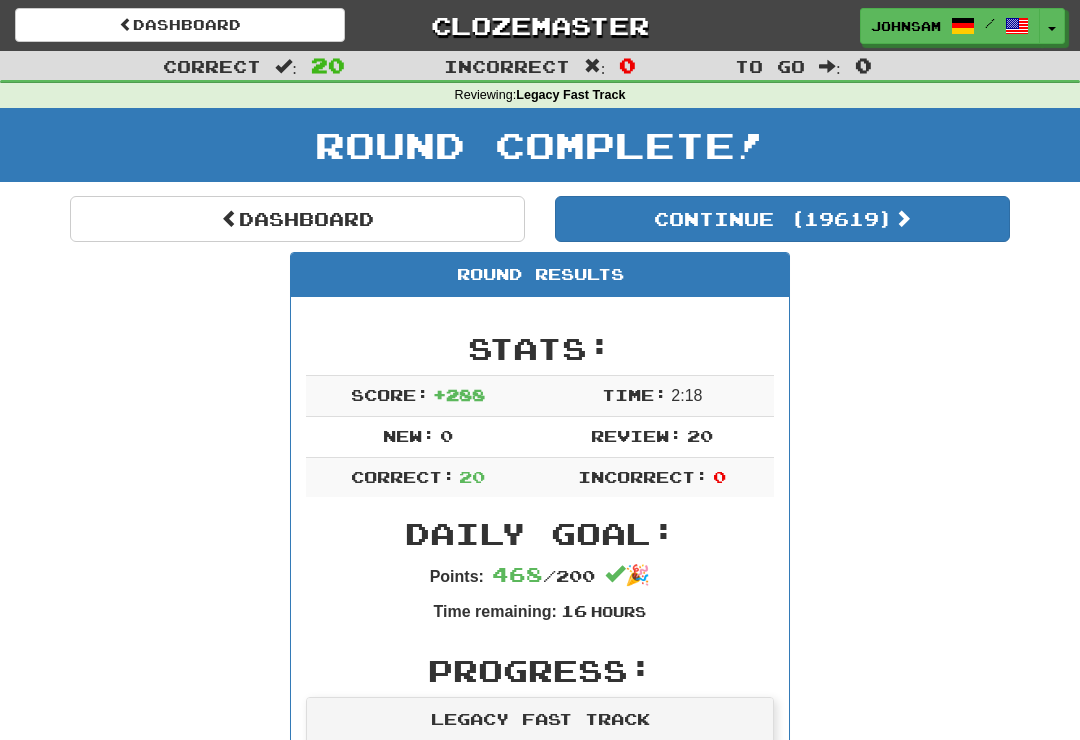 click on "Continue ( 19619 )" at bounding box center [782, 219] 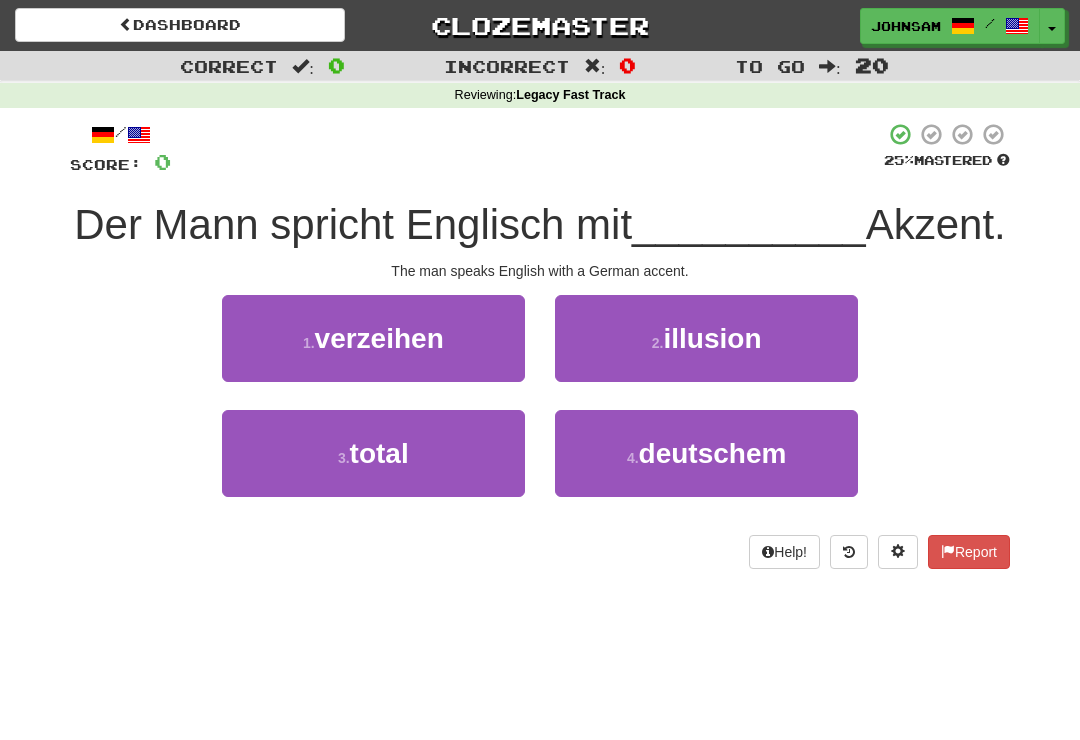 click on "deutschem" at bounding box center [713, 453] 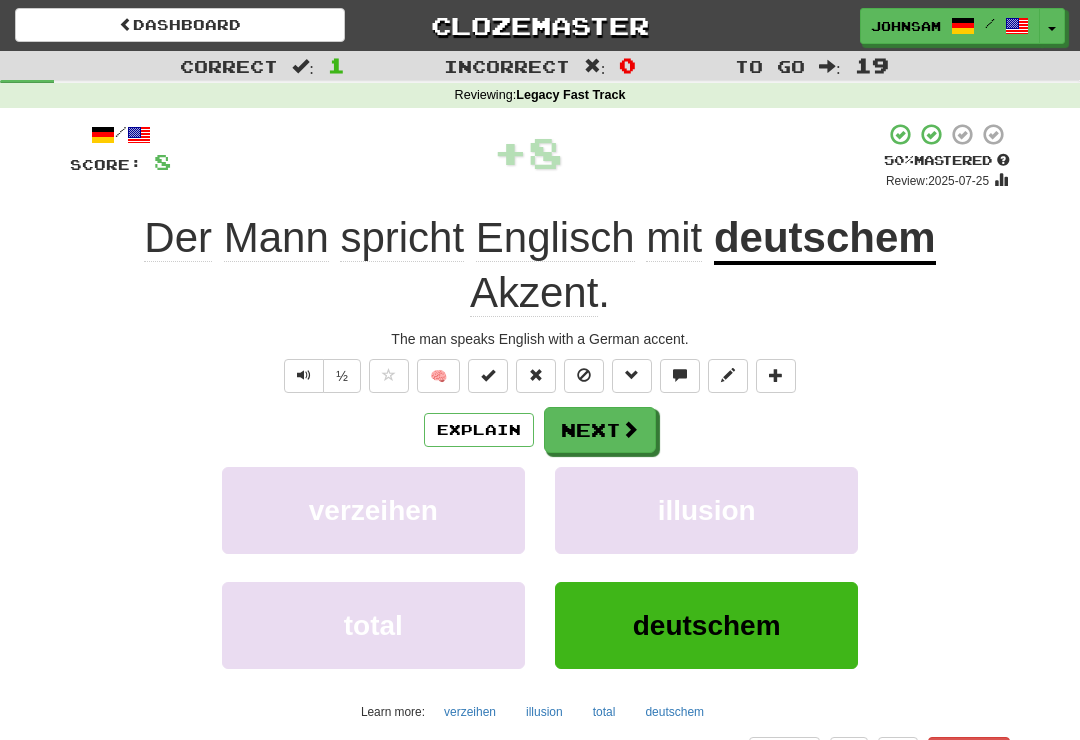 click on "Next" at bounding box center [600, 430] 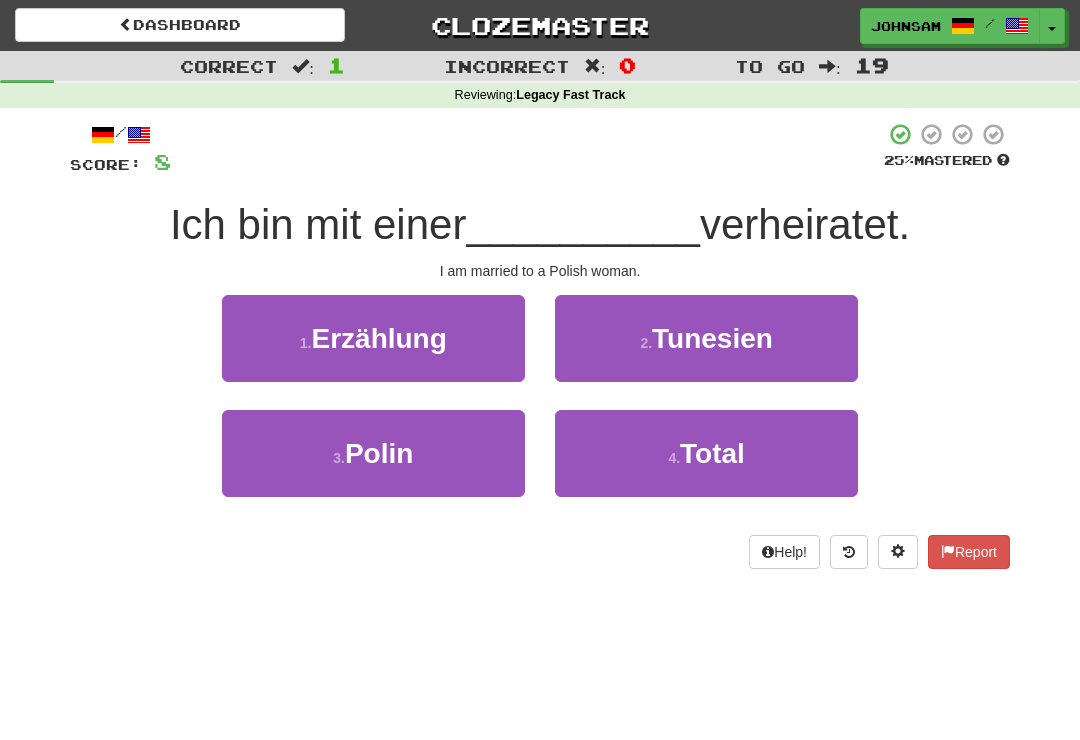 click on "[NUMBER] . Polin" at bounding box center [373, 453] 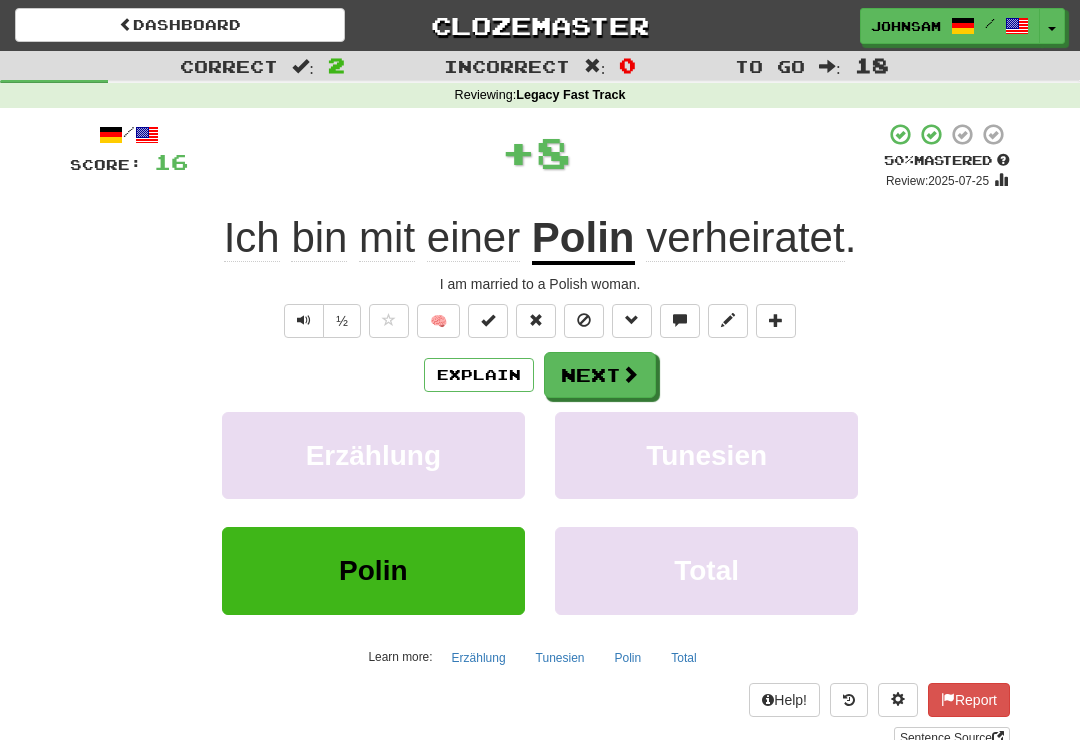 click on "Next" at bounding box center [600, 375] 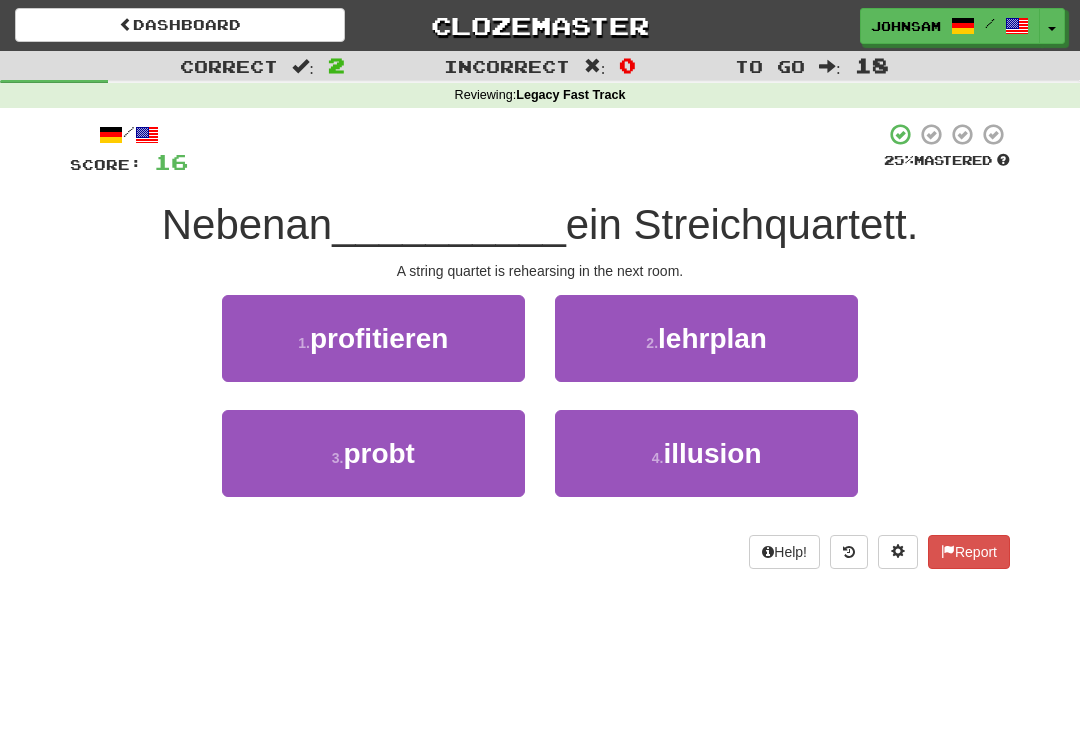 click on "[NUMBER] . probt" at bounding box center [373, 453] 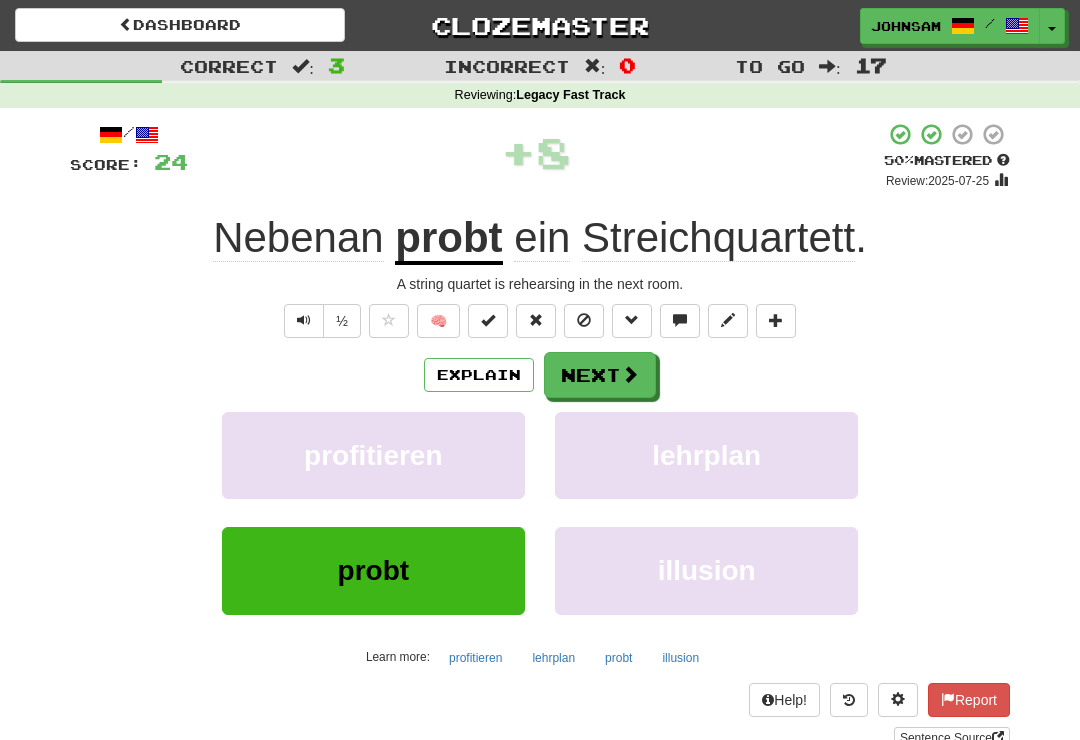 click at bounding box center [630, 374] 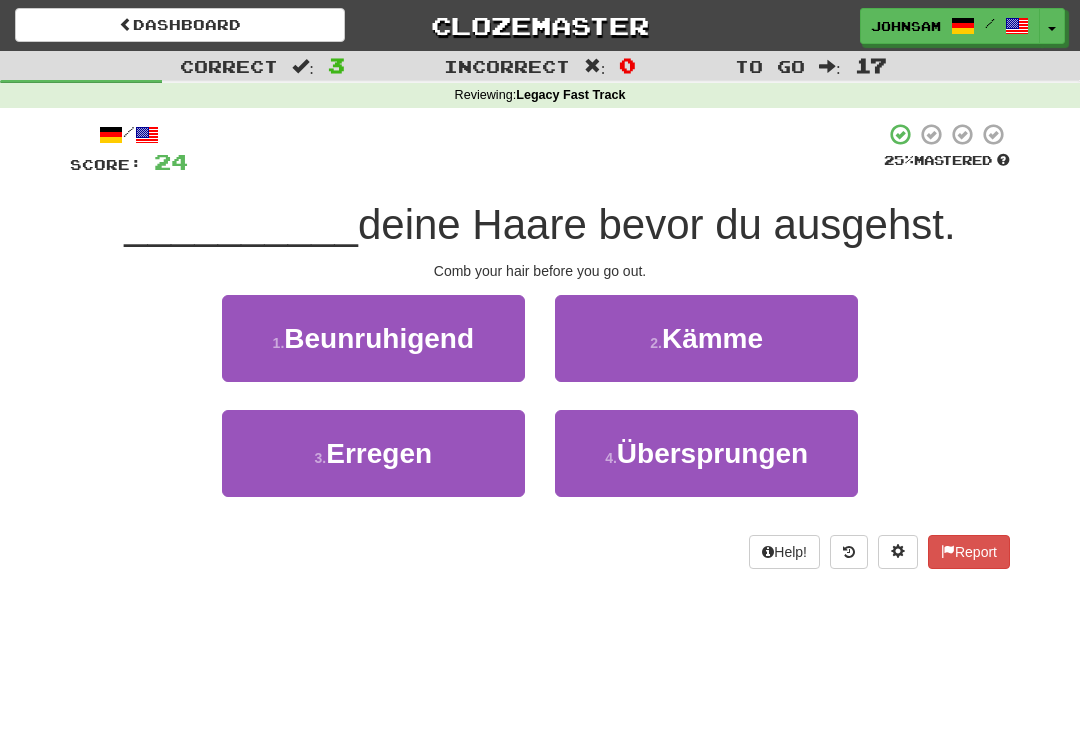 click on "2 ." at bounding box center (656, 343) 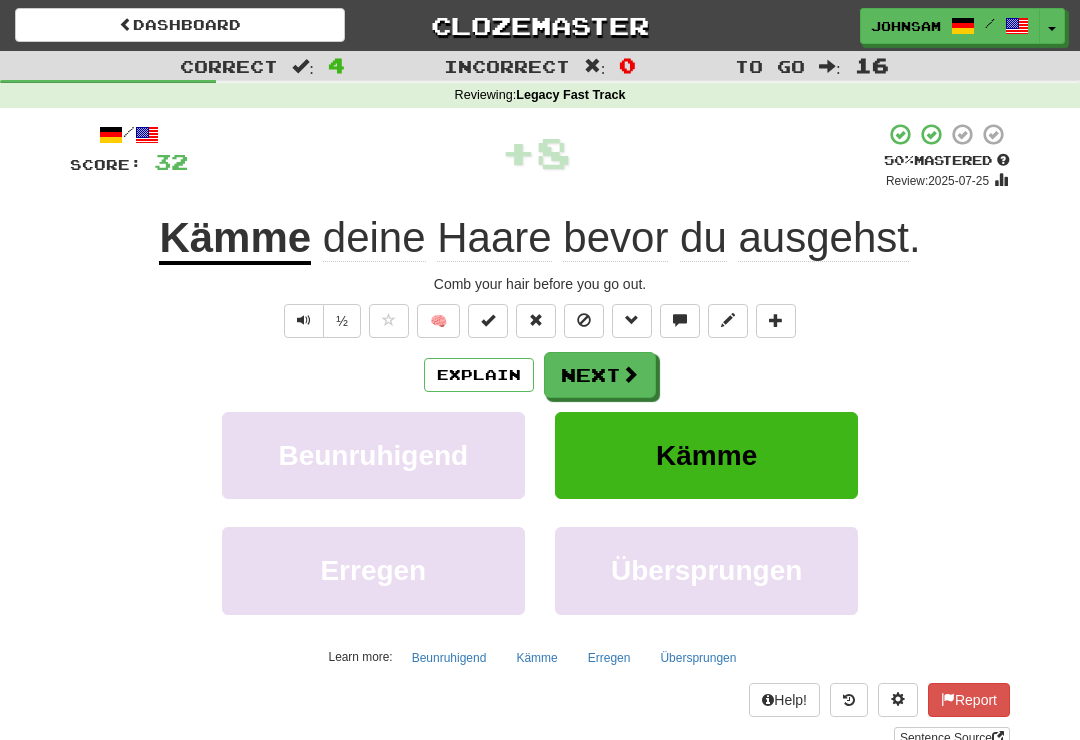 click on "Next" at bounding box center [600, 375] 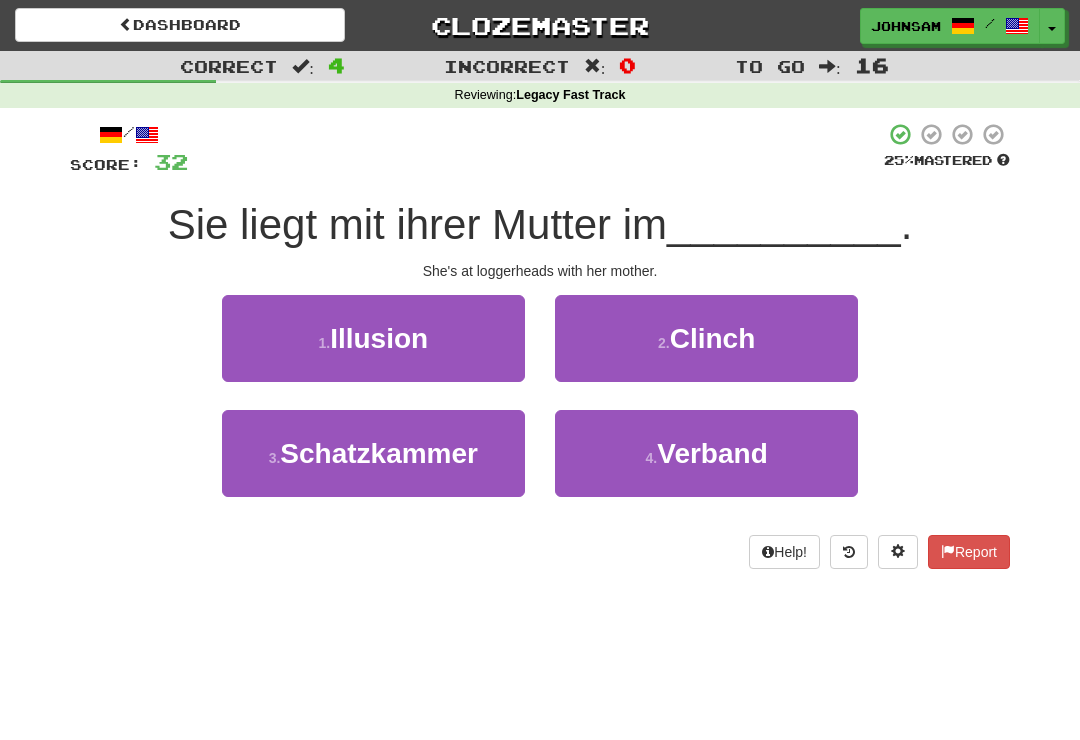 click on "[NUMBER] . Schatzkammer" at bounding box center (373, 453) 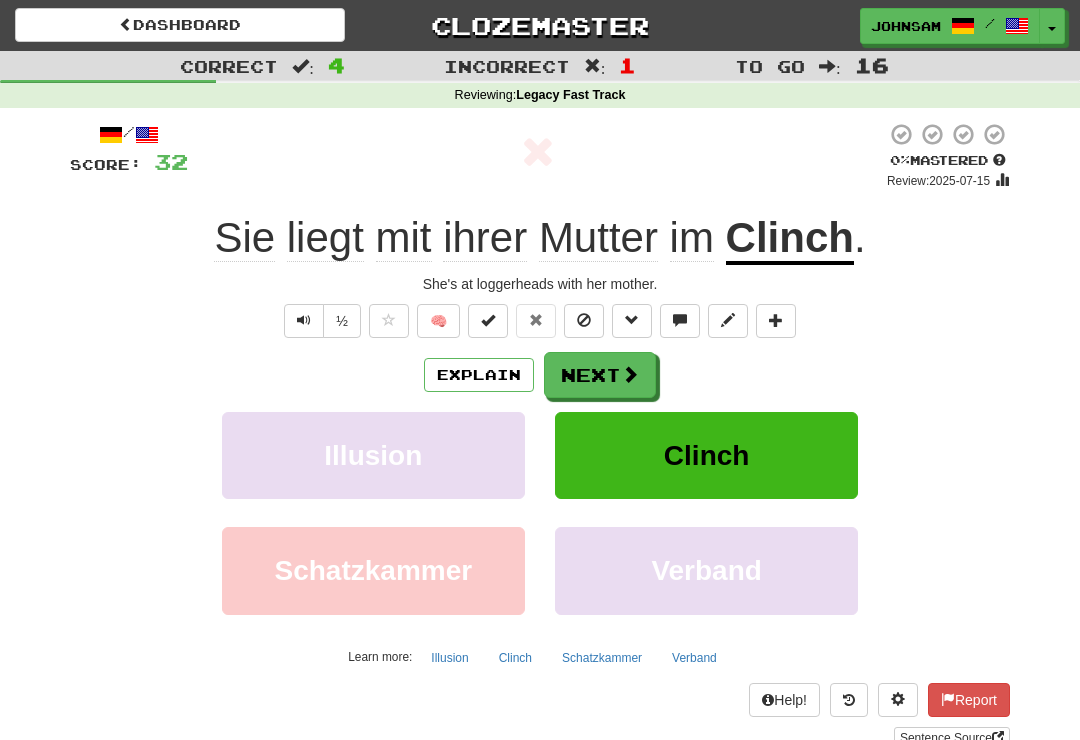 click at bounding box center (304, 321) 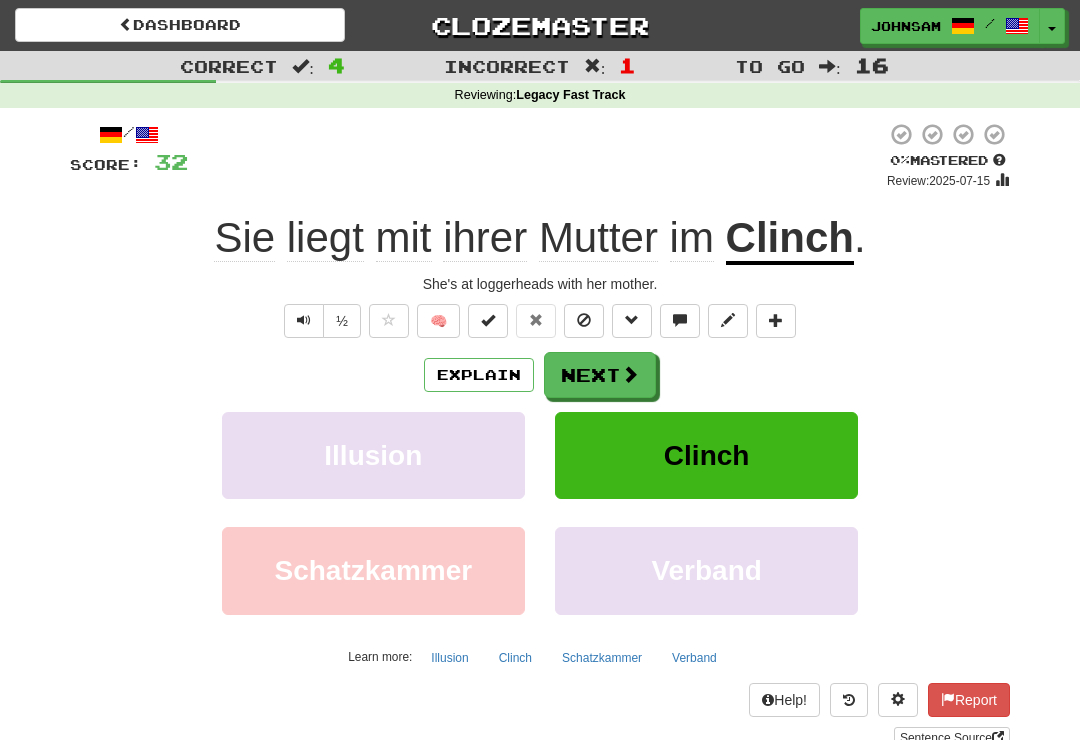 click at bounding box center [304, 321] 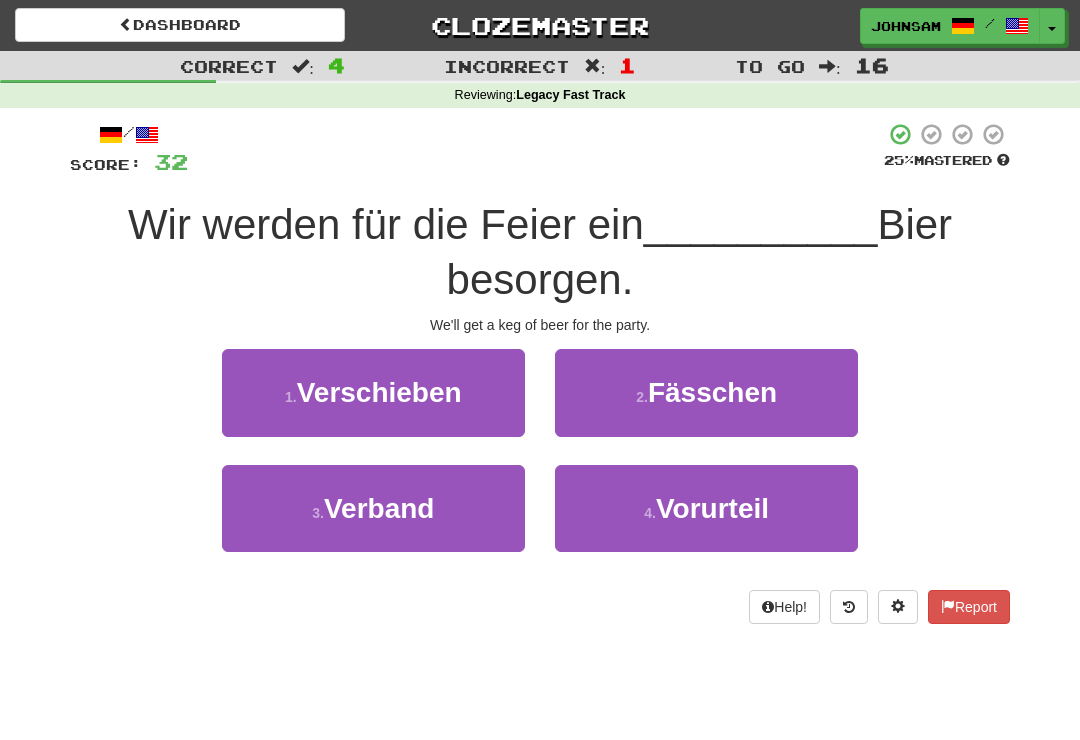 click on "Fässchen" at bounding box center (712, 392) 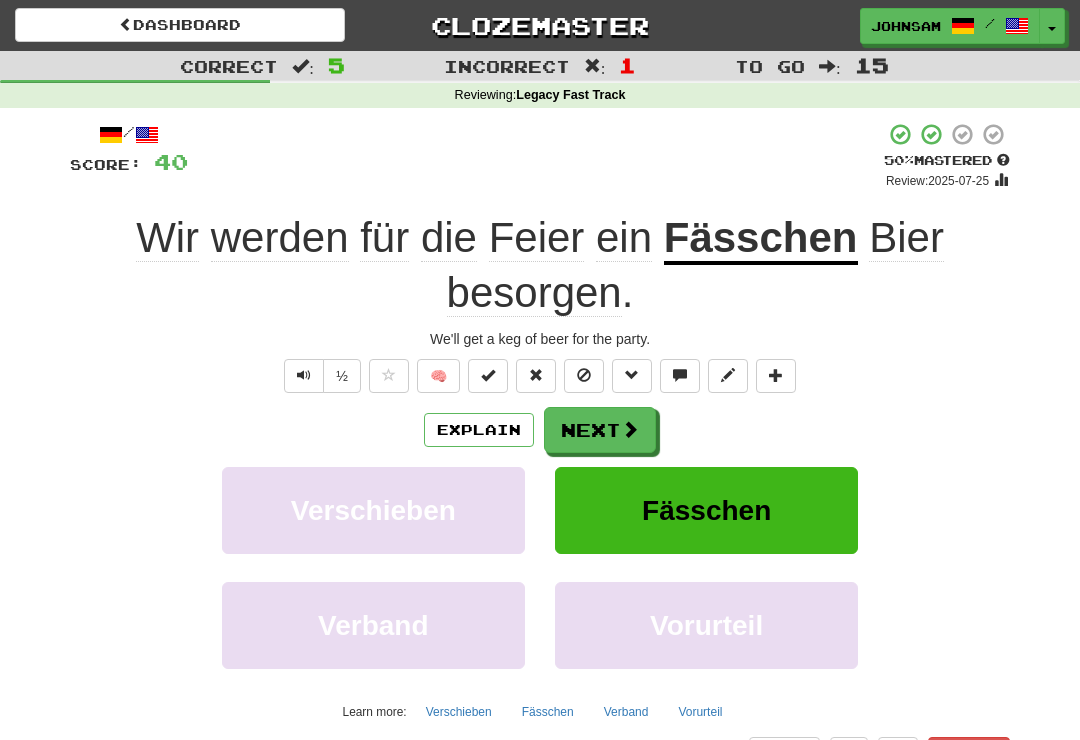 click at bounding box center [630, 429] 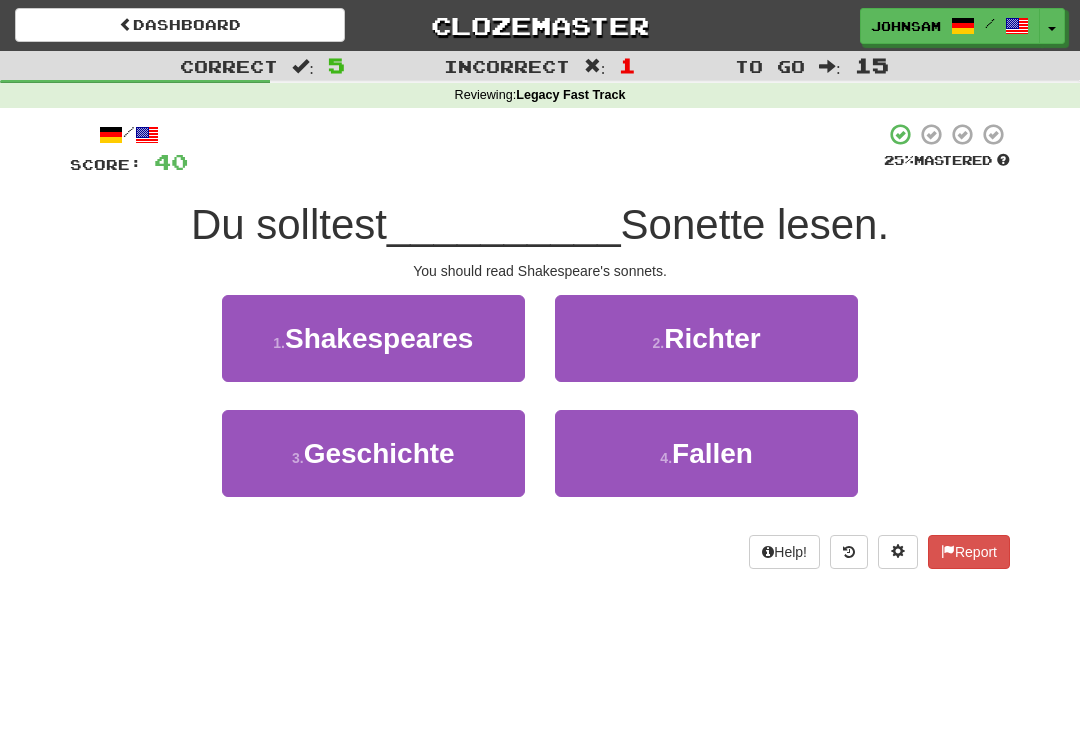 click on "[NUMBER] . Shakespeares" at bounding box center (373, 338) 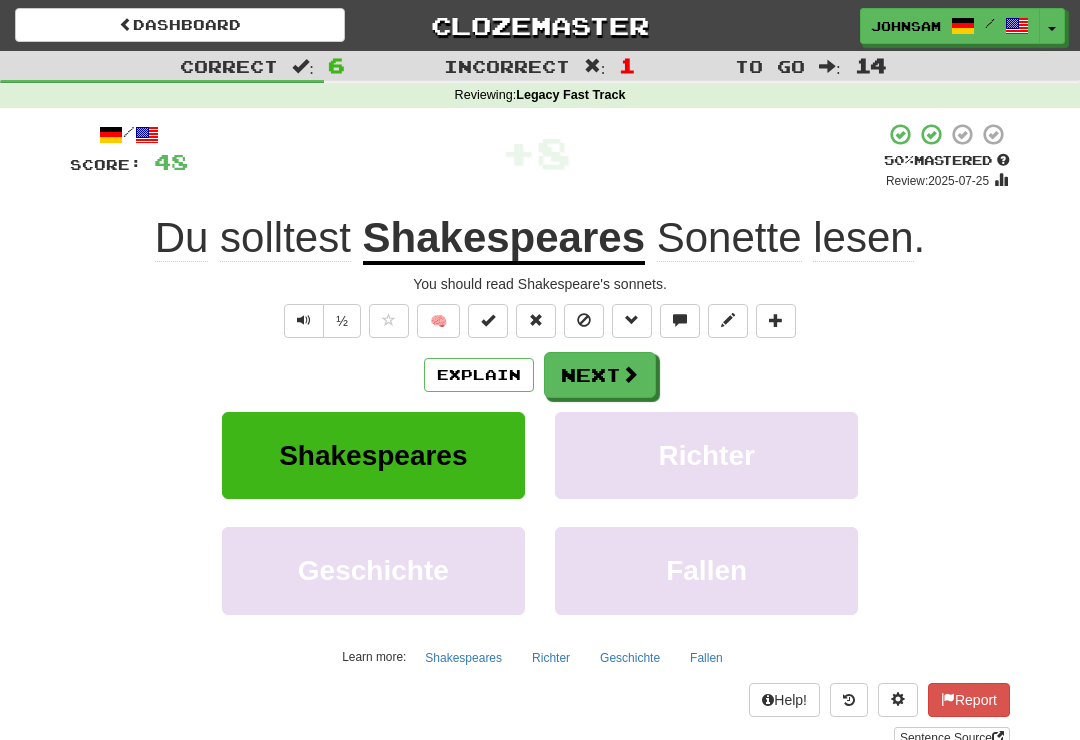 click at bounding box center (630, 374) 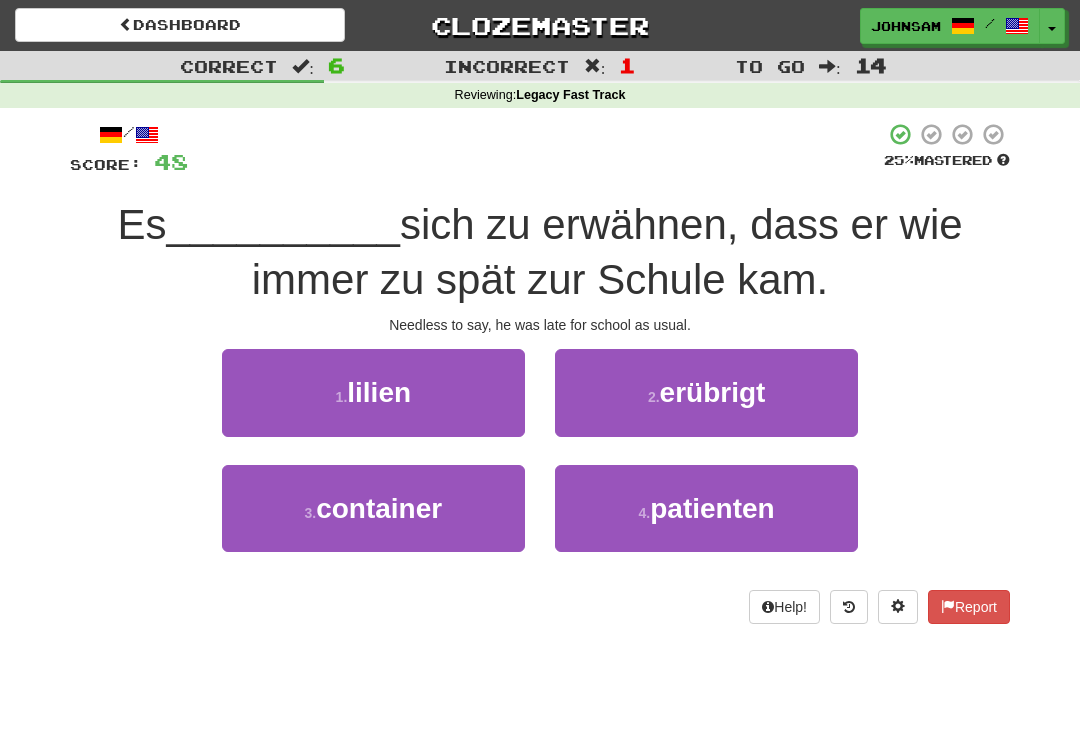 click on "erübrigt" at bounding box center [713, 392] 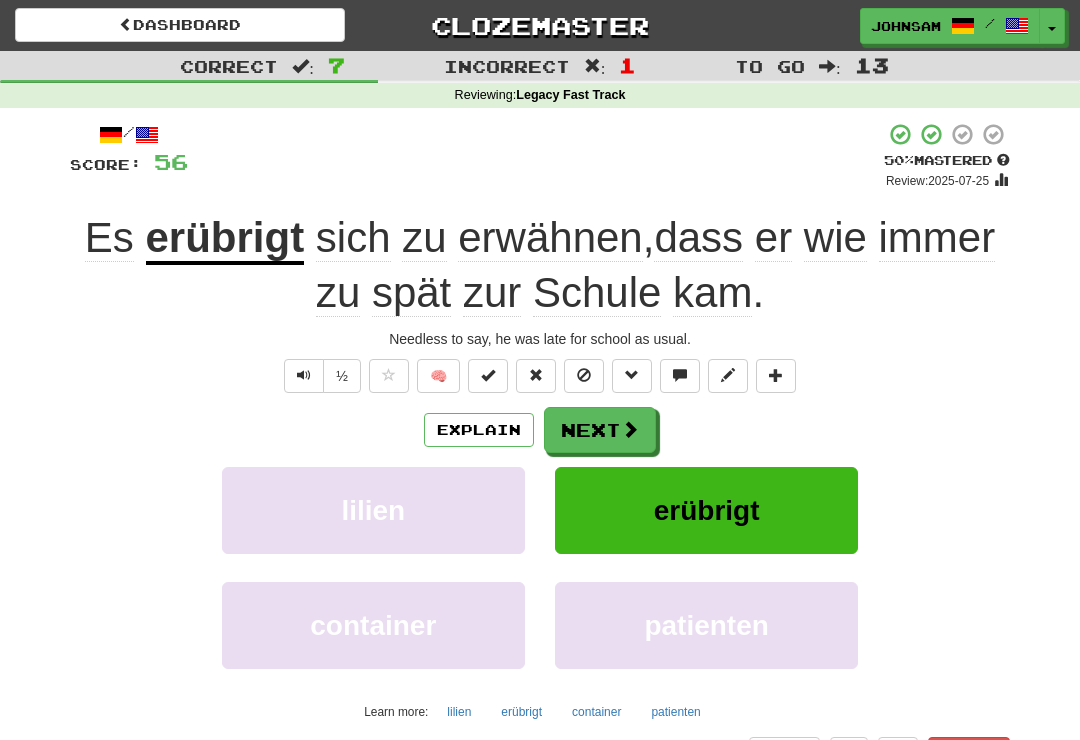 click on "erübrigt" at bounding box center [225, 239] 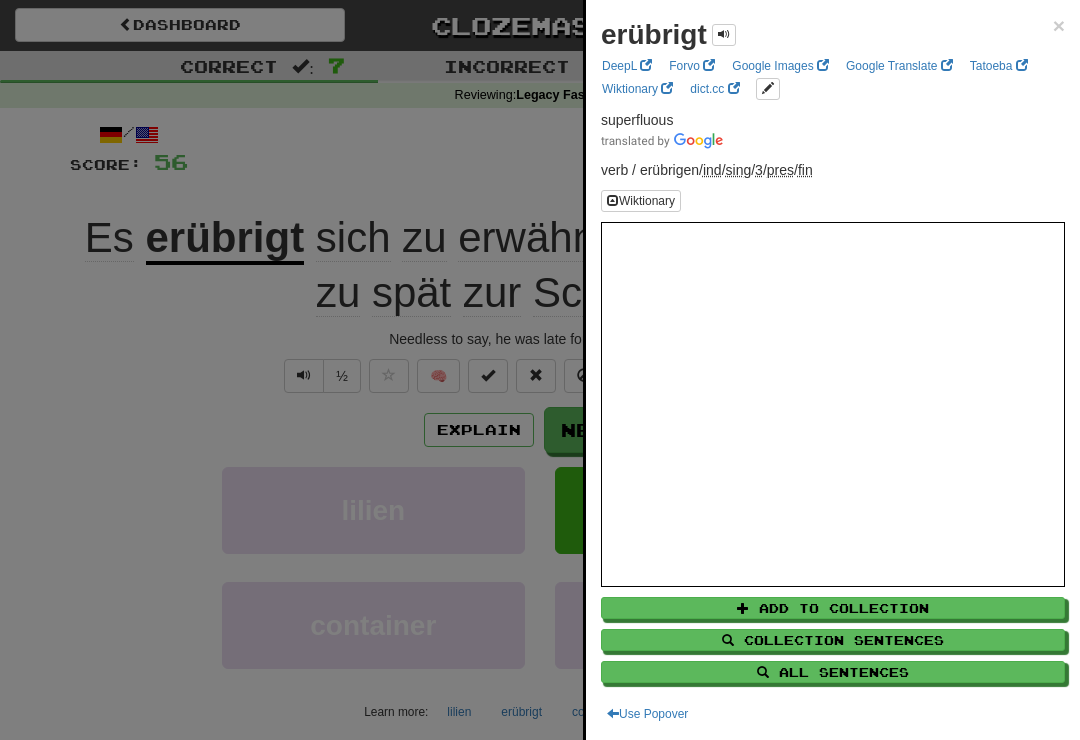 click at bounding box center [540, 370] 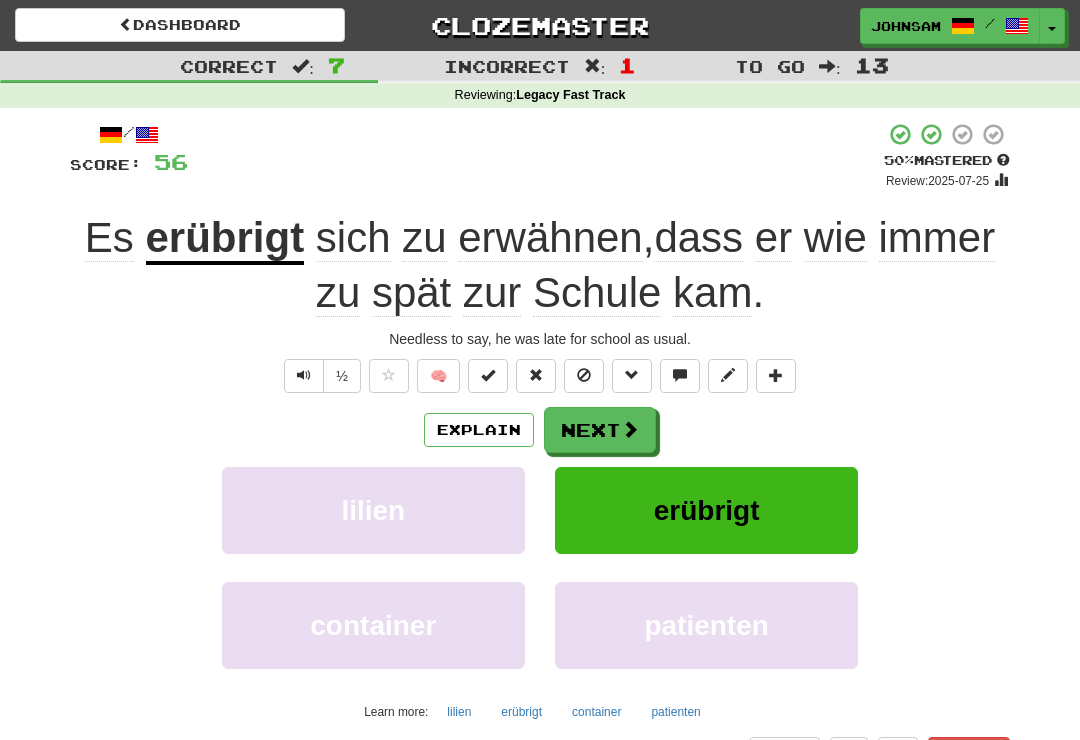 click on "Next" at bounding box center (600, 430) 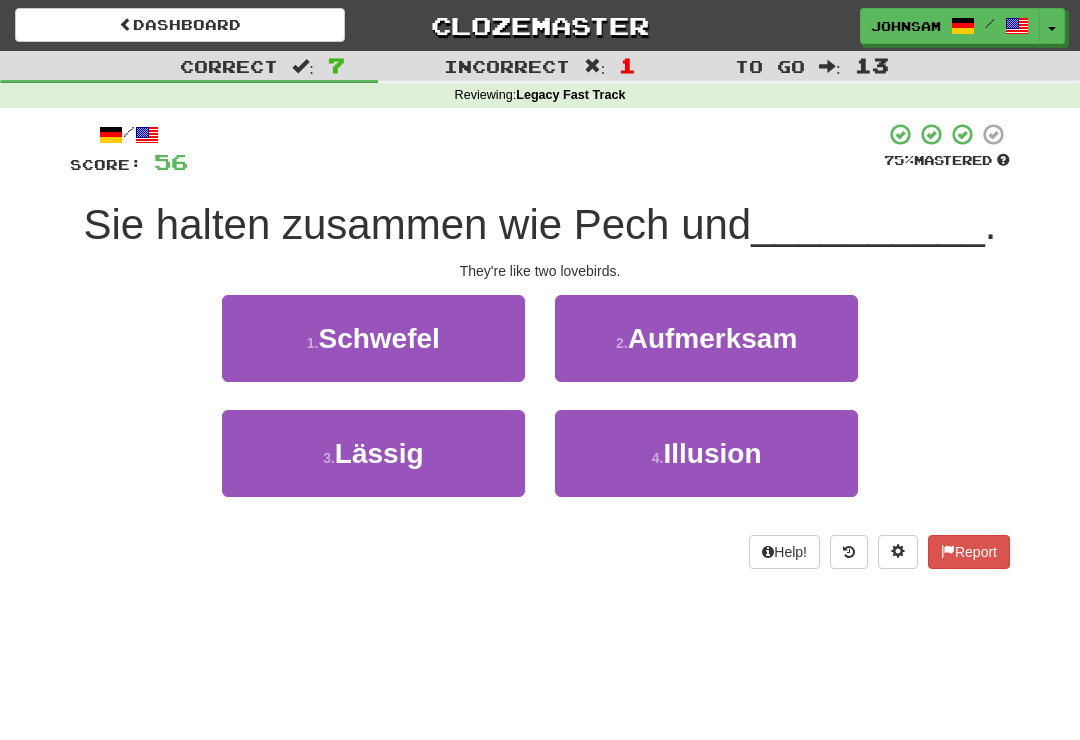 click on "[NUMBER] . Schwefel" at bounding box center [373, 338] 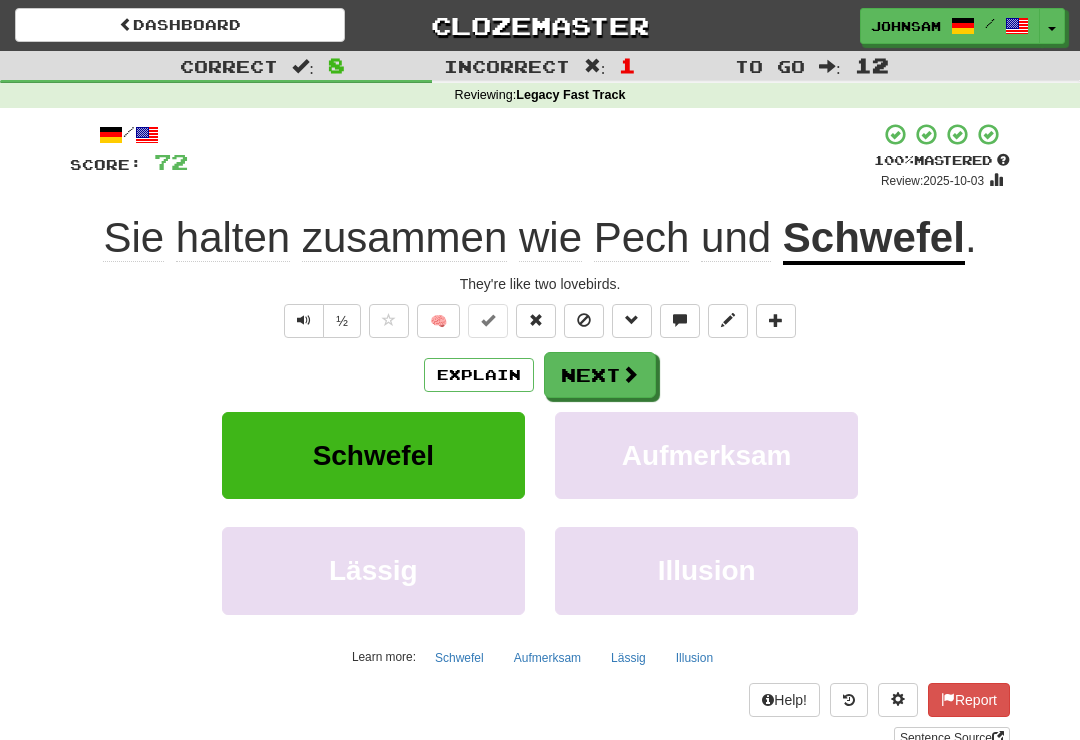 click at bounding box center (630, 374) 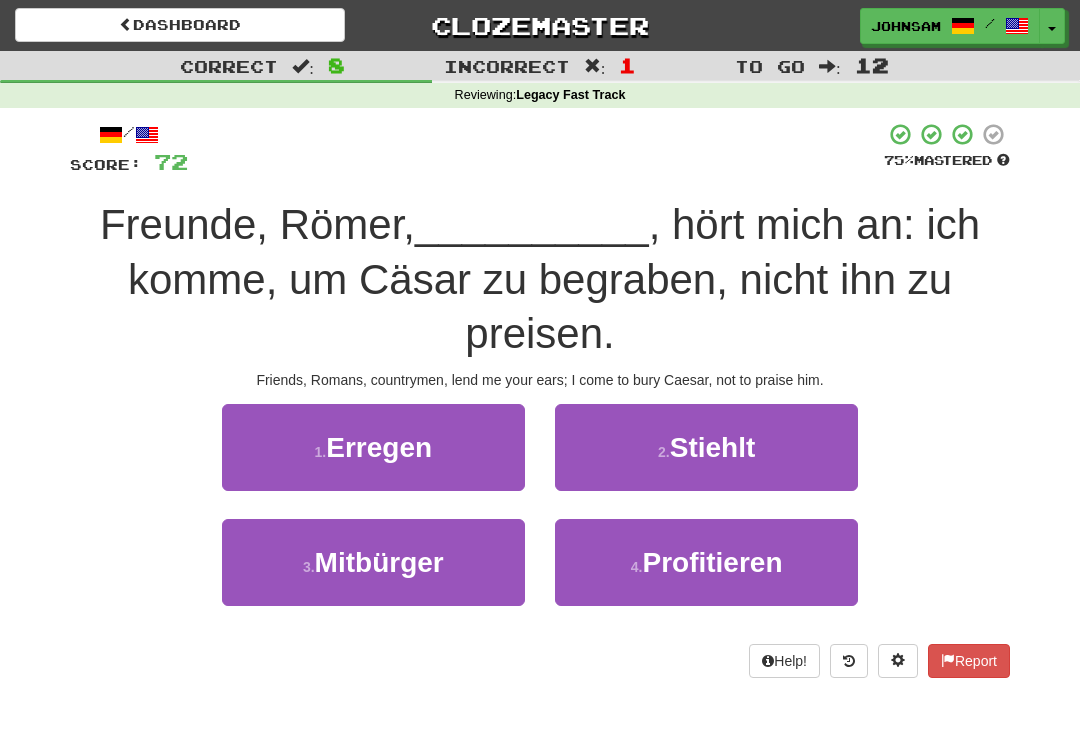 click on "[NUMBER] . Mitbürger" at bounding box center [373, 562] 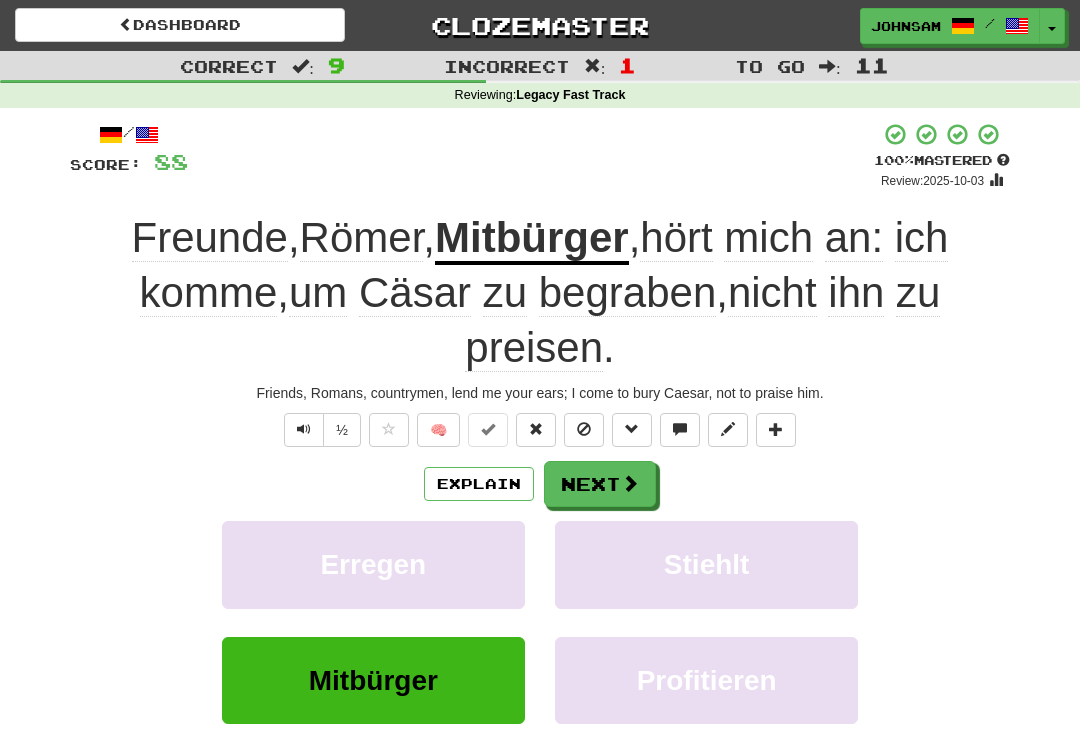 click at bounding box center (630, 483) 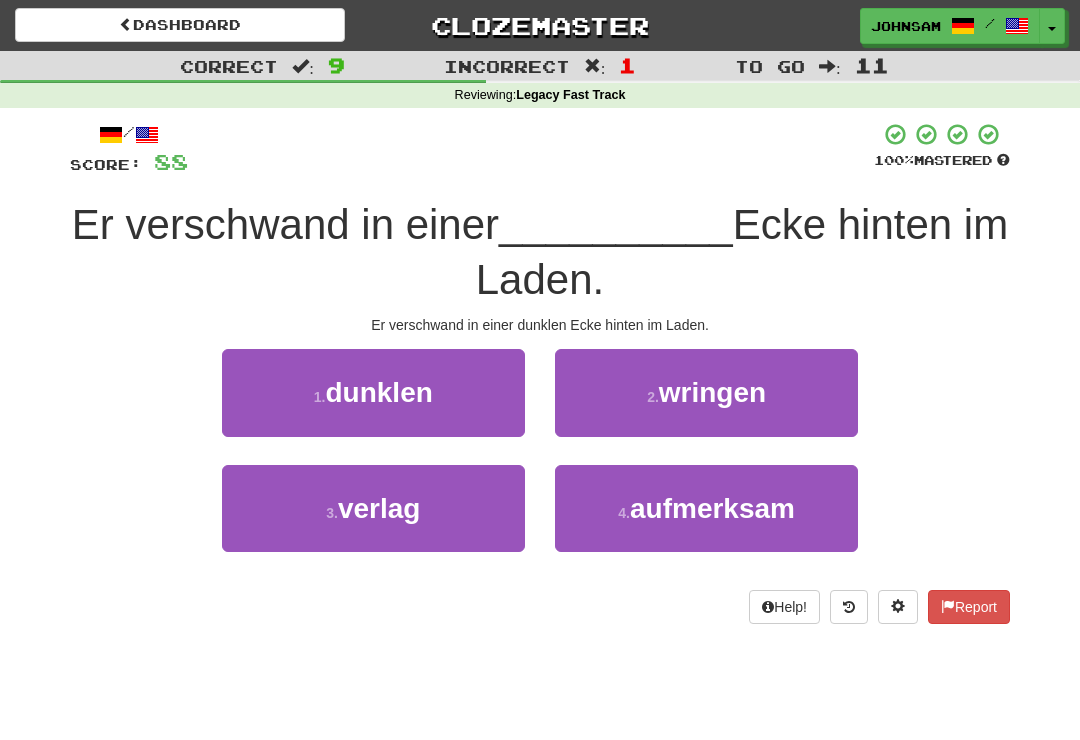 click on "[NUMBER] . dunklen" at bounding box center [373, 392] 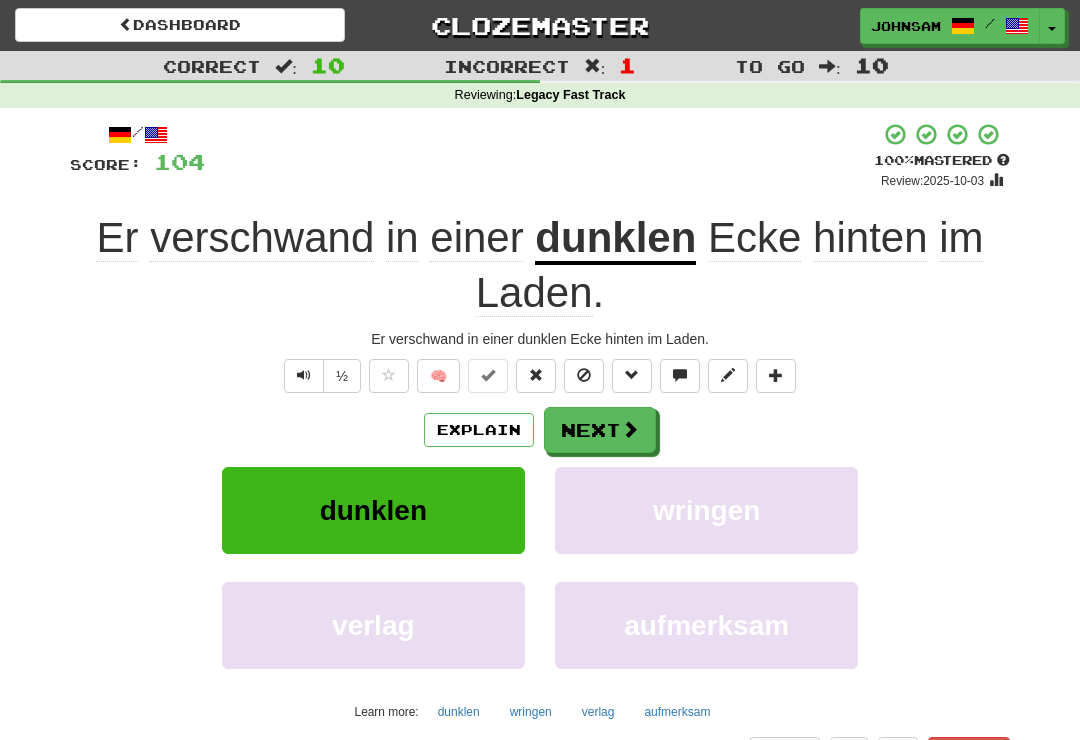 click at bounding box center [630, 429] 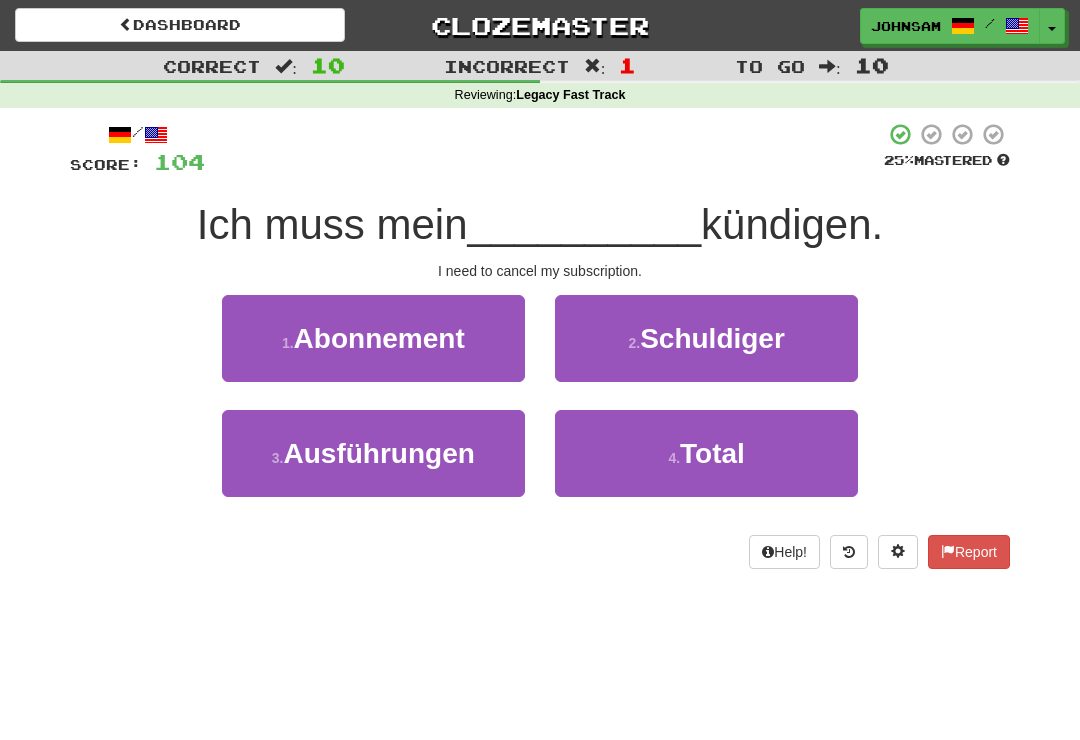 click on "[NUMBER] . Abonnement" at bounding box center [373, 338] 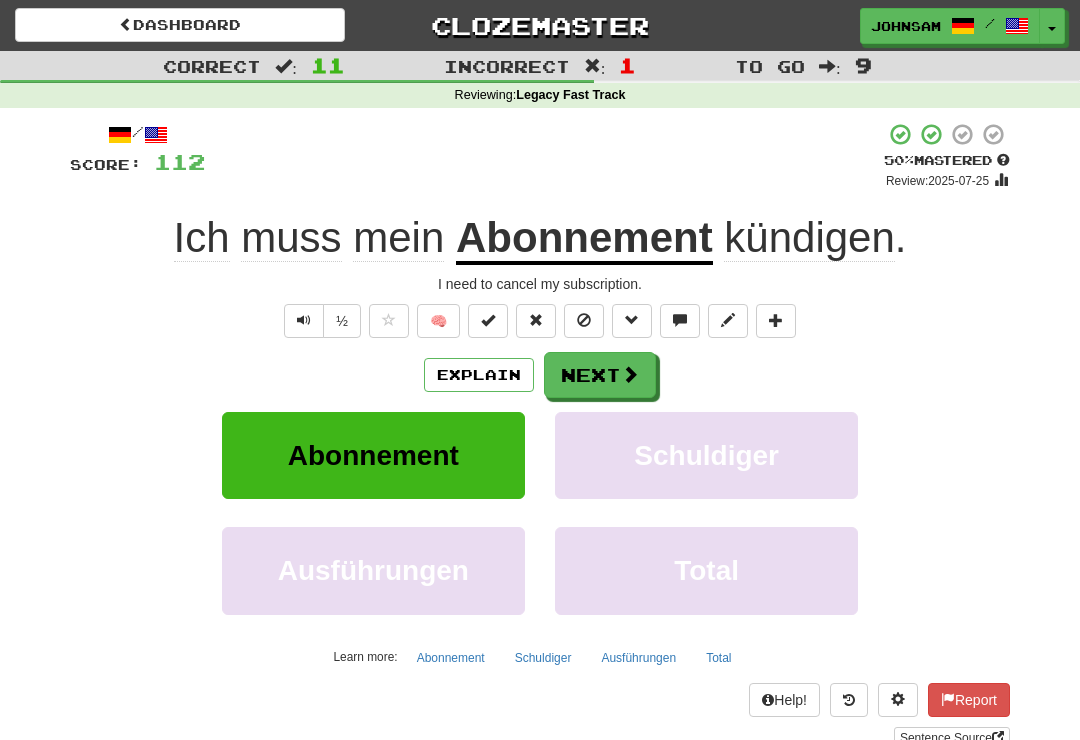 click at bounding box center (630, 374) 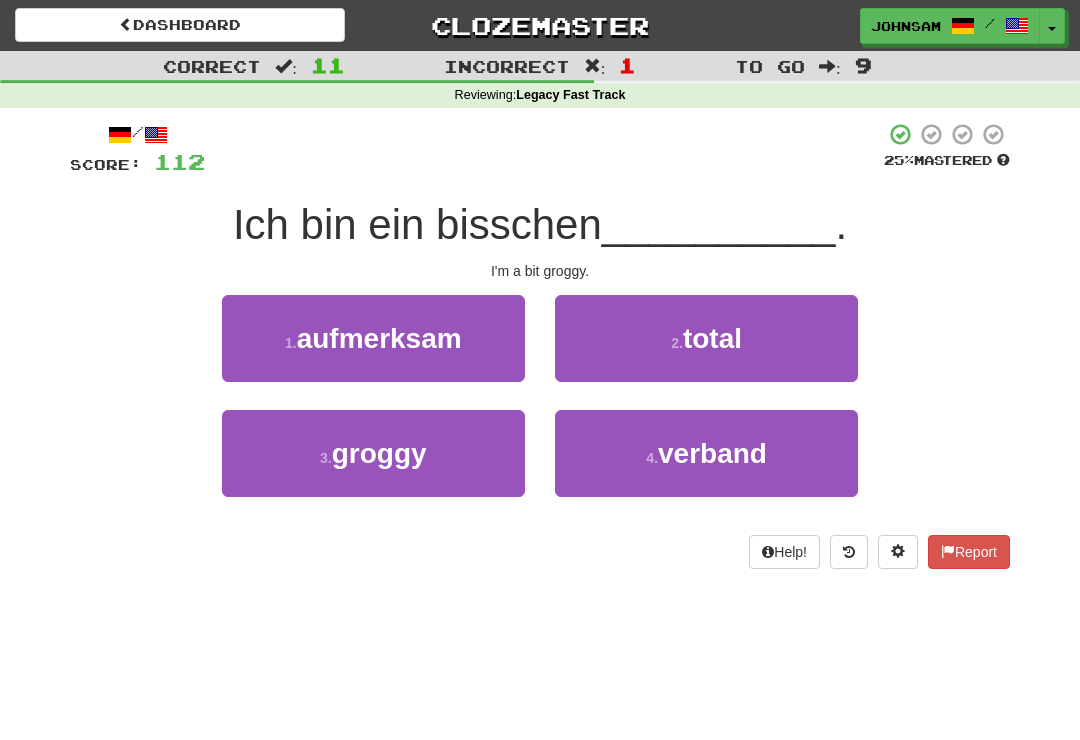 click on "[NUMBER] . groggy" at bounding box center [373, 453] 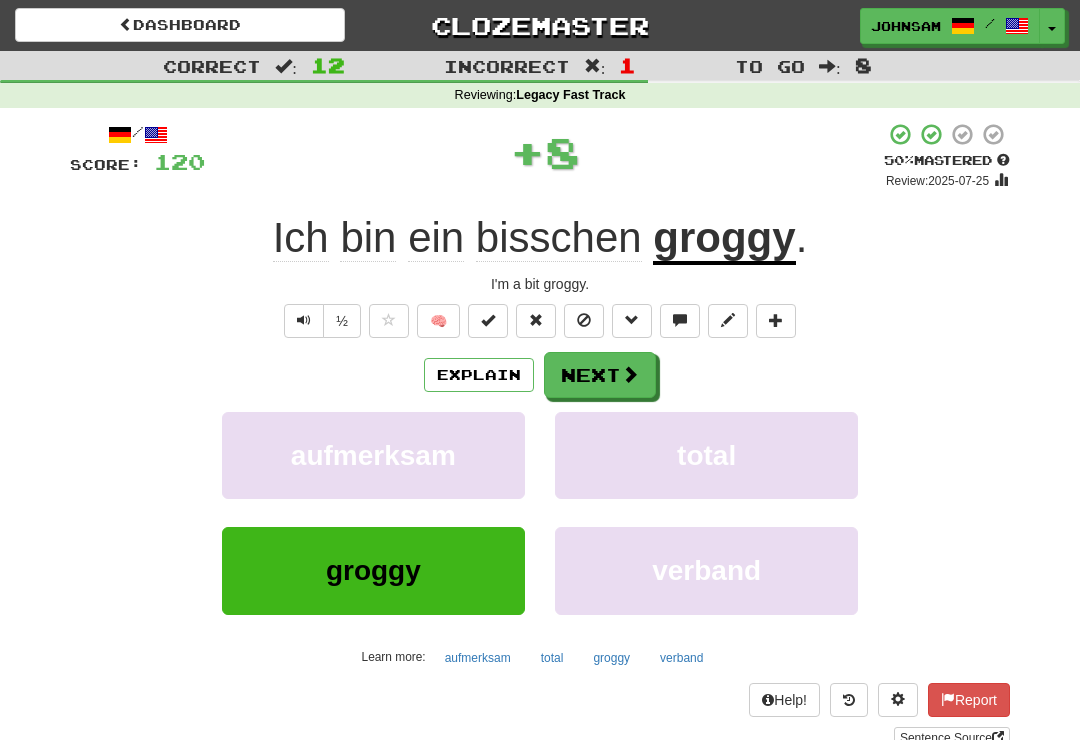 click at bounding box center [630, 374] 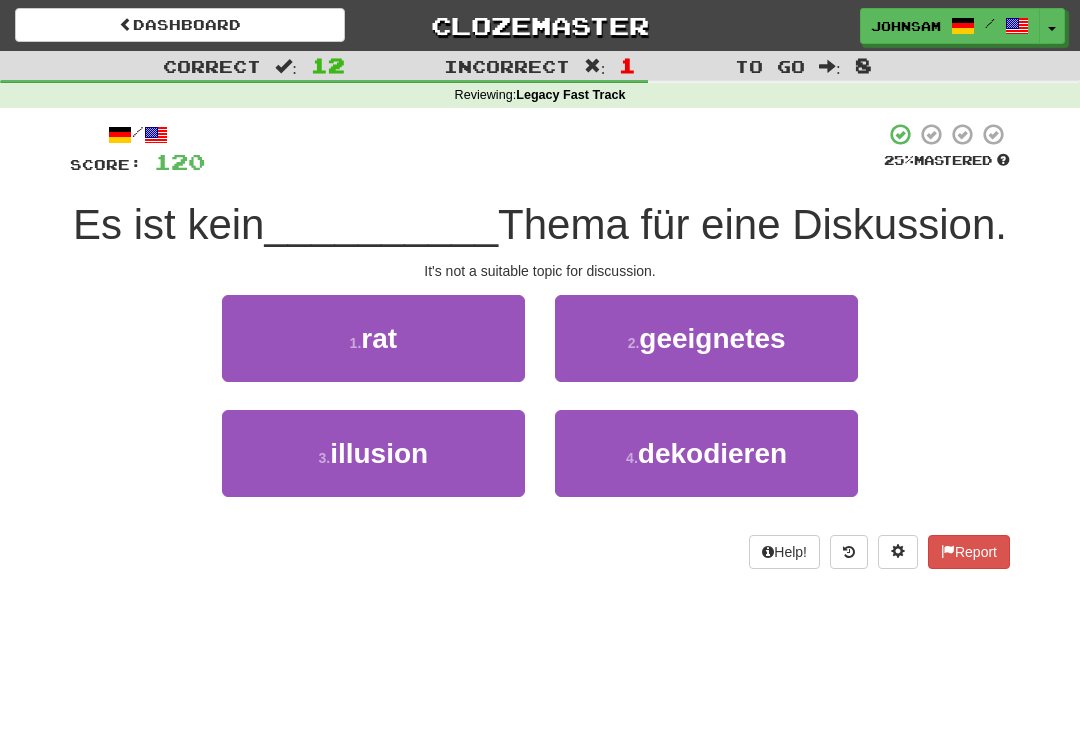click on "geeignetes" at bounding box center (712, 338) 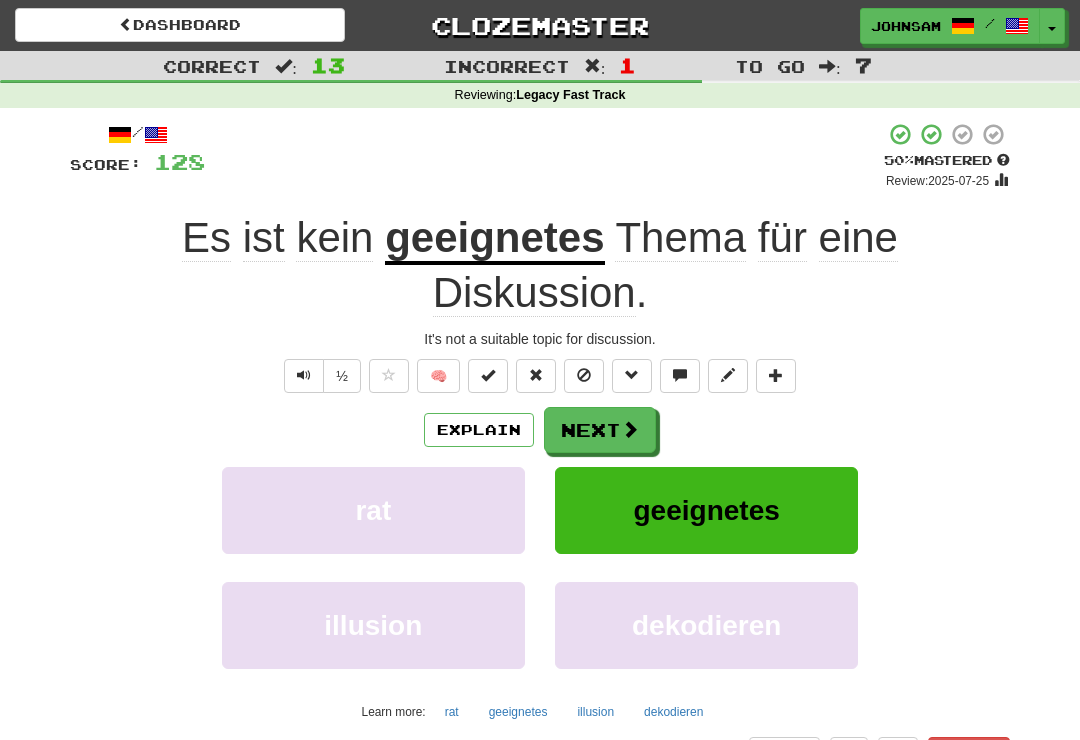 click on "Next" at bounding box center (600, 430) 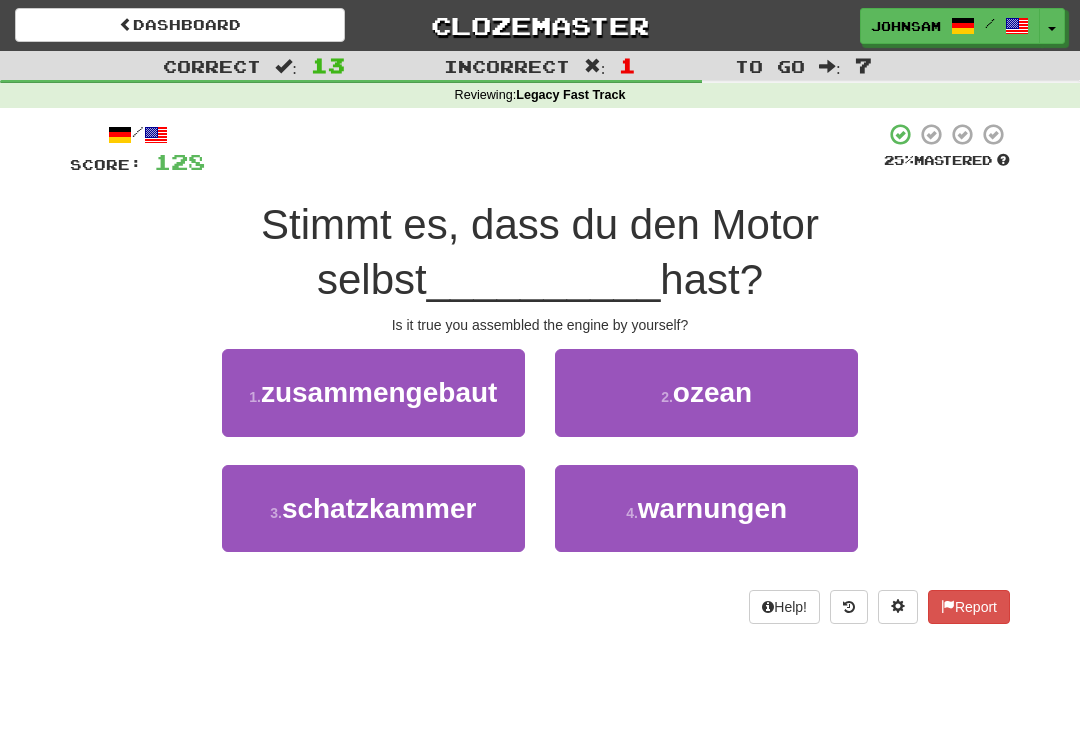 click on "zusammengebaut" at bounding box center (379, 392) 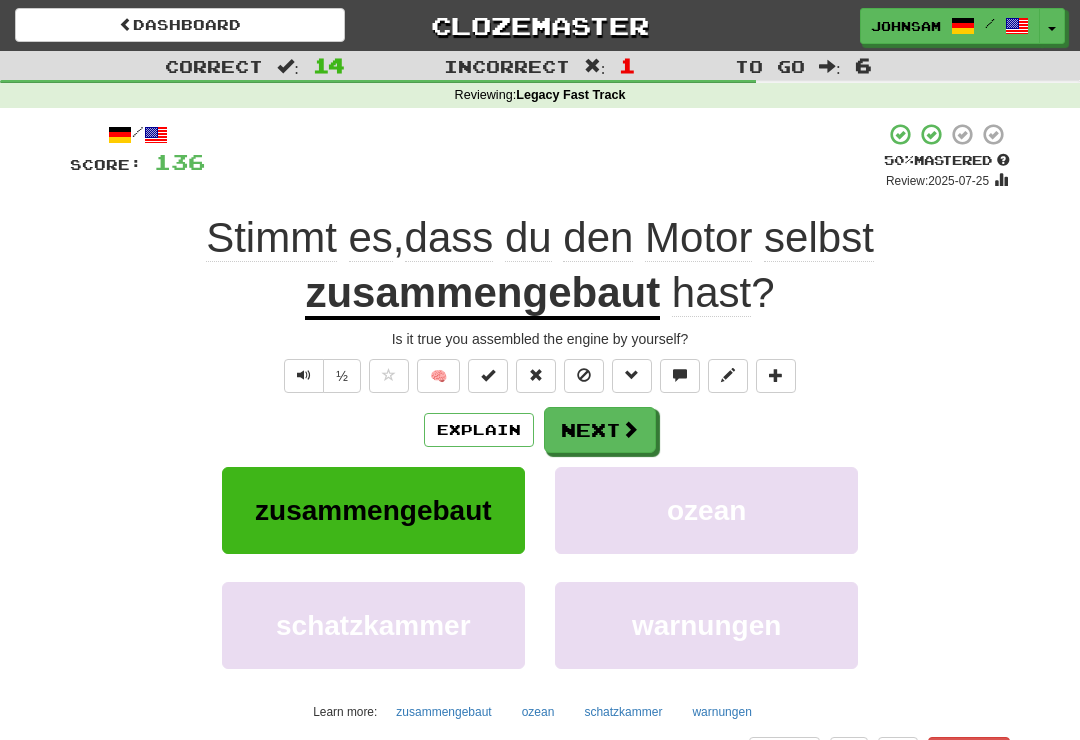 click on "Next" at bounding box center [600, 430] 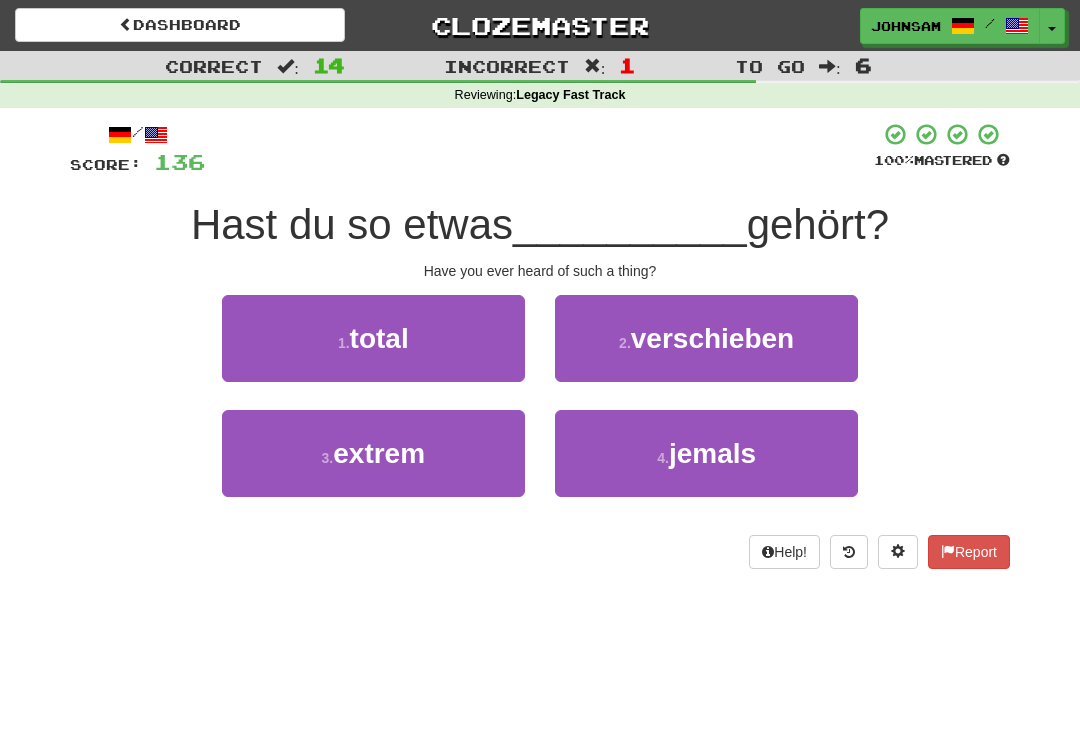click on "jemals" at bounding box center (712, 453) 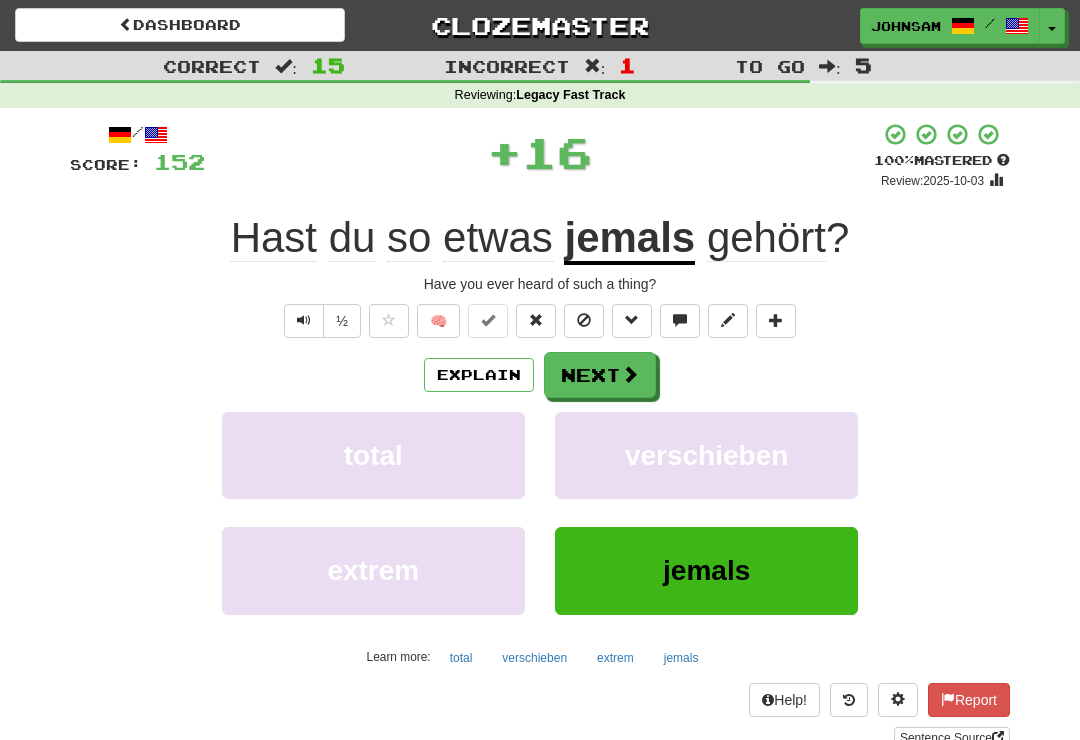 click on "Next" at bounding box center (600, 375) 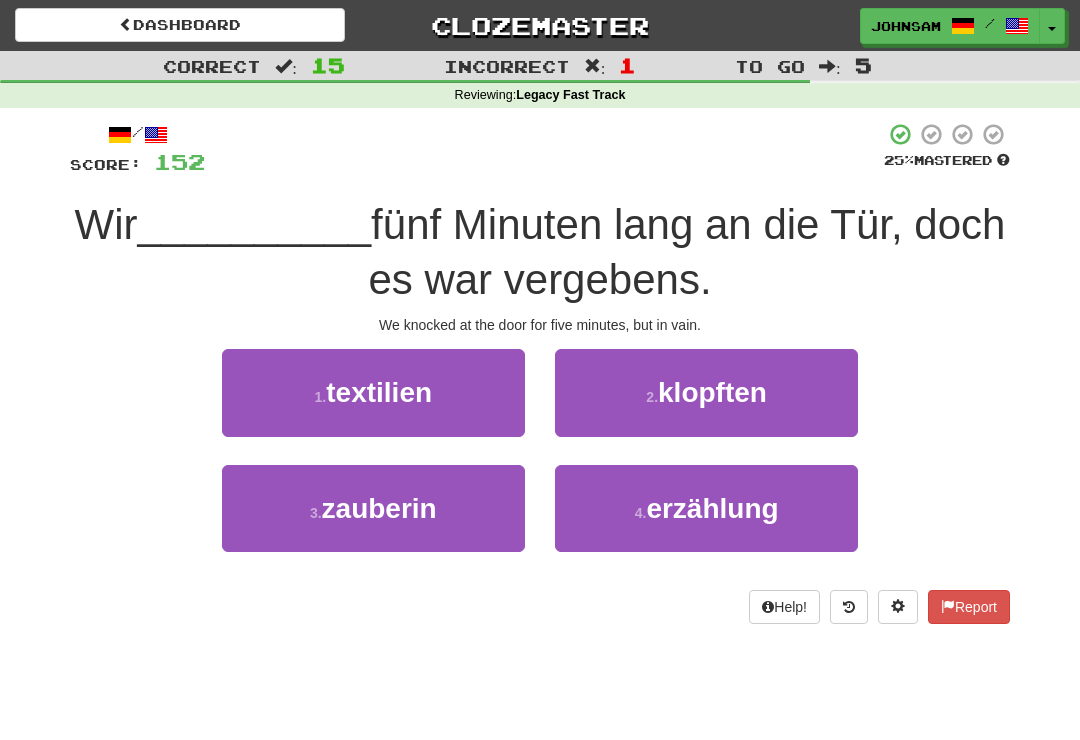 click on "klopften" at bounding box center [712, 392] 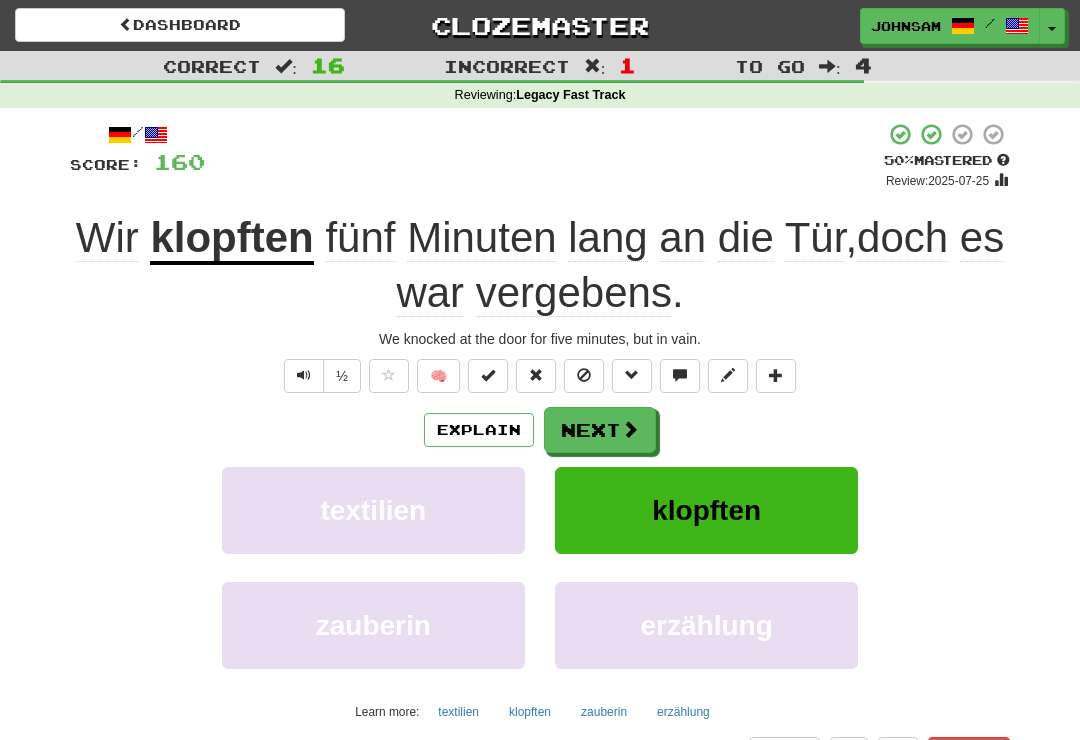 click on "Next" at bounding box center [600, 430] 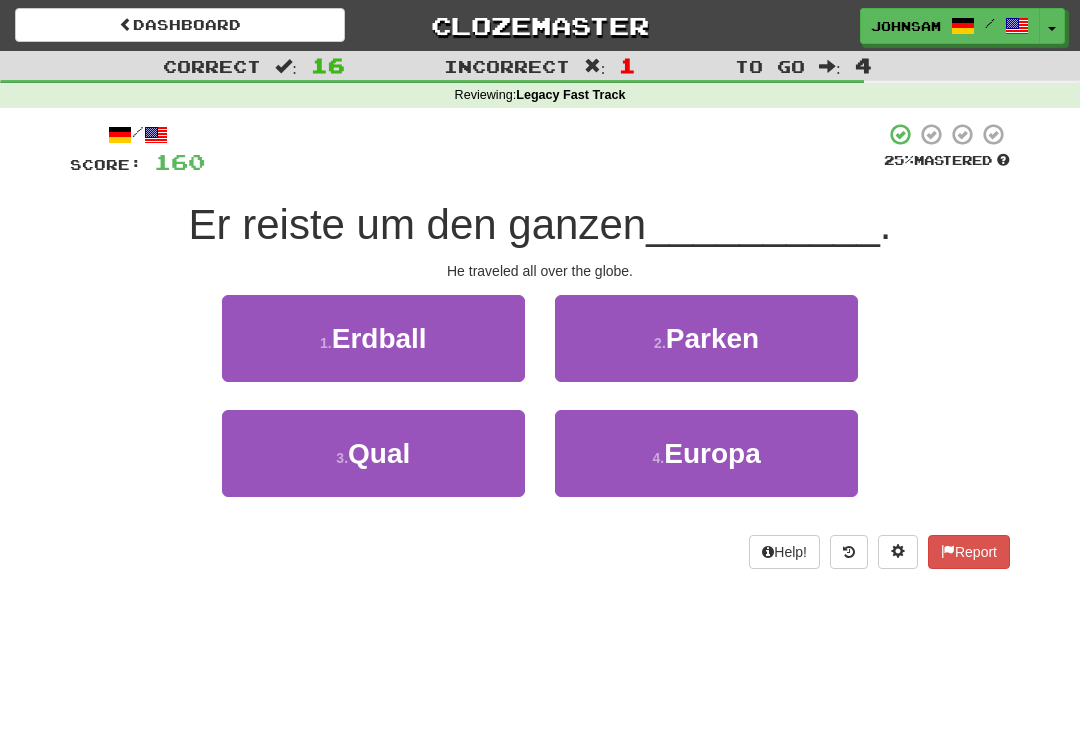 click on "[NUMBER] . Erdball" at bounding box center (373, 338) 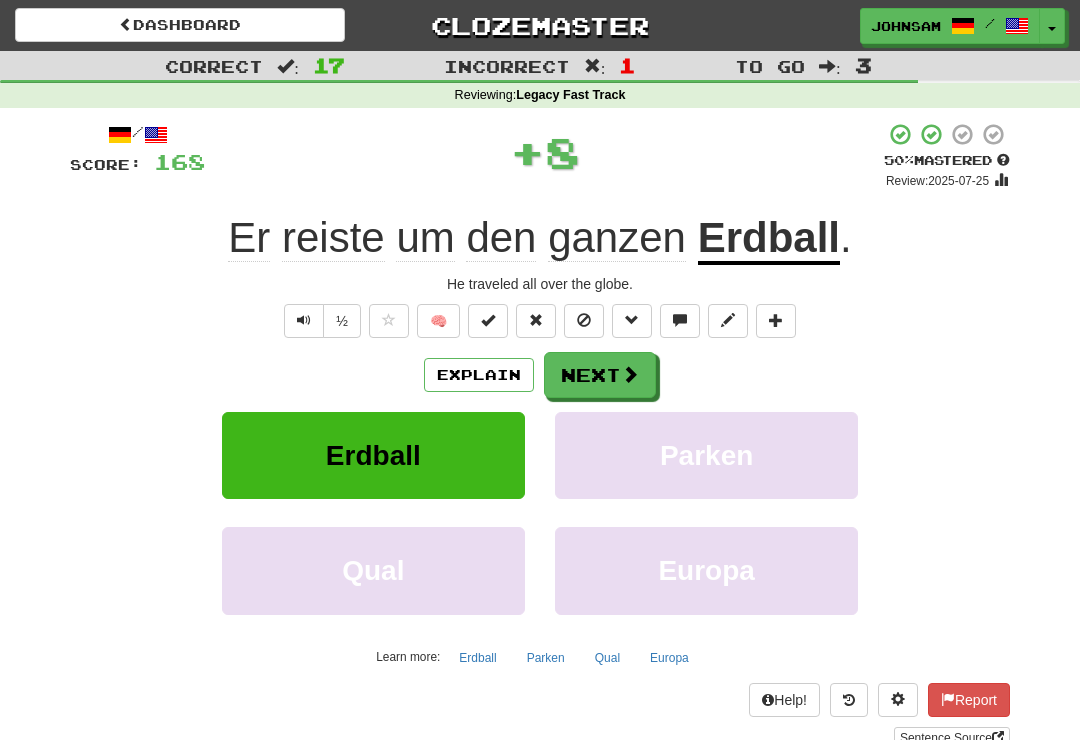 click on "Next" at bounding box center [600, 375] 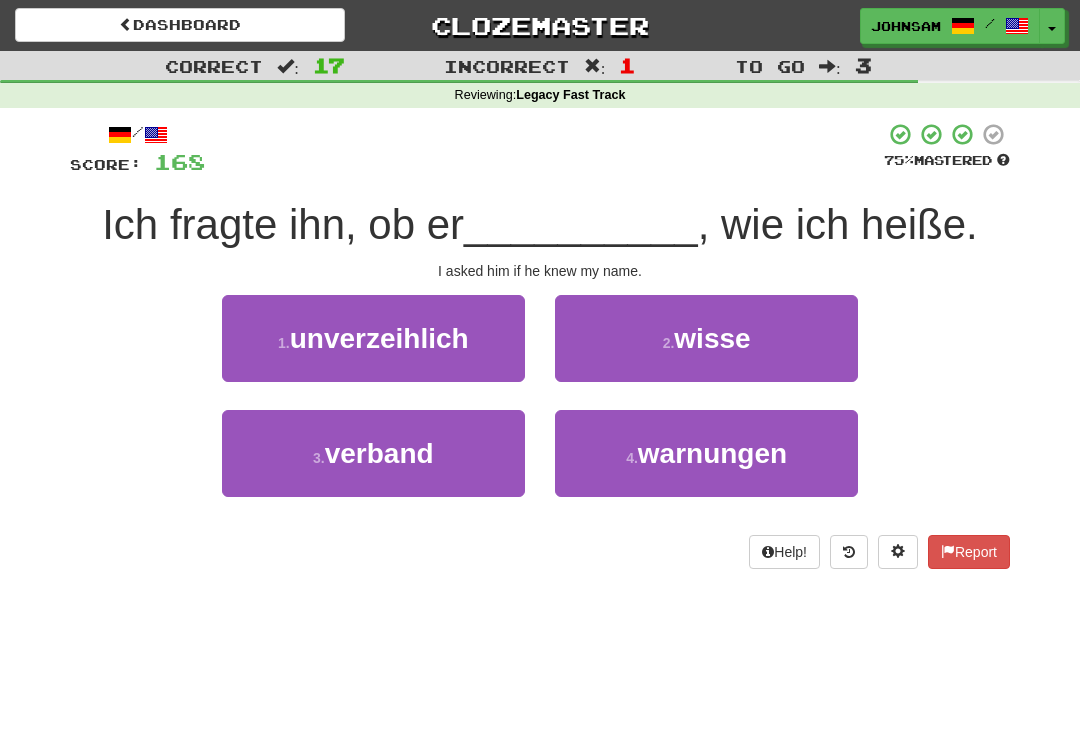 click on "wisse" at bounding box center [712, 338] 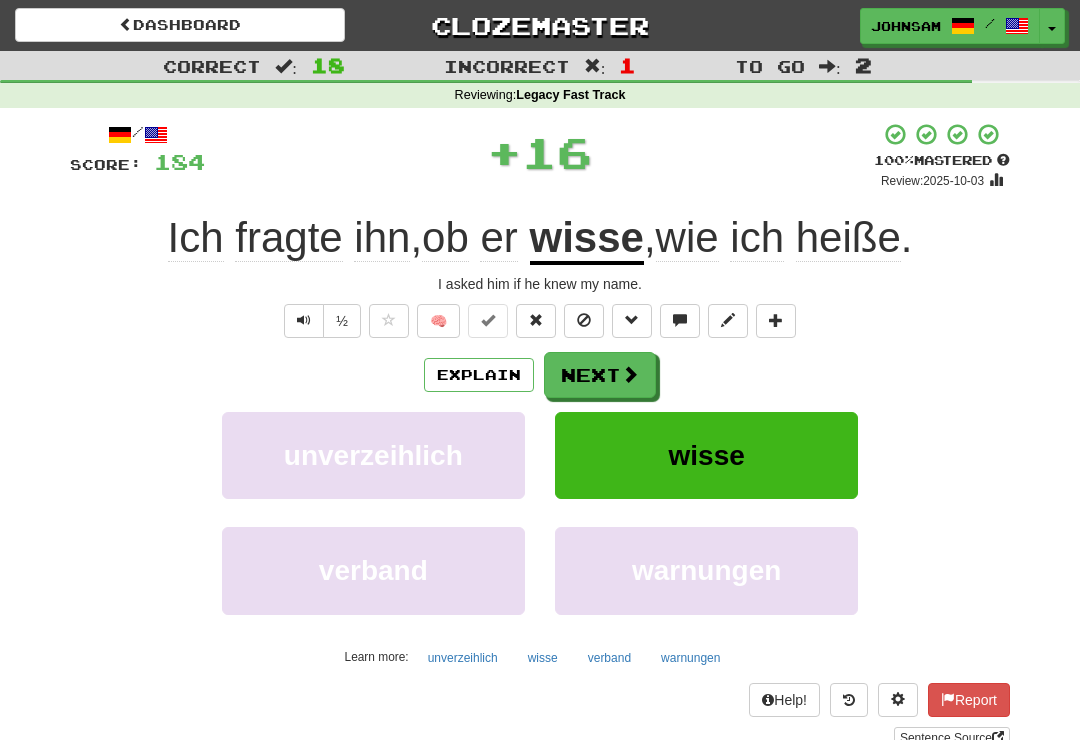 click on "Next" at bounding box center [600, 375] 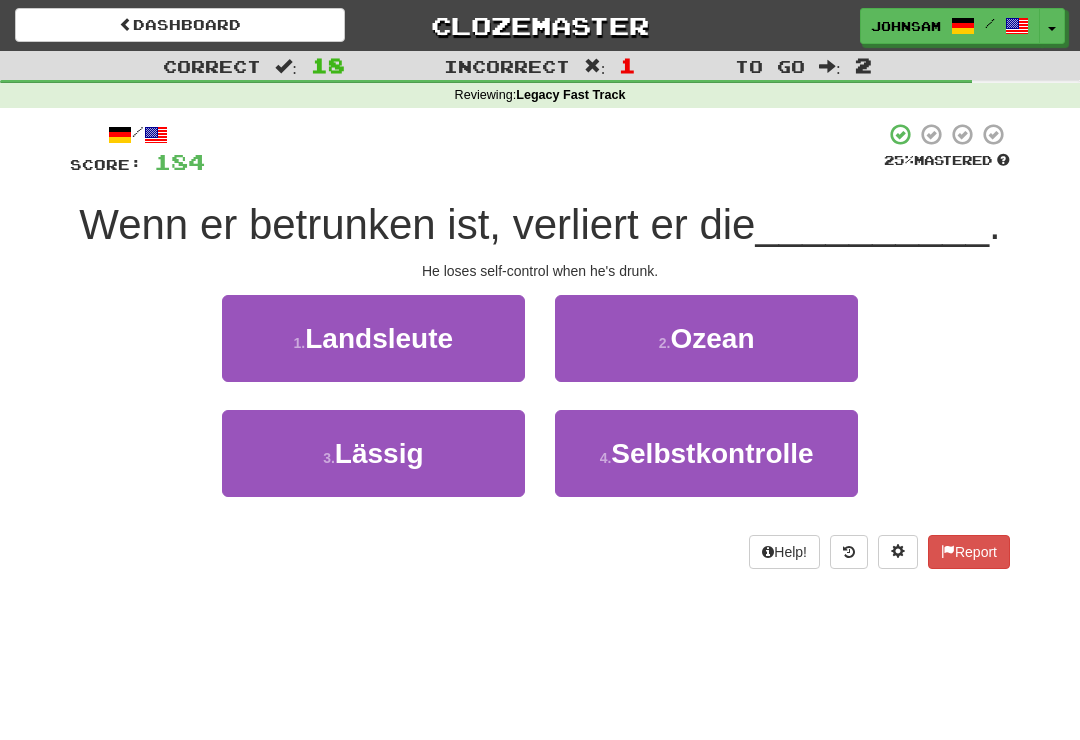 click on "Selbstkontrolle" at bounding box center (712, 453) 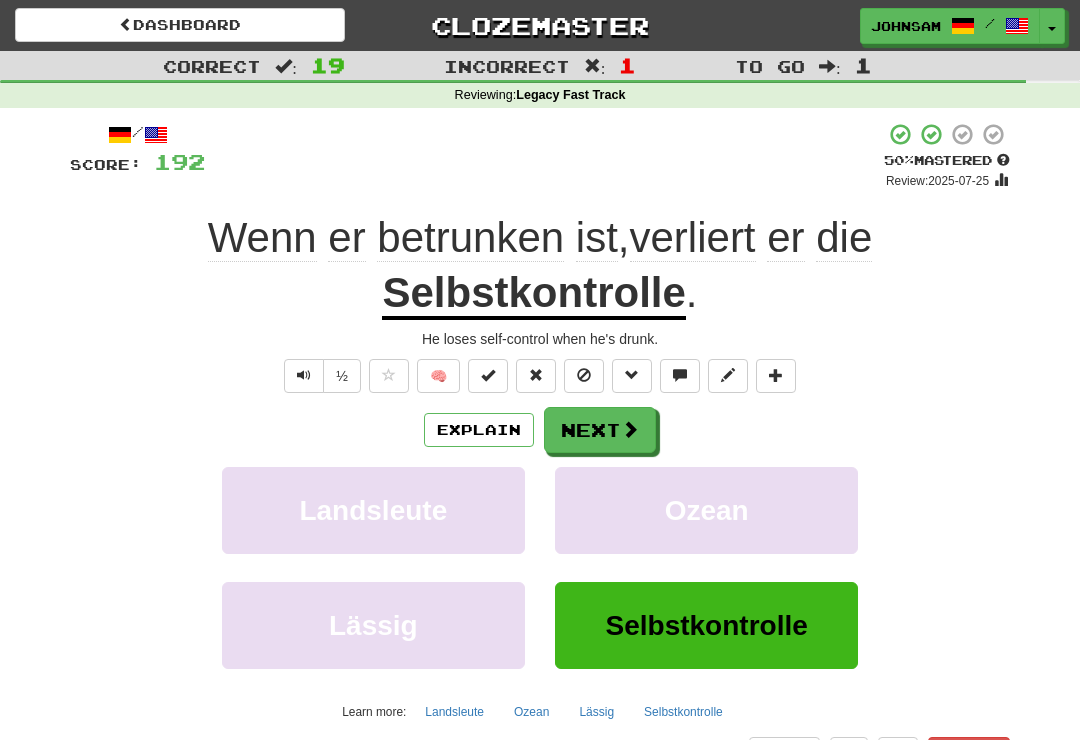 click at bounding box center (630, 429) 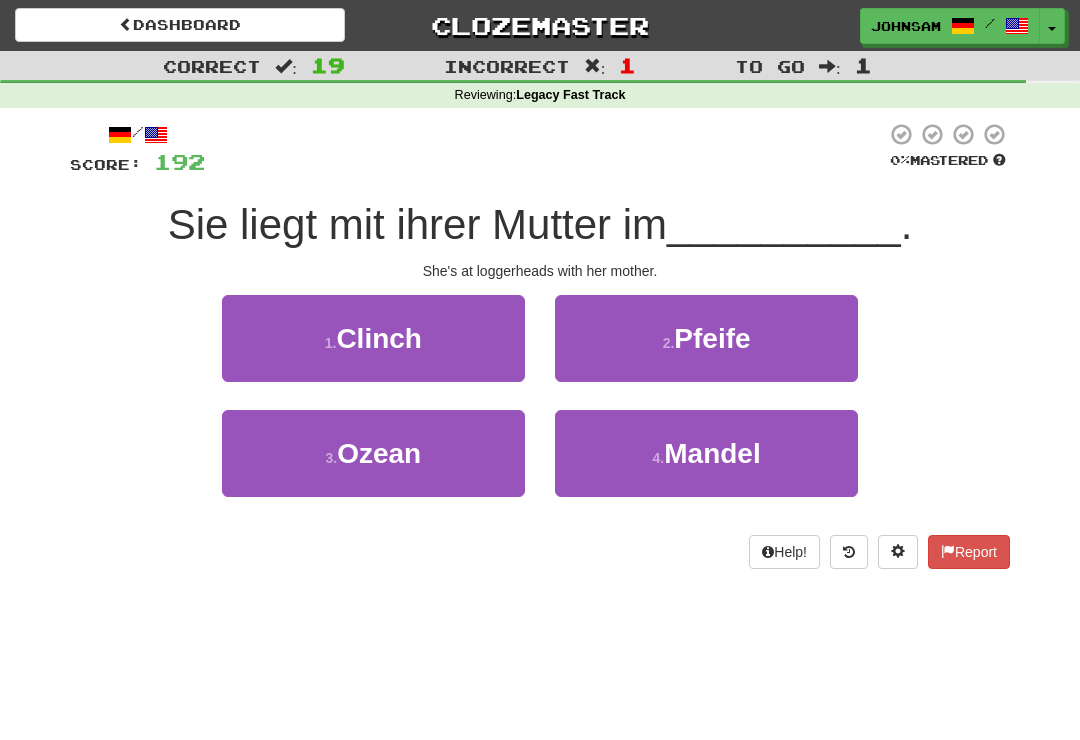 click on "[NUMBER] . Clinch" at bounding box center [373, 338] 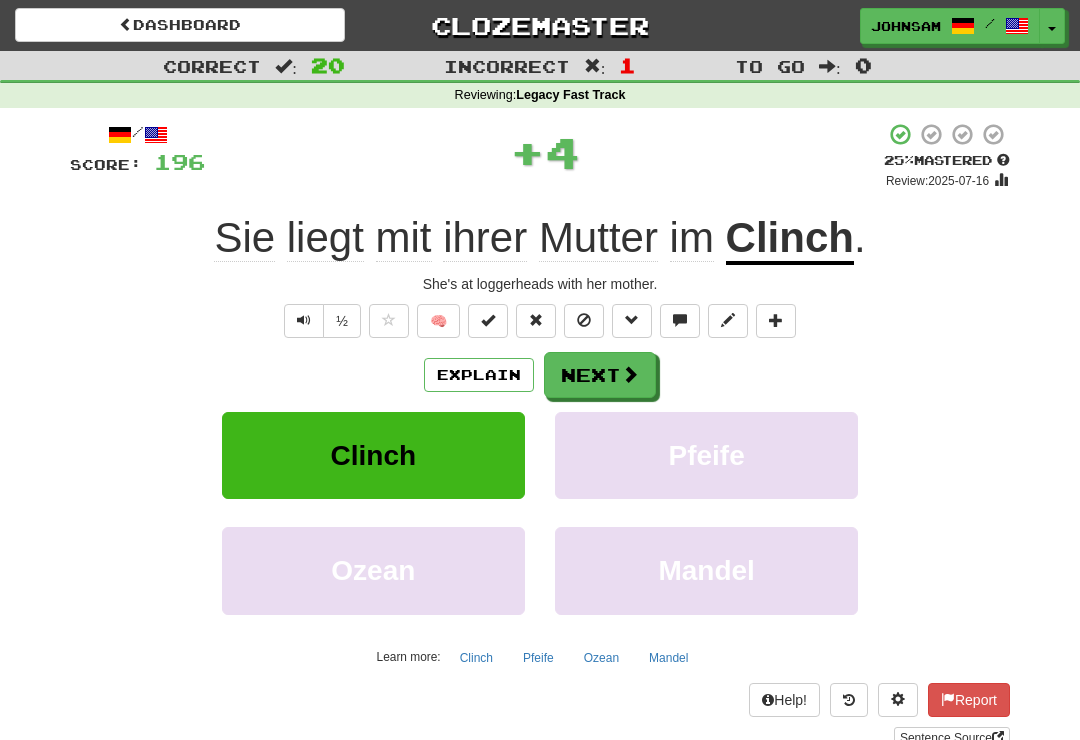 click on "Next" at bounding box center (600, 375) 